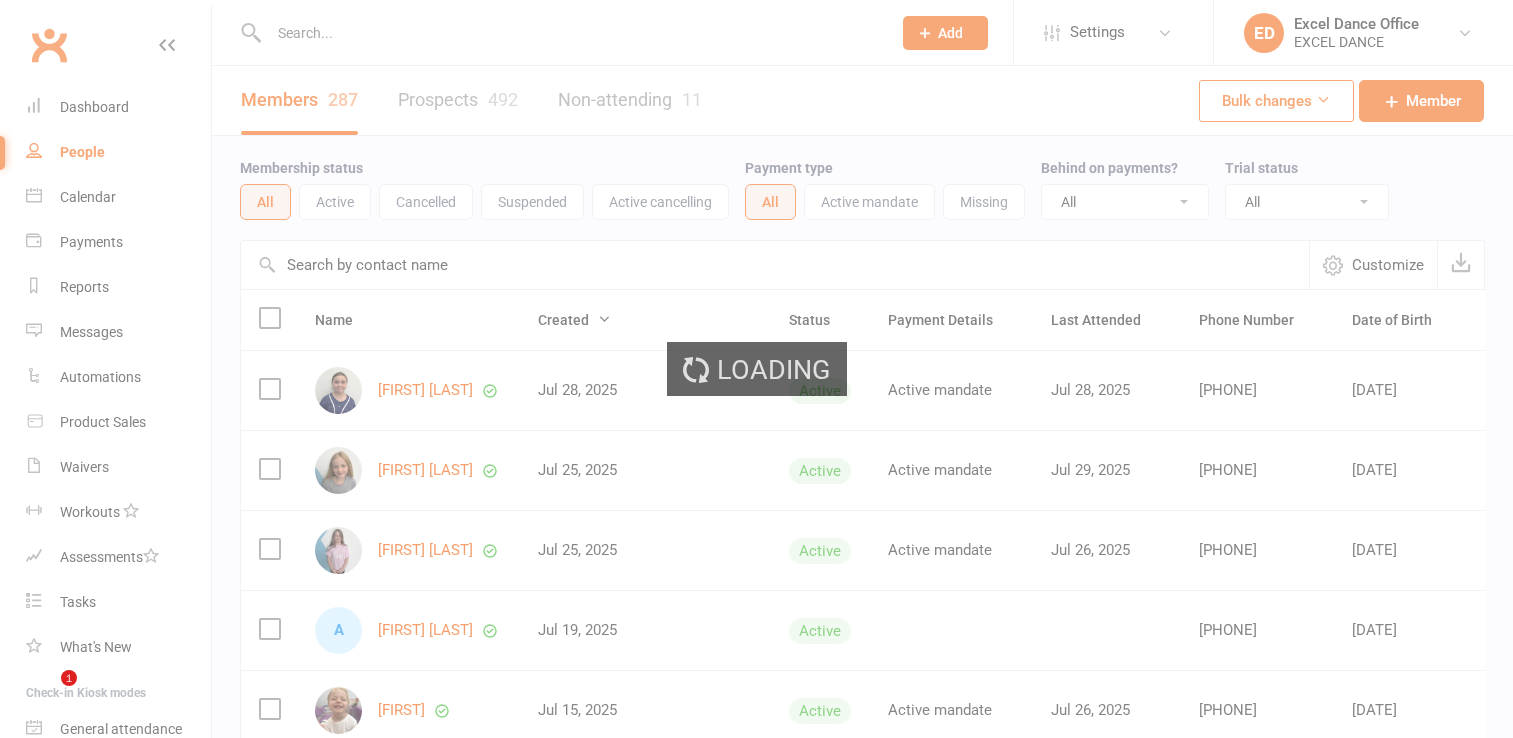 select on "100" 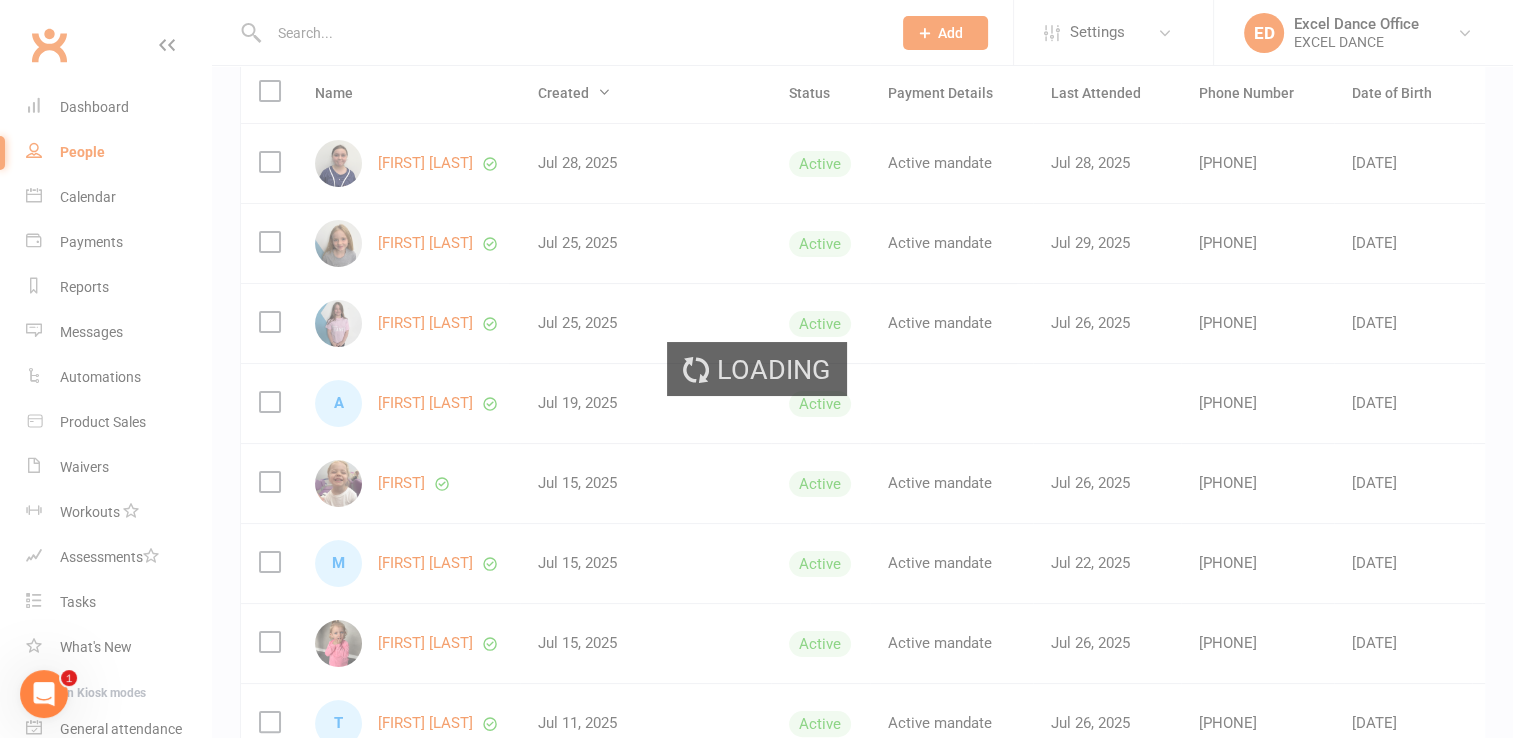 scroll, scrollTop: 0, scrollLeft: 0, axis: both 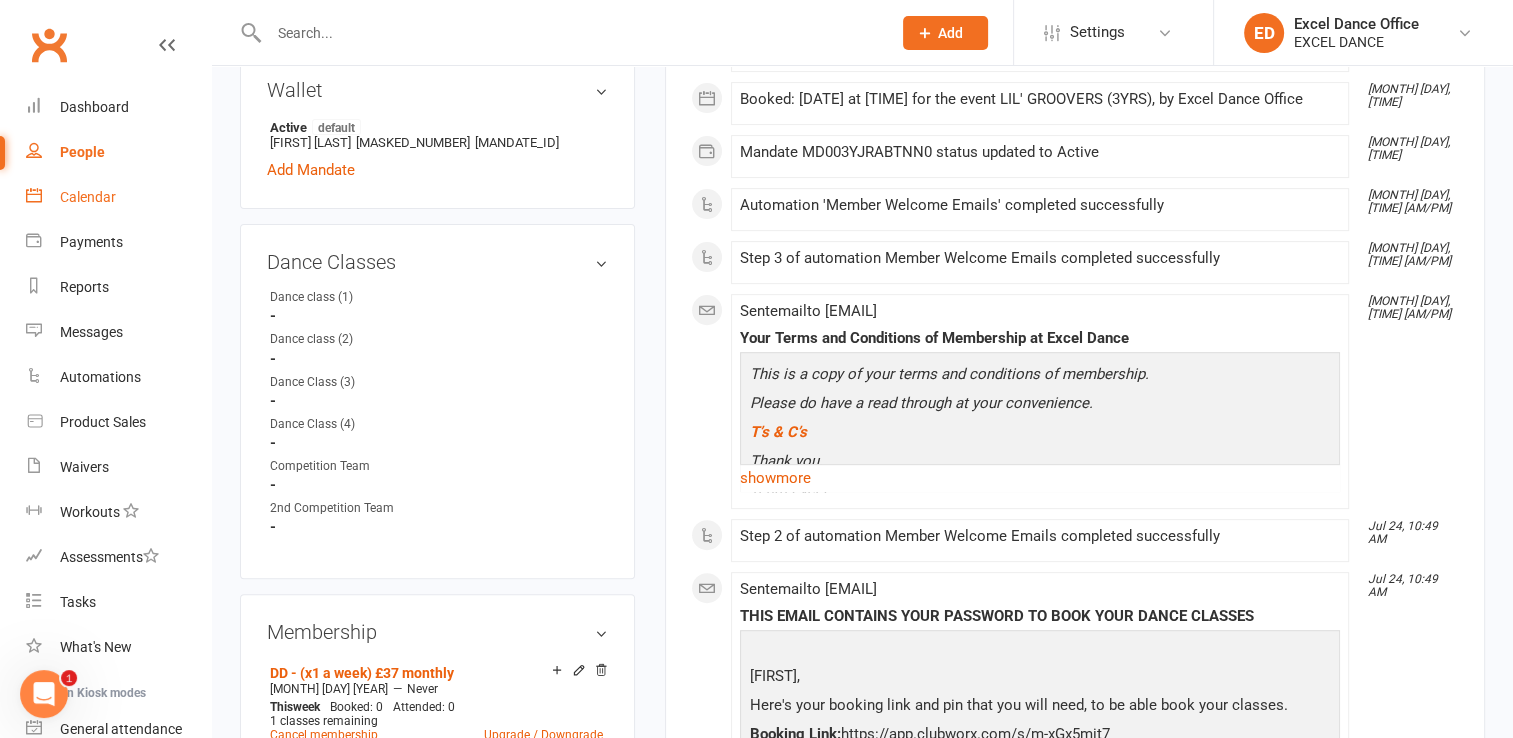 click on "Calendar" at bounding box center (88, 197) 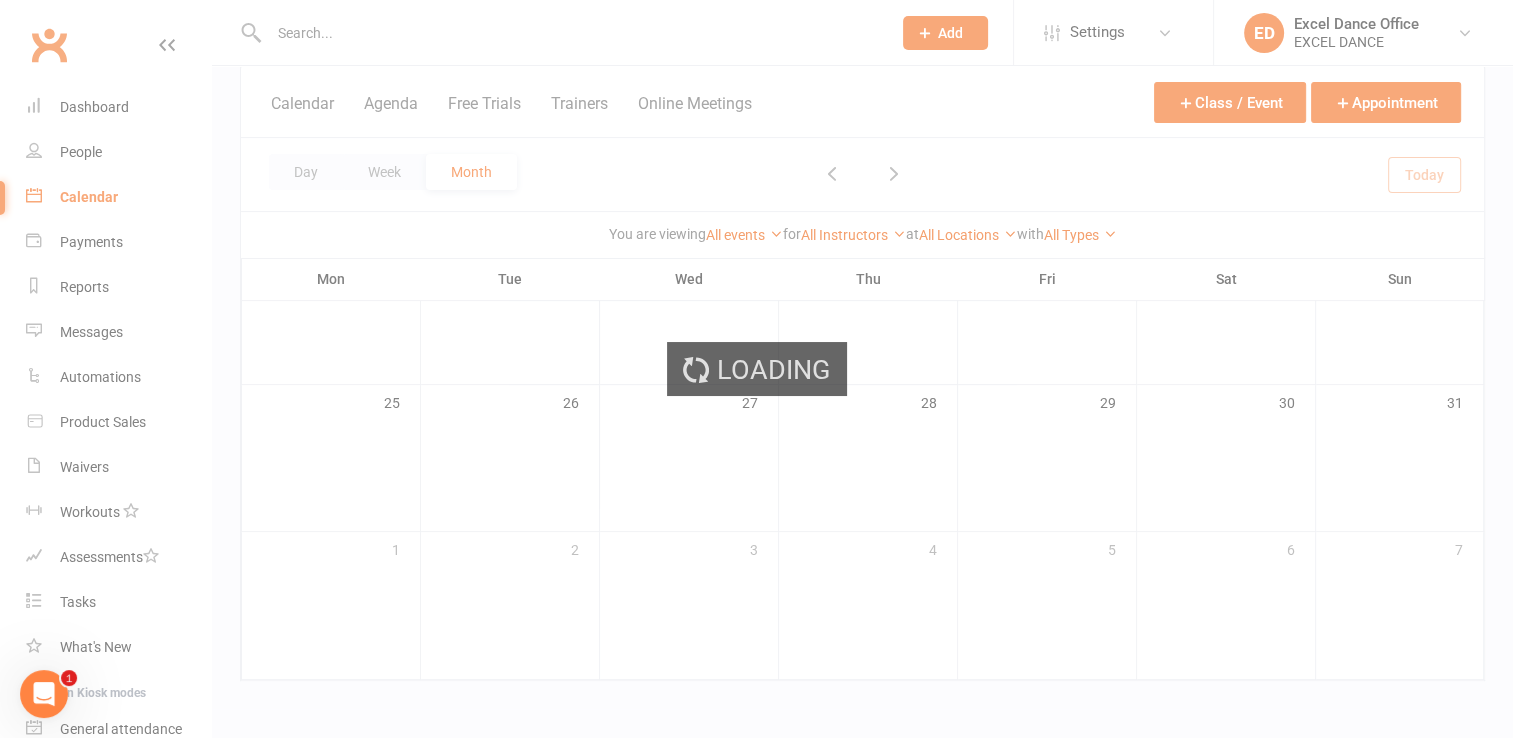 scroll, scrollTop: 0, scrollLeft: 0, axis: both 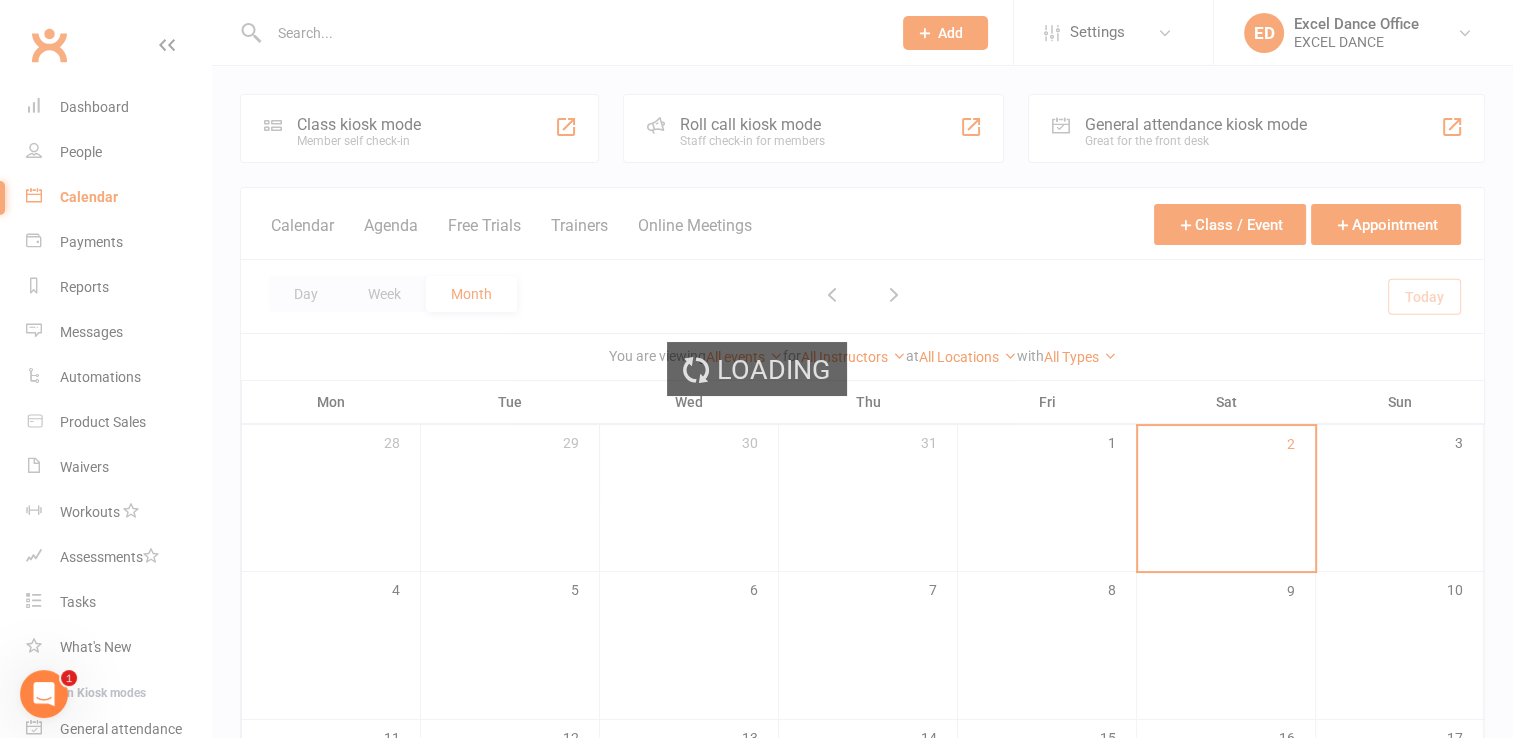 click on "Loading" at bounding box center (756, 369) 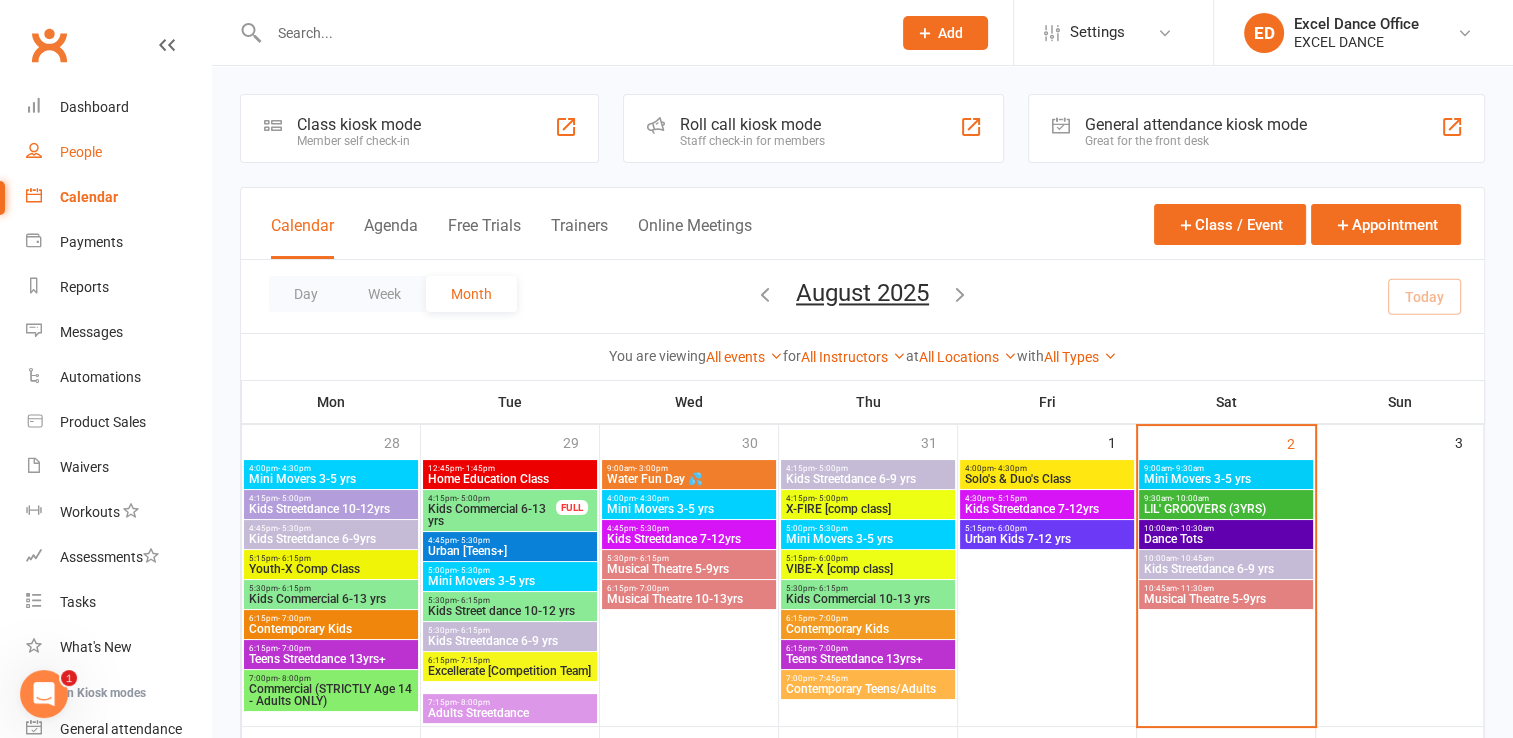 click on "People" at bounding box center [81, 152] 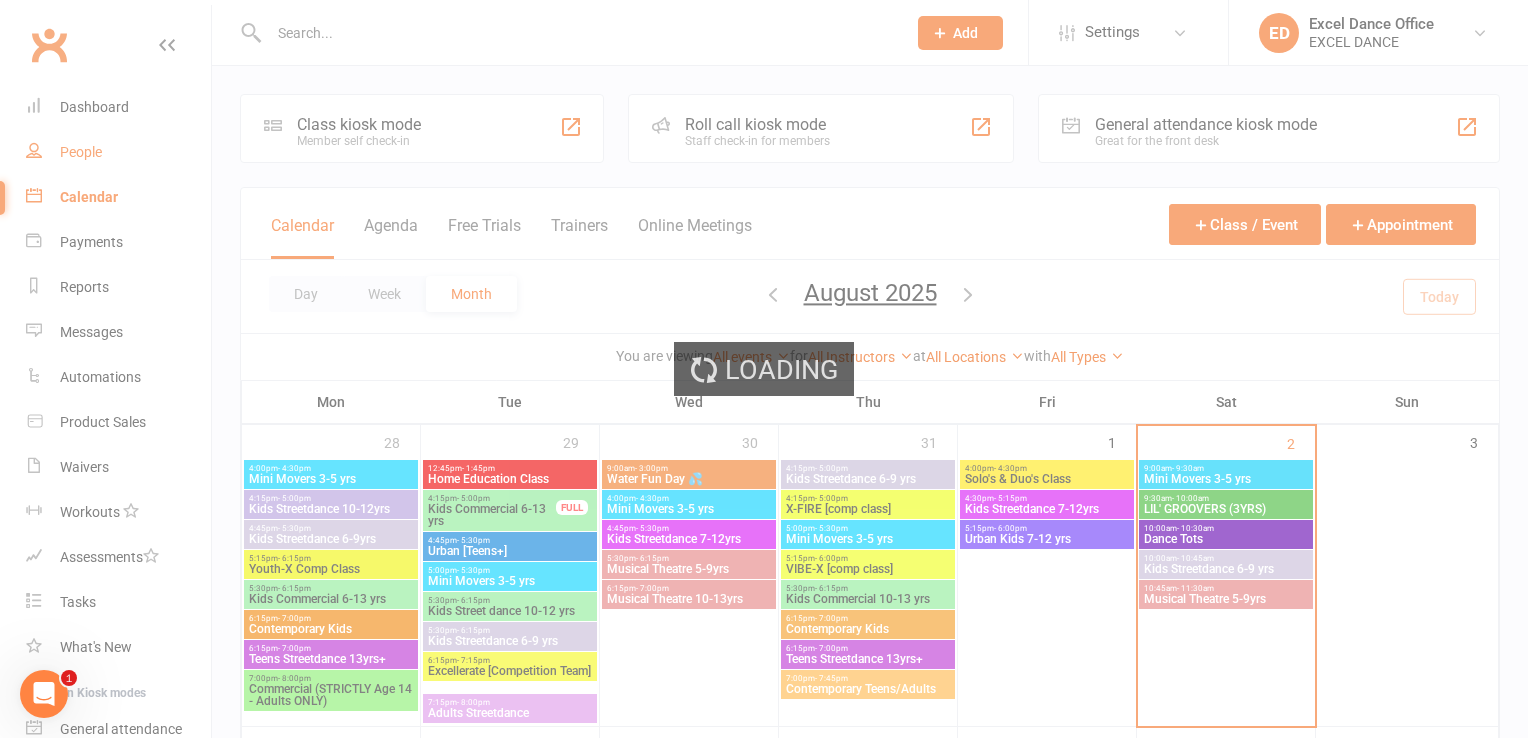 select on "100" 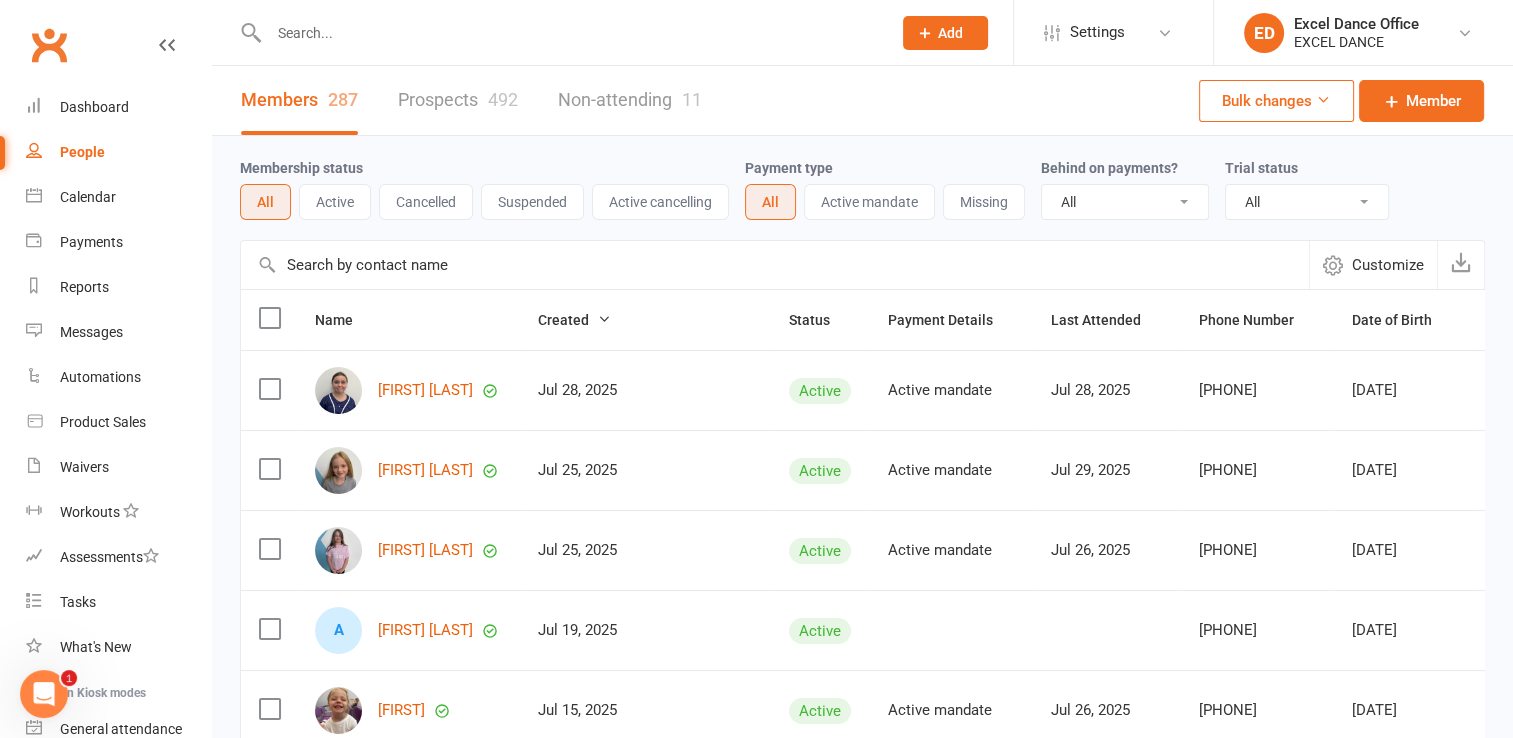 click at bounding box center (570, 33) 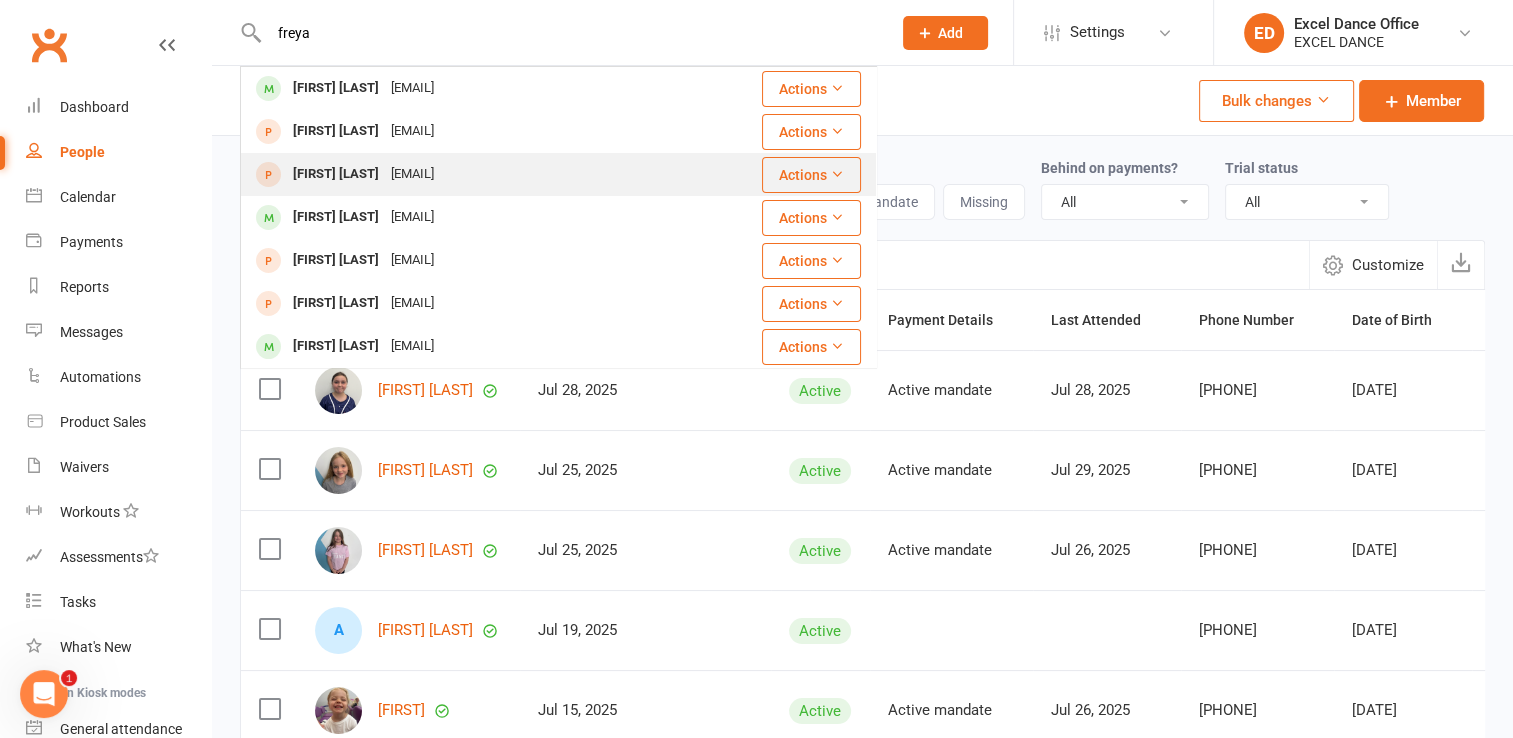 type on "freya" 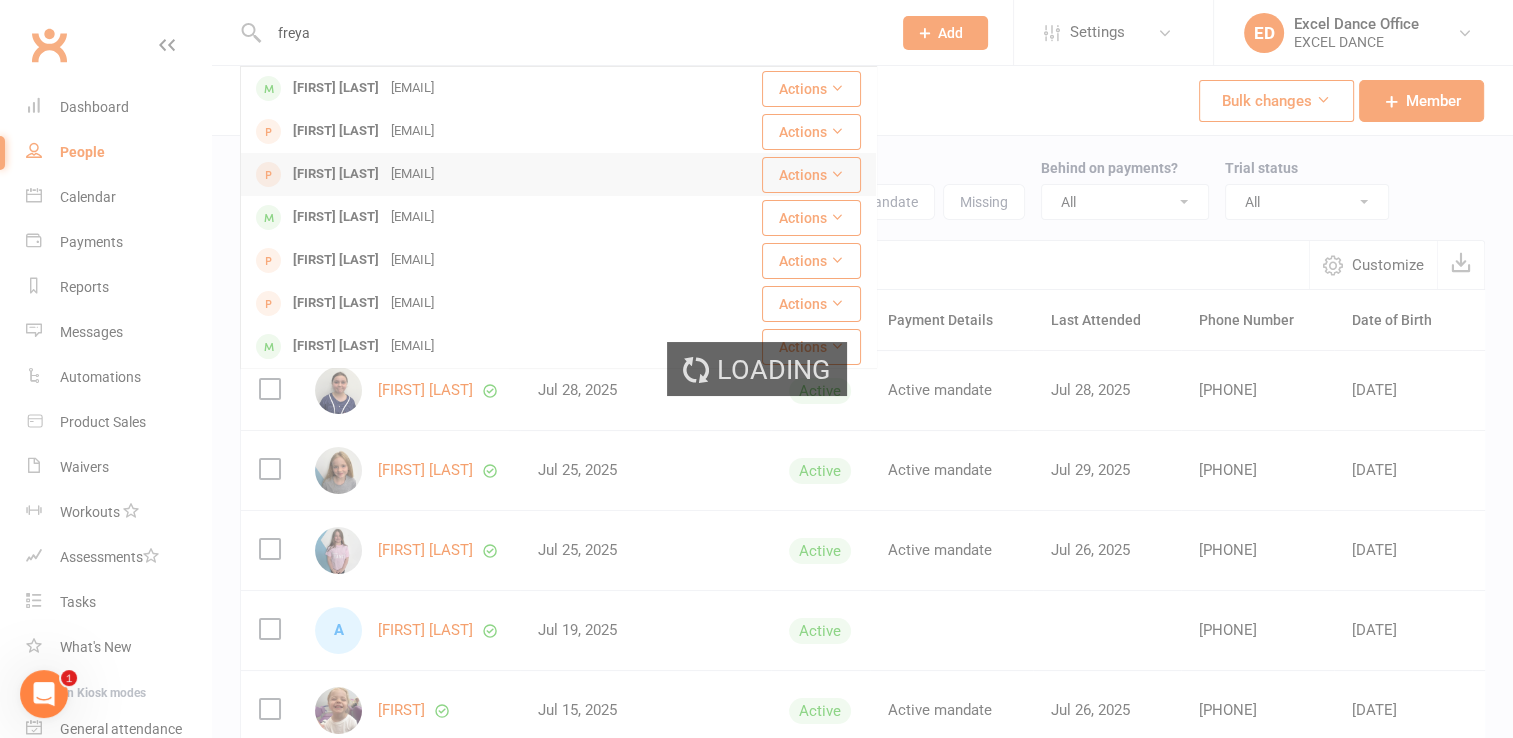 type 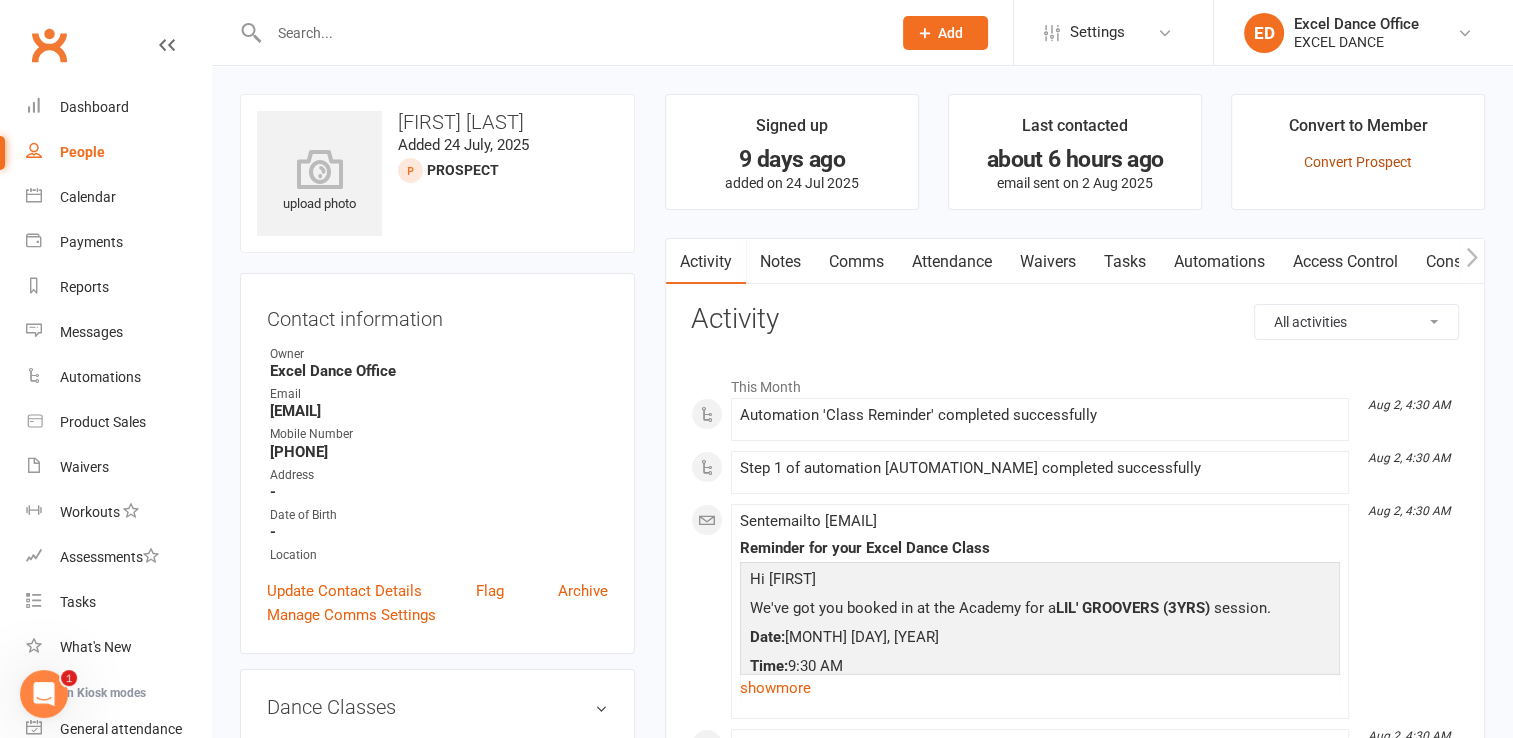 click on "Convert Prospect" at bounding box center (1358, 162) 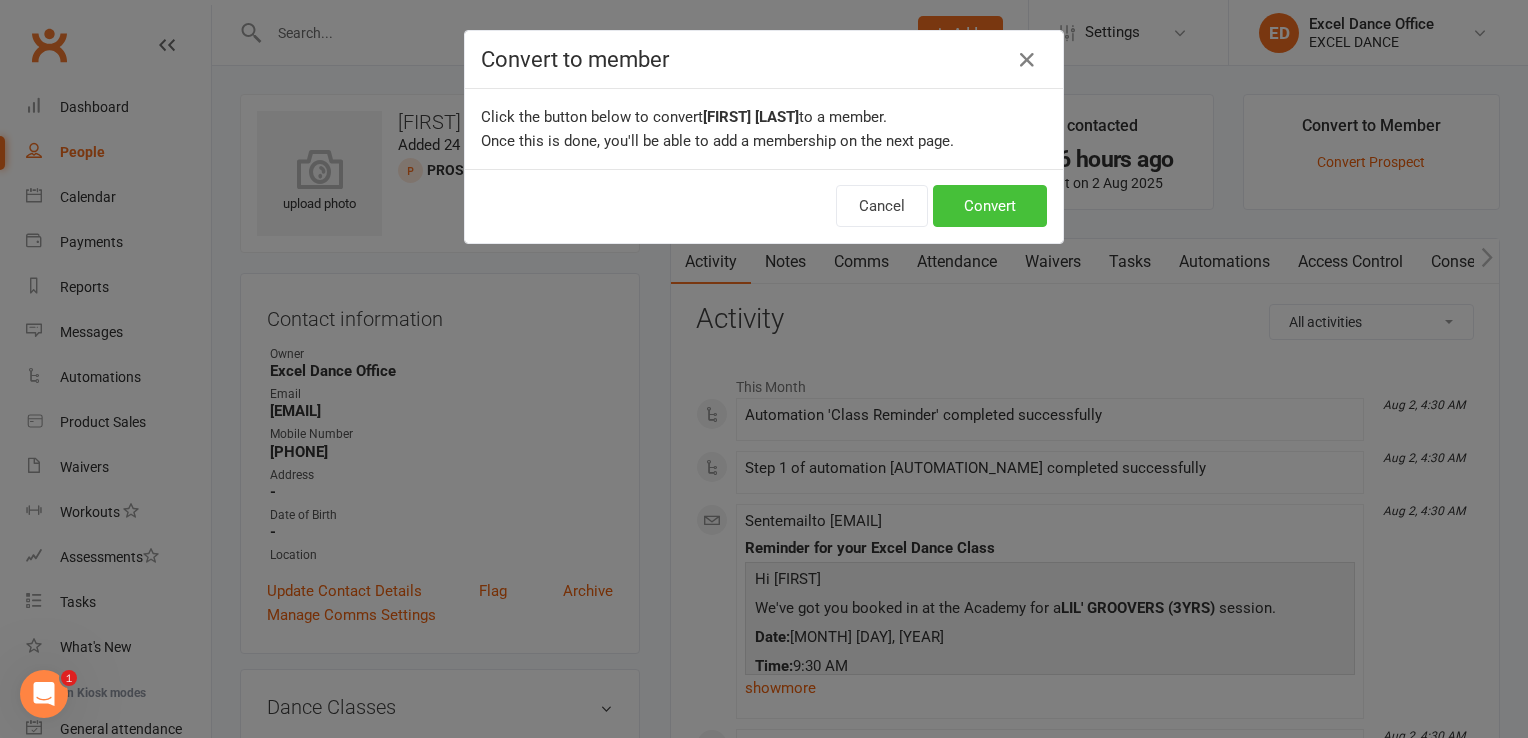 click on "Convert" at bounding box center [990, 206] 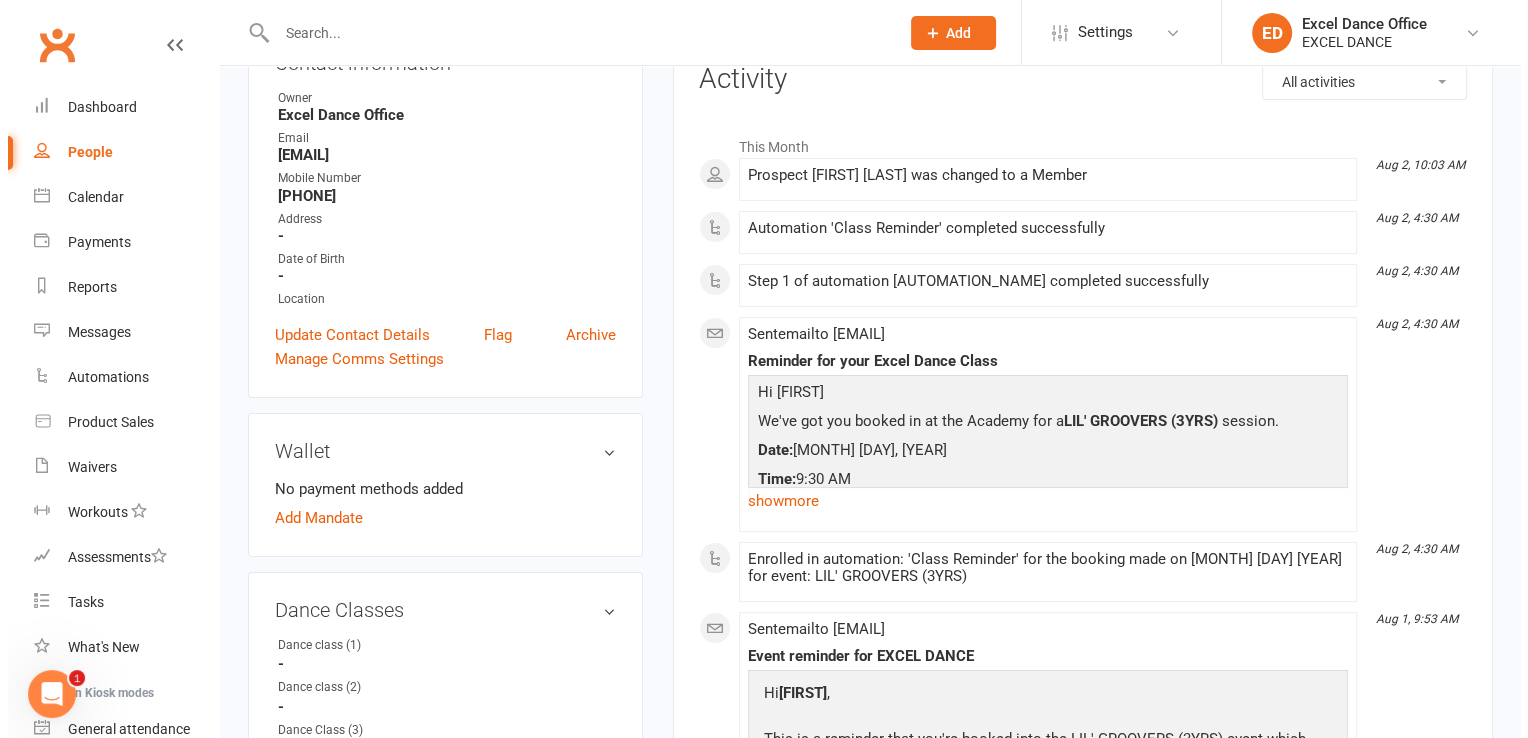 scroll, scrollTop: 248, scrollLeft: 0, axis: vertical 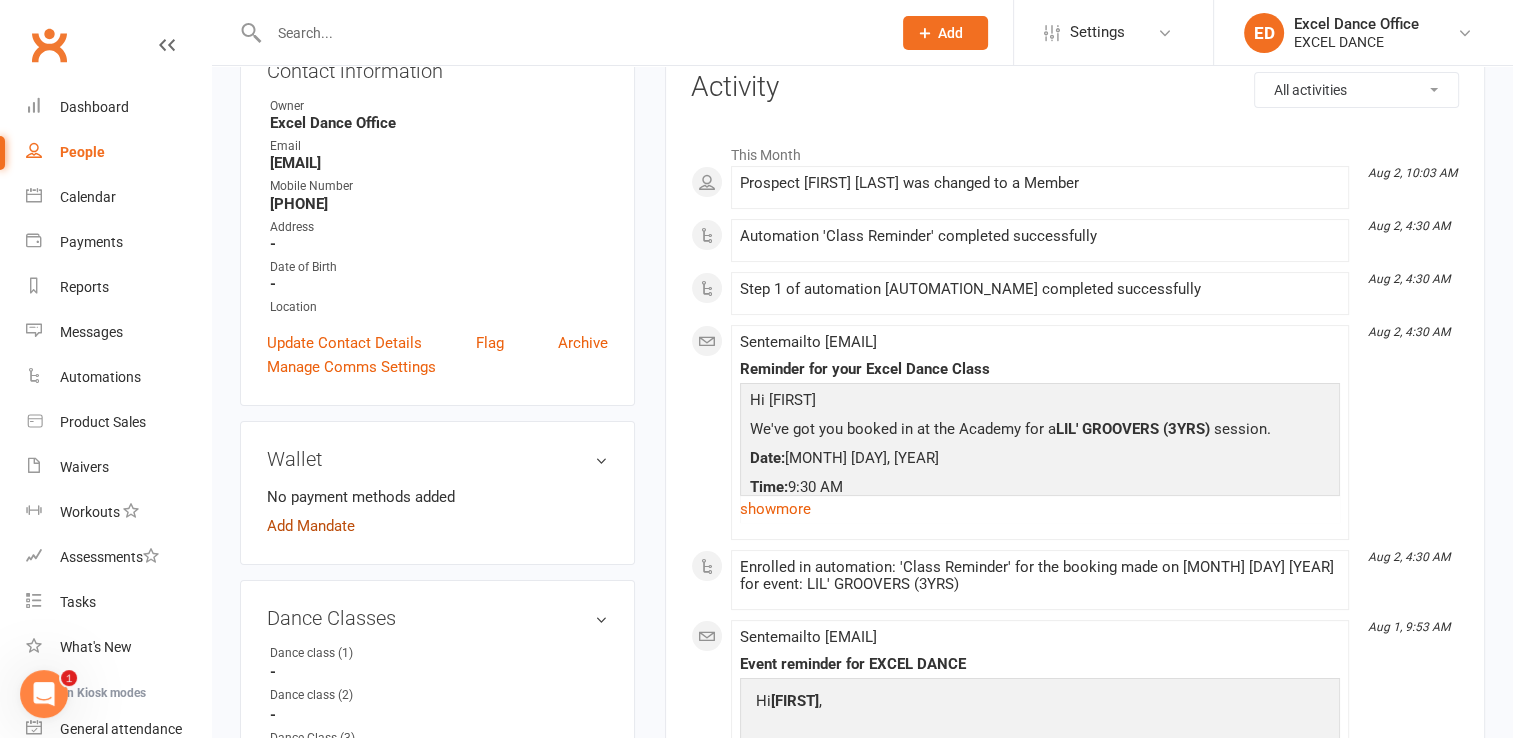 click on "Add Mandate" at bounding box center (311, 526) 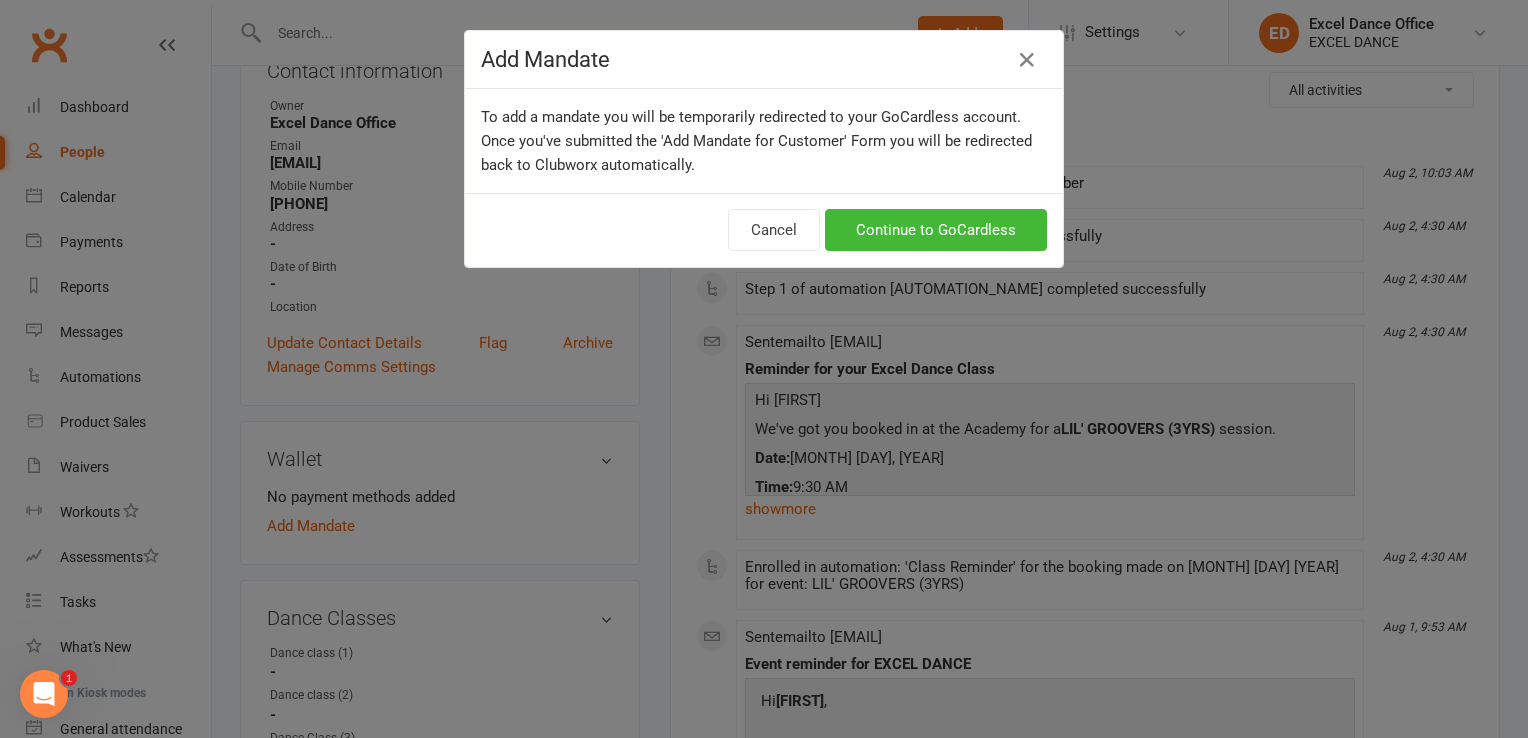 click on "Cancel Continue to GoCardless" at bounding box center (764, 230) 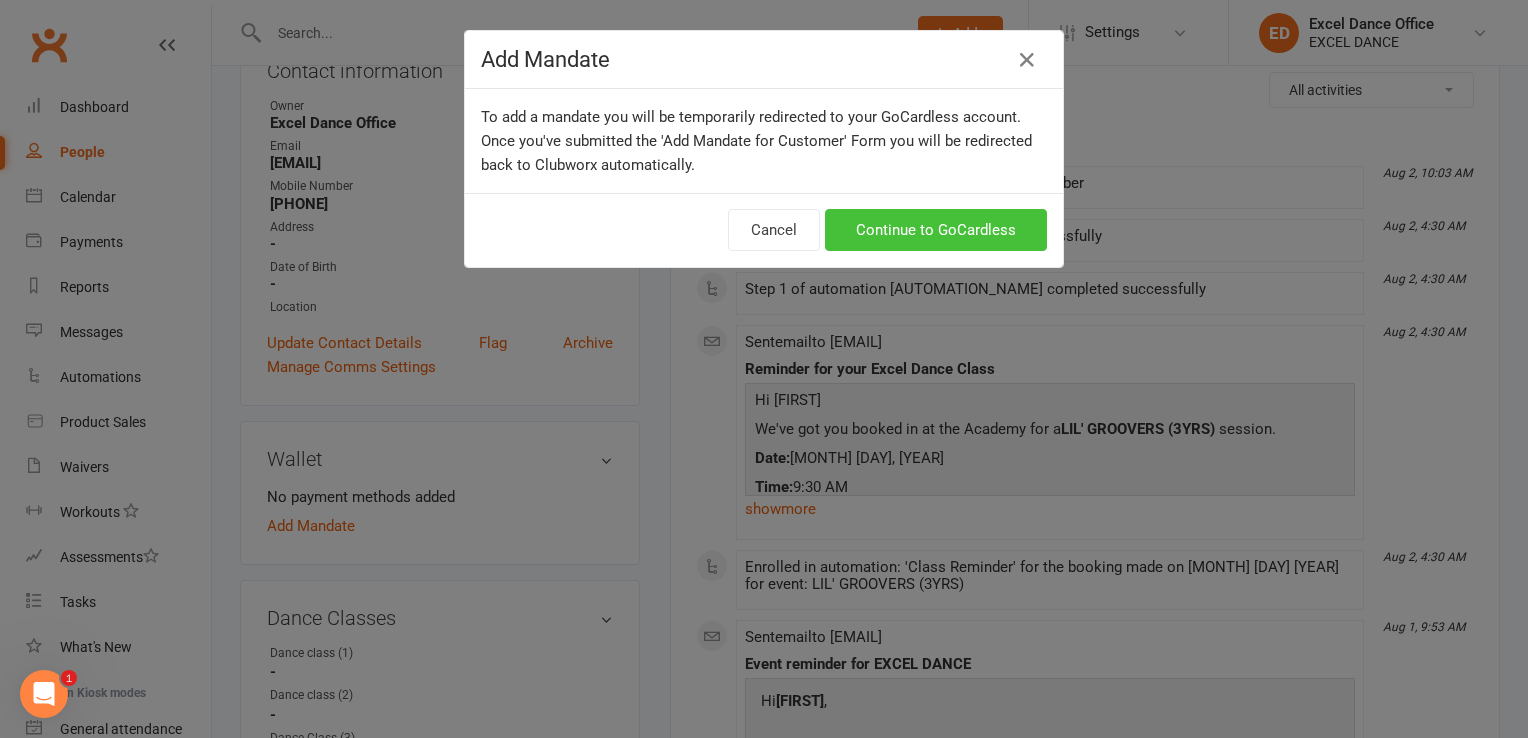 click on "Continue to GoCardless" at bounding box center [936, 230] 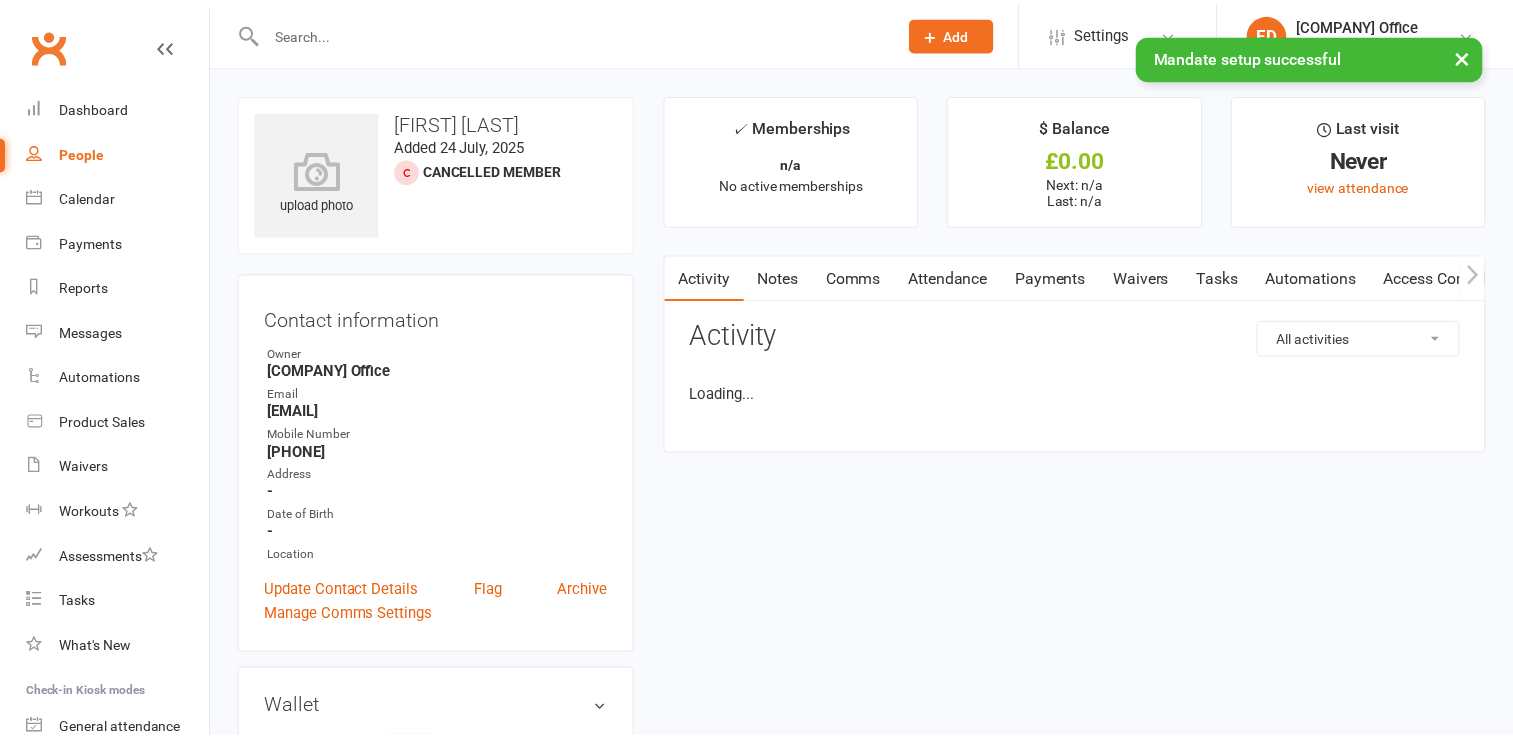 scroll, scrollTop: 0, scrollLeft: 0, axis: both 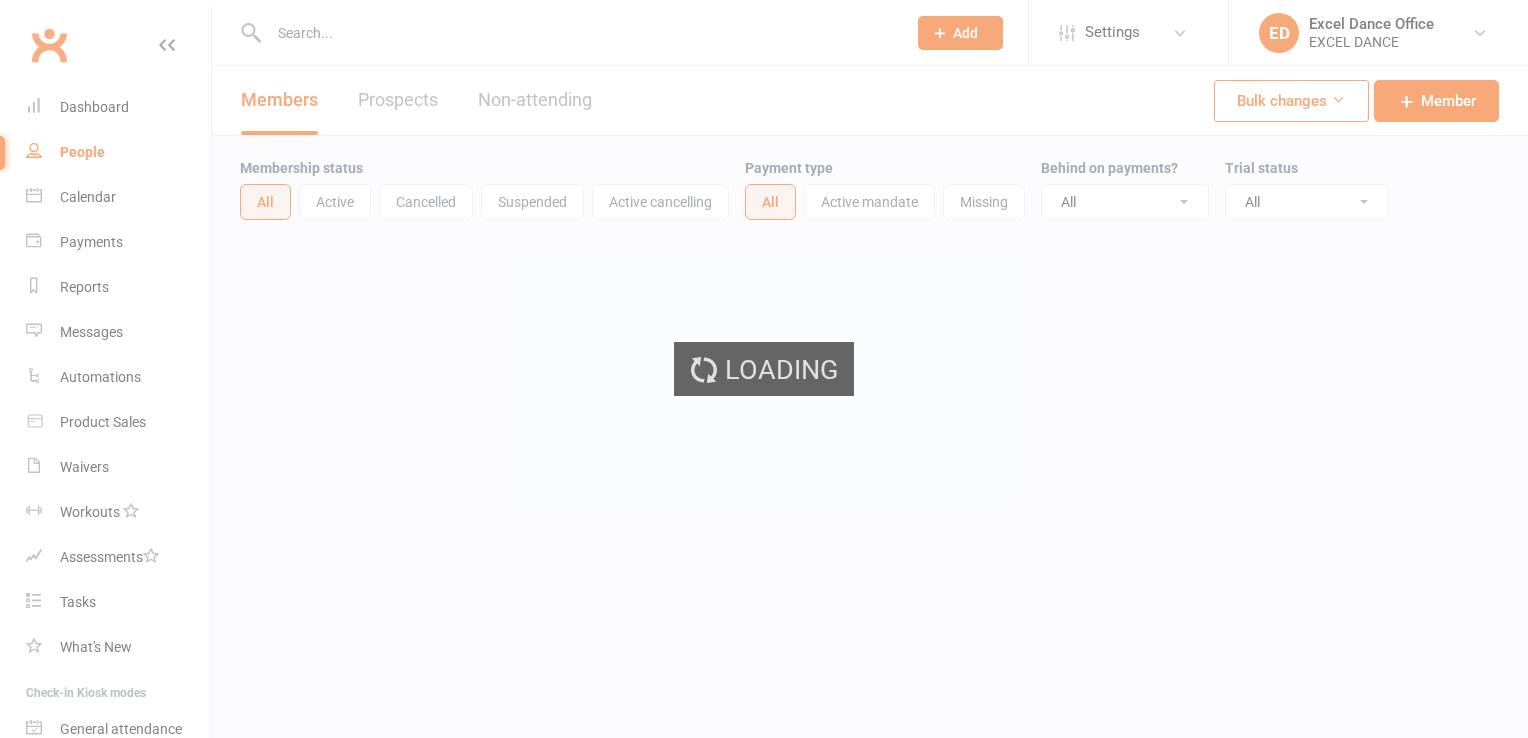 select on "100" 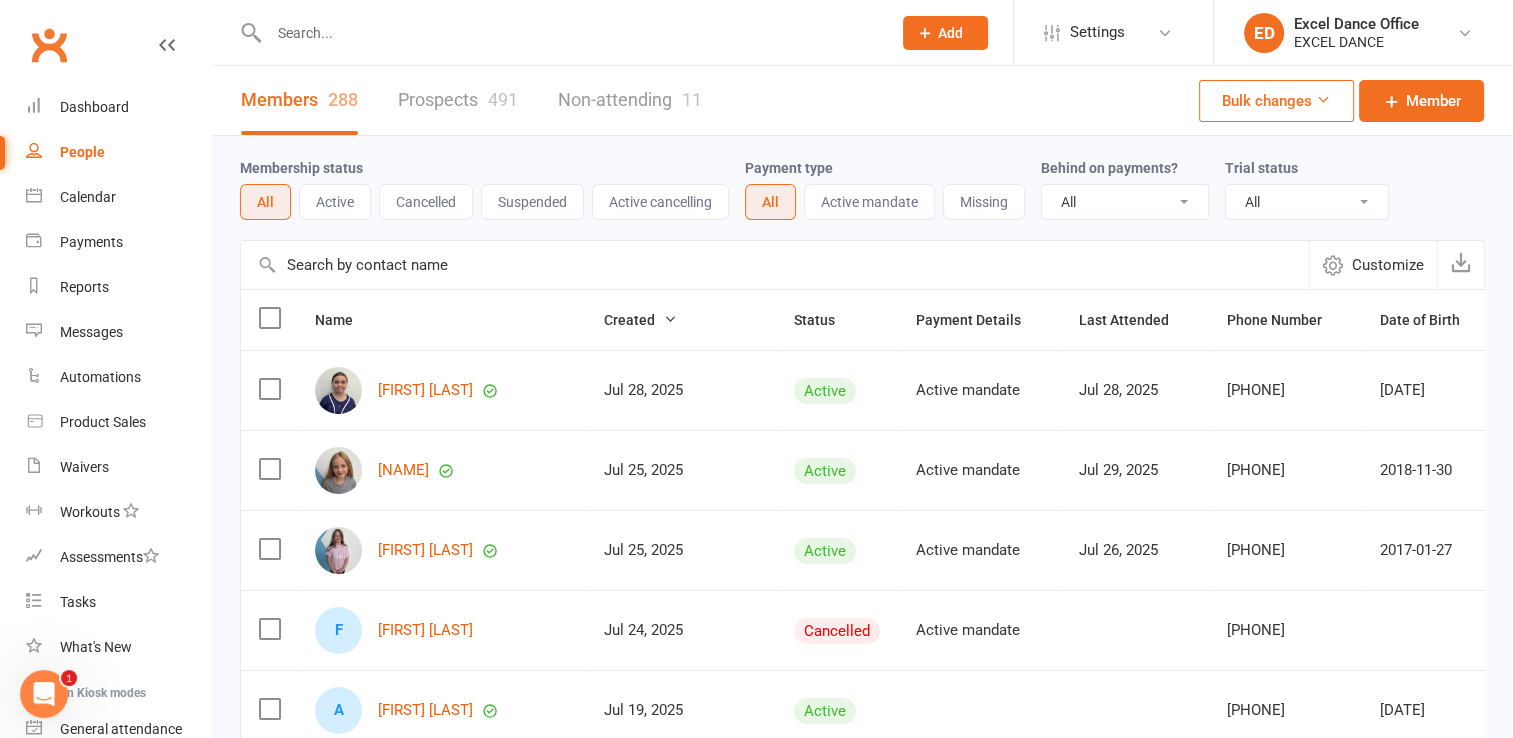 scroll, scrollTop: 0, scrollLeft: 0, axis: both 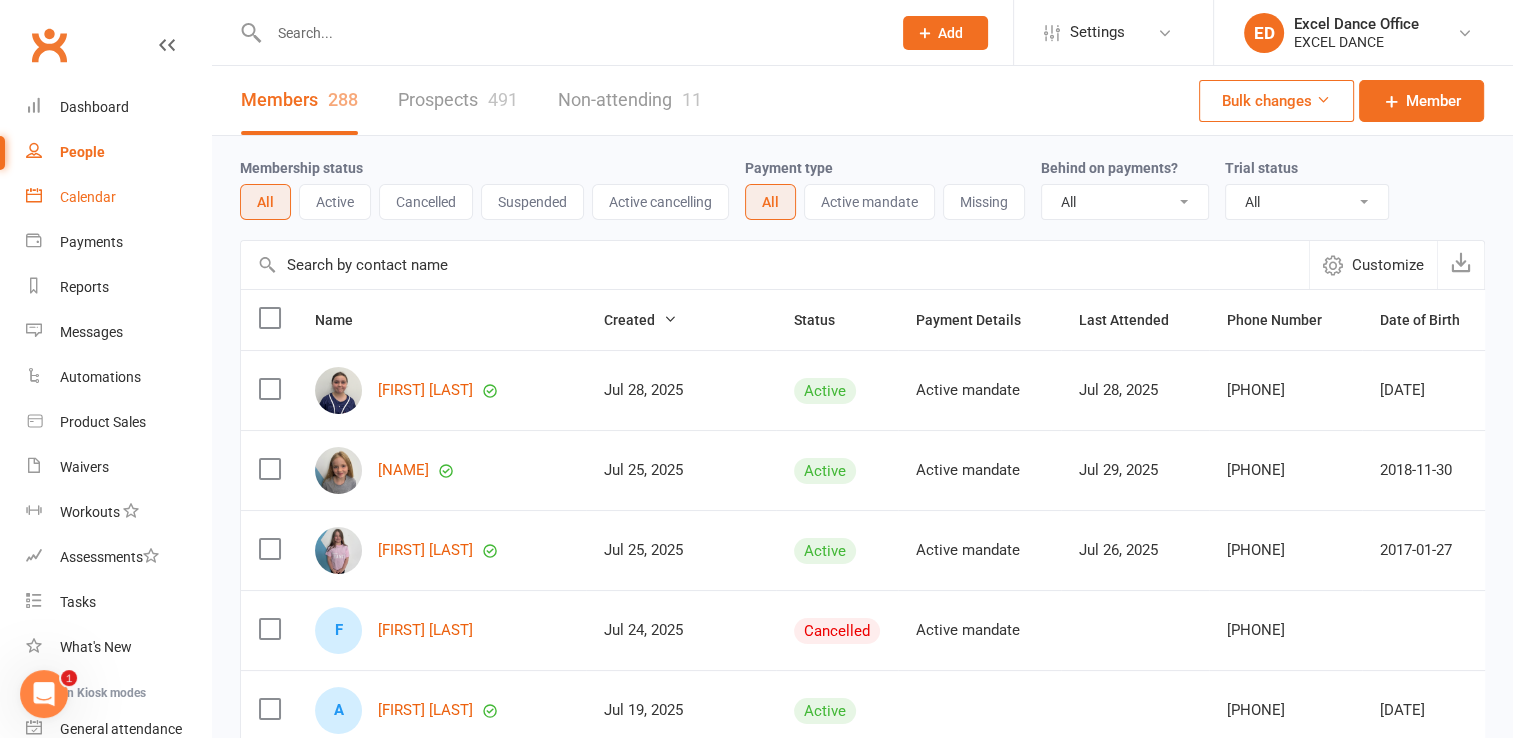 click on "Calendar" at bounding box center [88, 197] 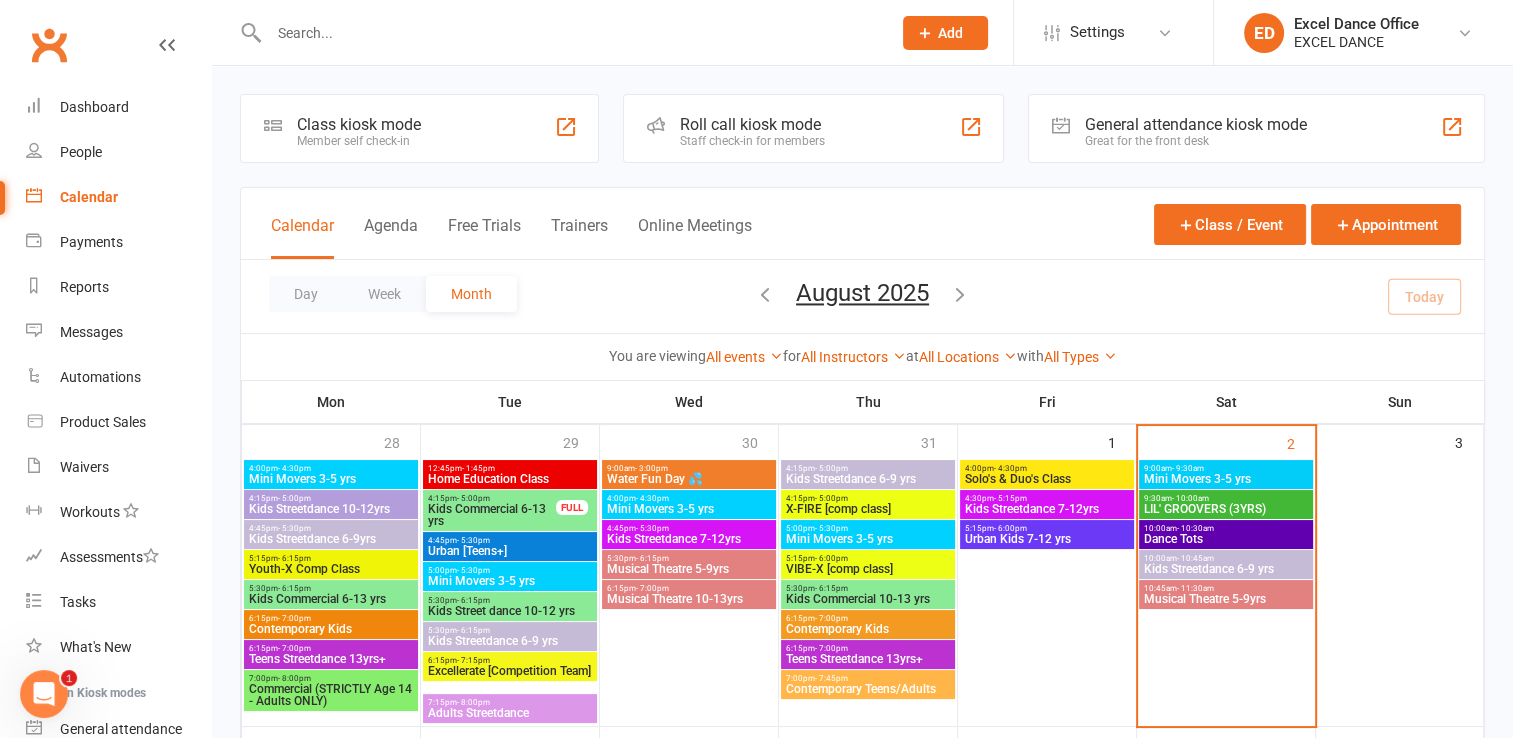 click at bounding box center (570, 33) 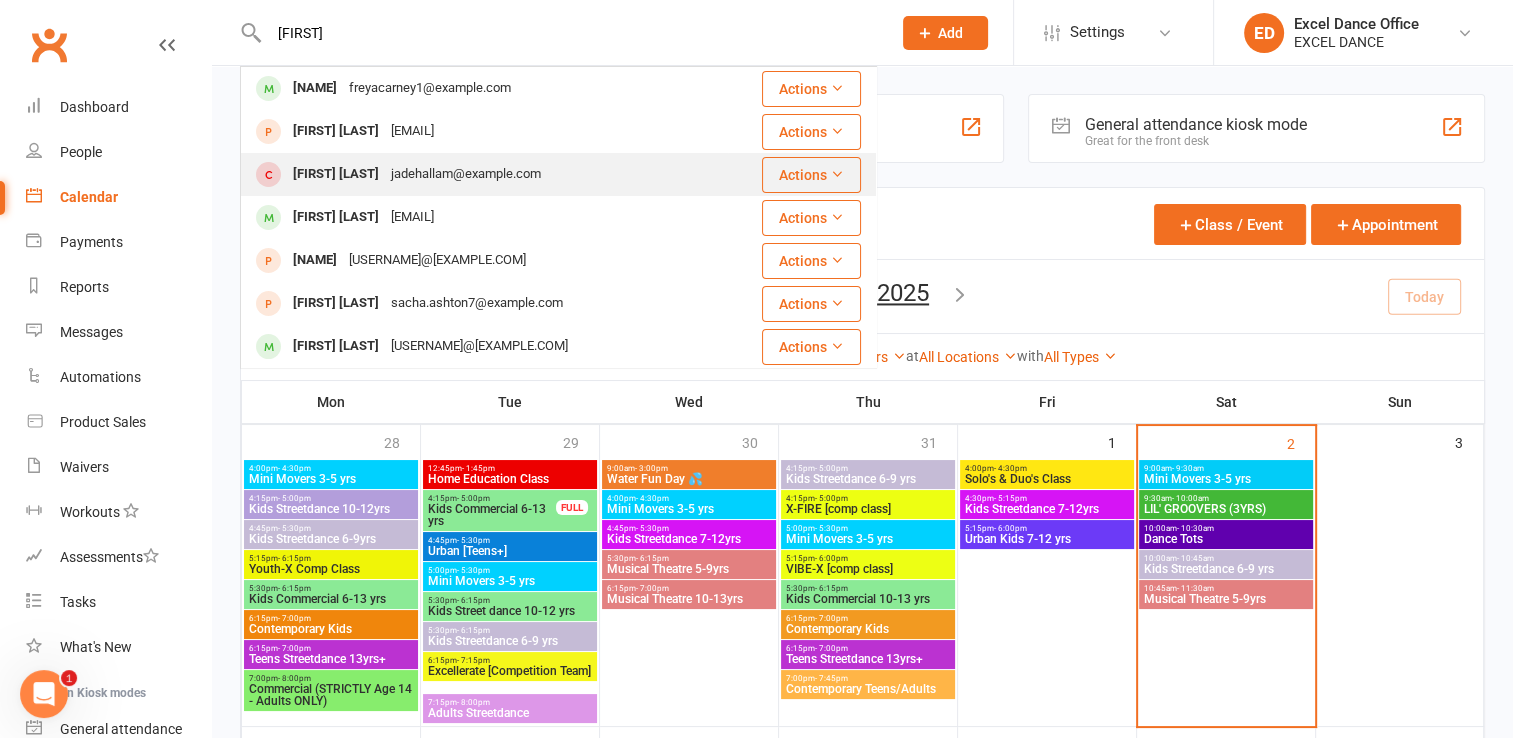 type on "[FIRST]" 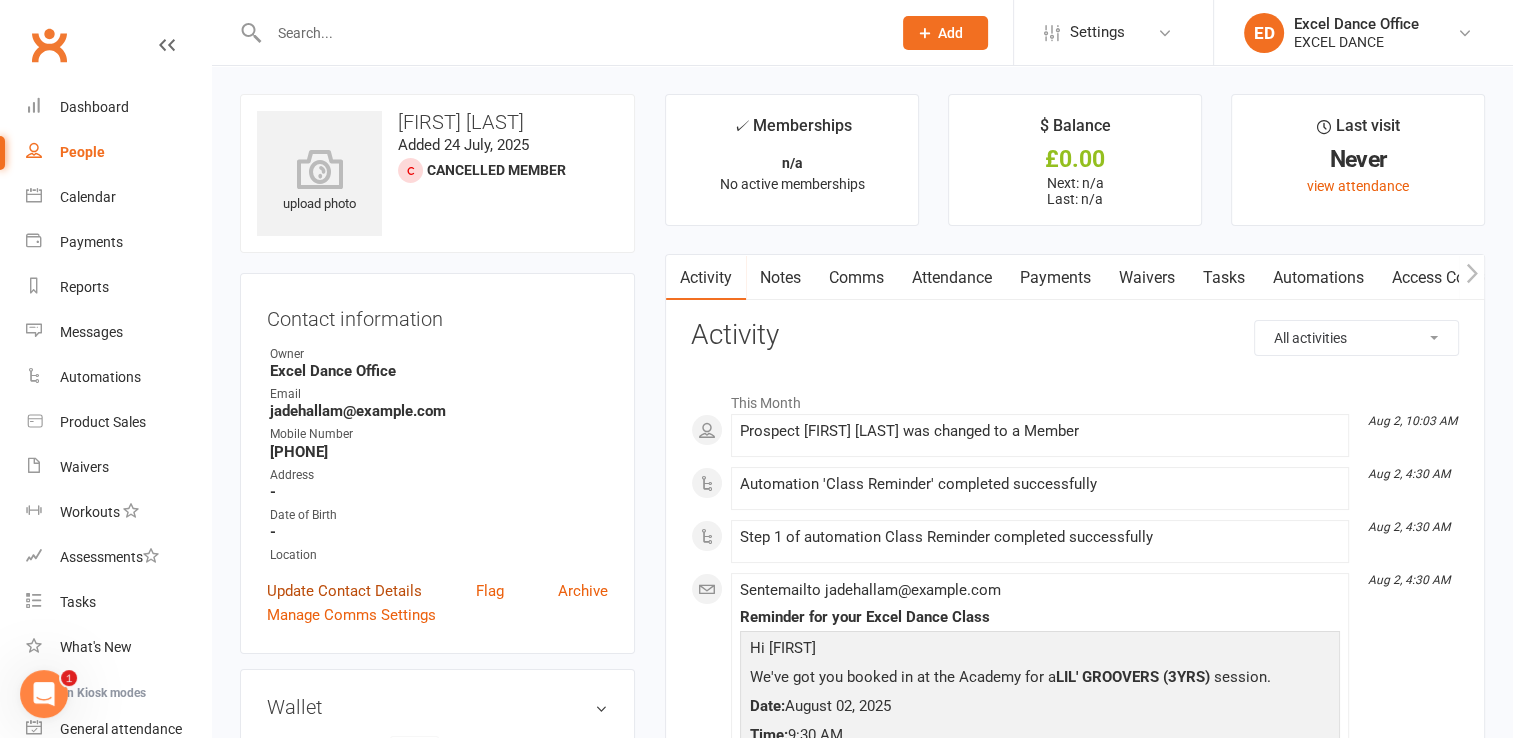 click on "Update Contact Details" at bounding box center (344, 591) 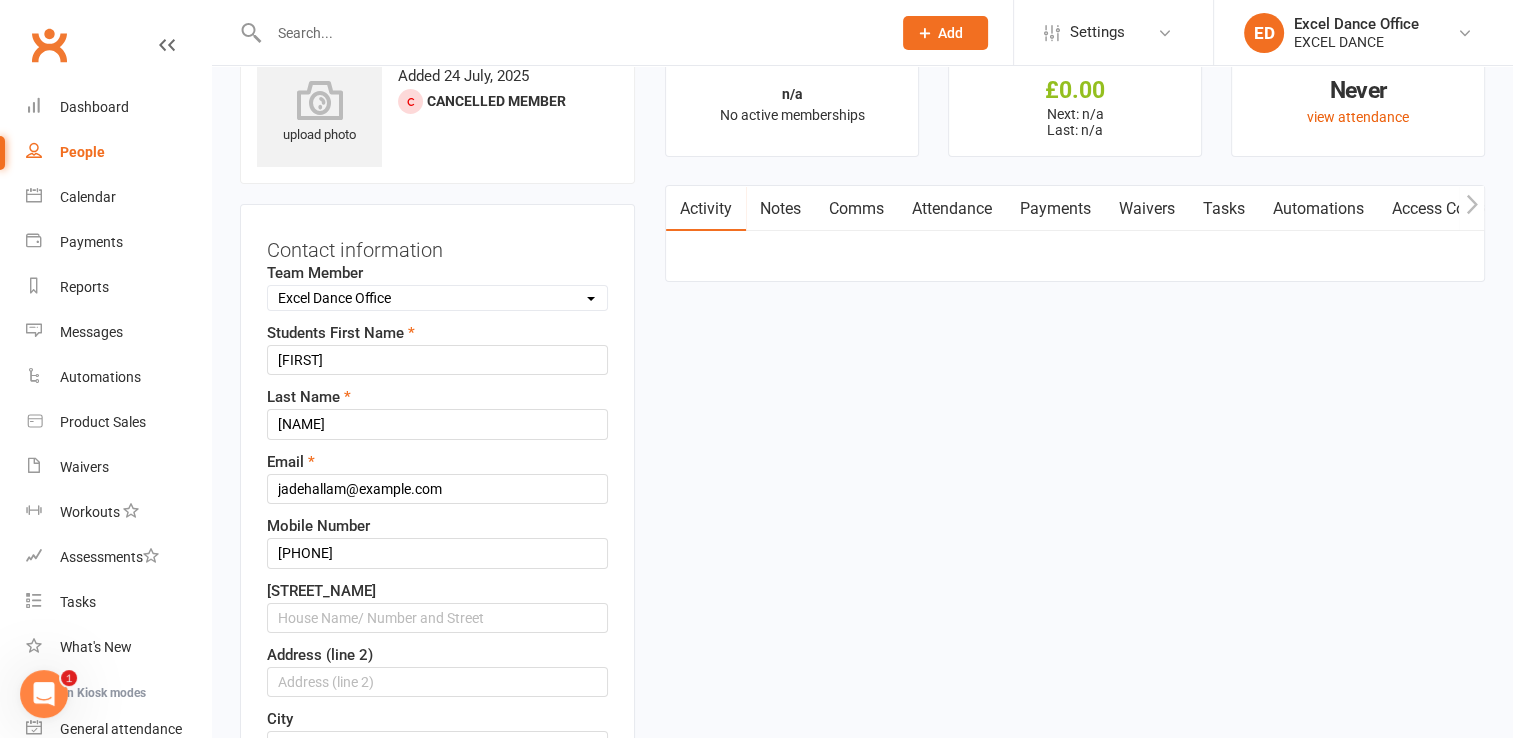 scroll, scrollTop: 94, scrollLeft: 0, axis: vertical 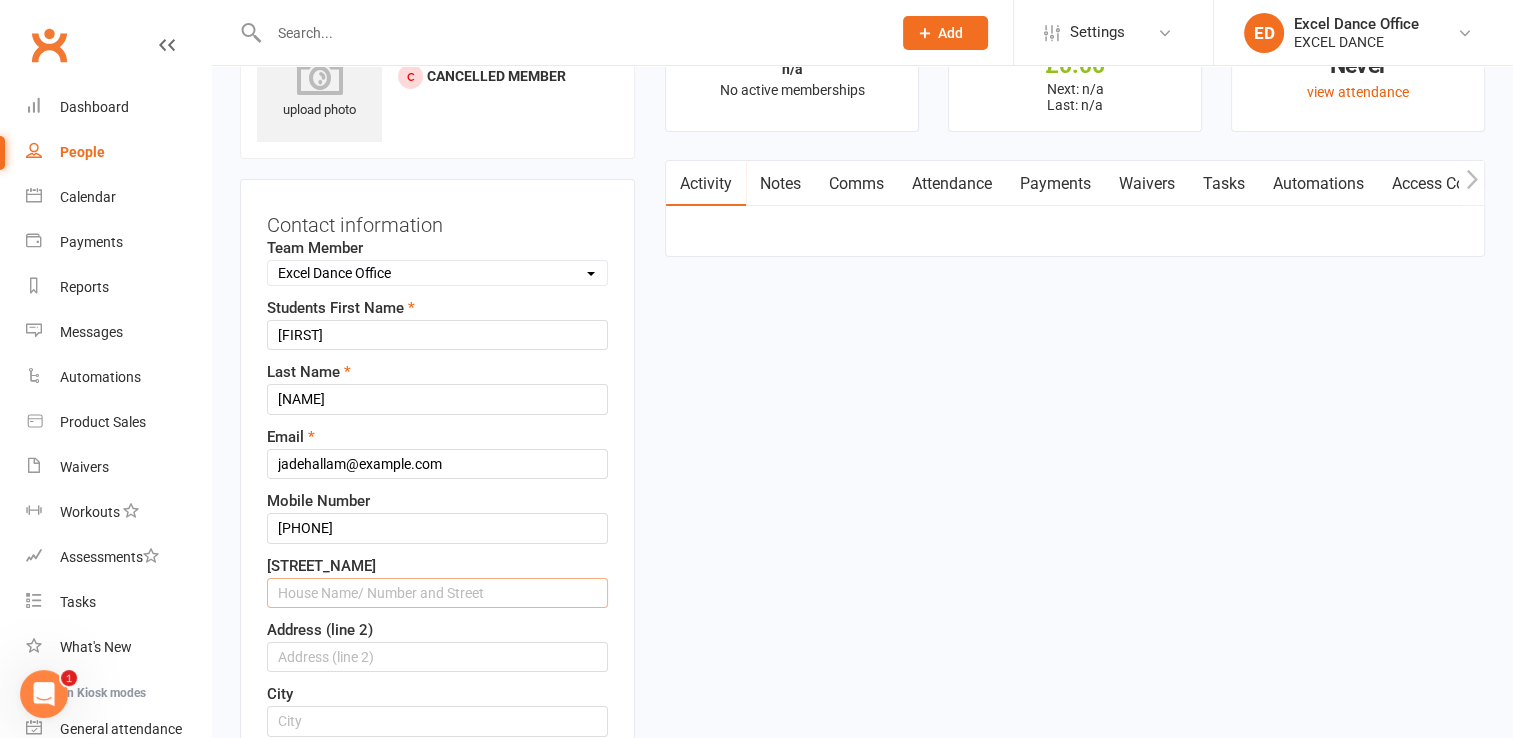 click at bounding box center (437, 593) 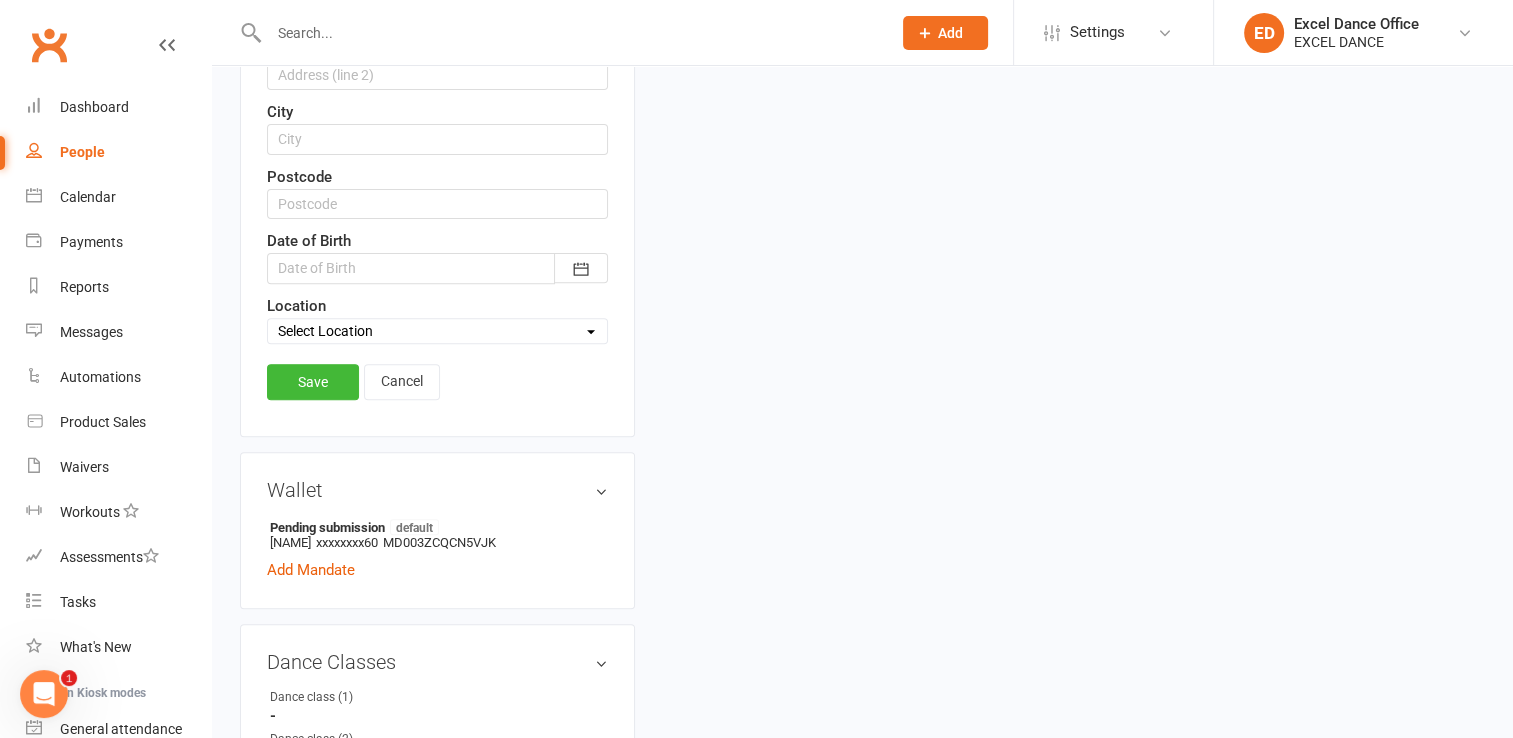 scroll, scrollTop: 660, scrollLeft: 0, axis: vertical 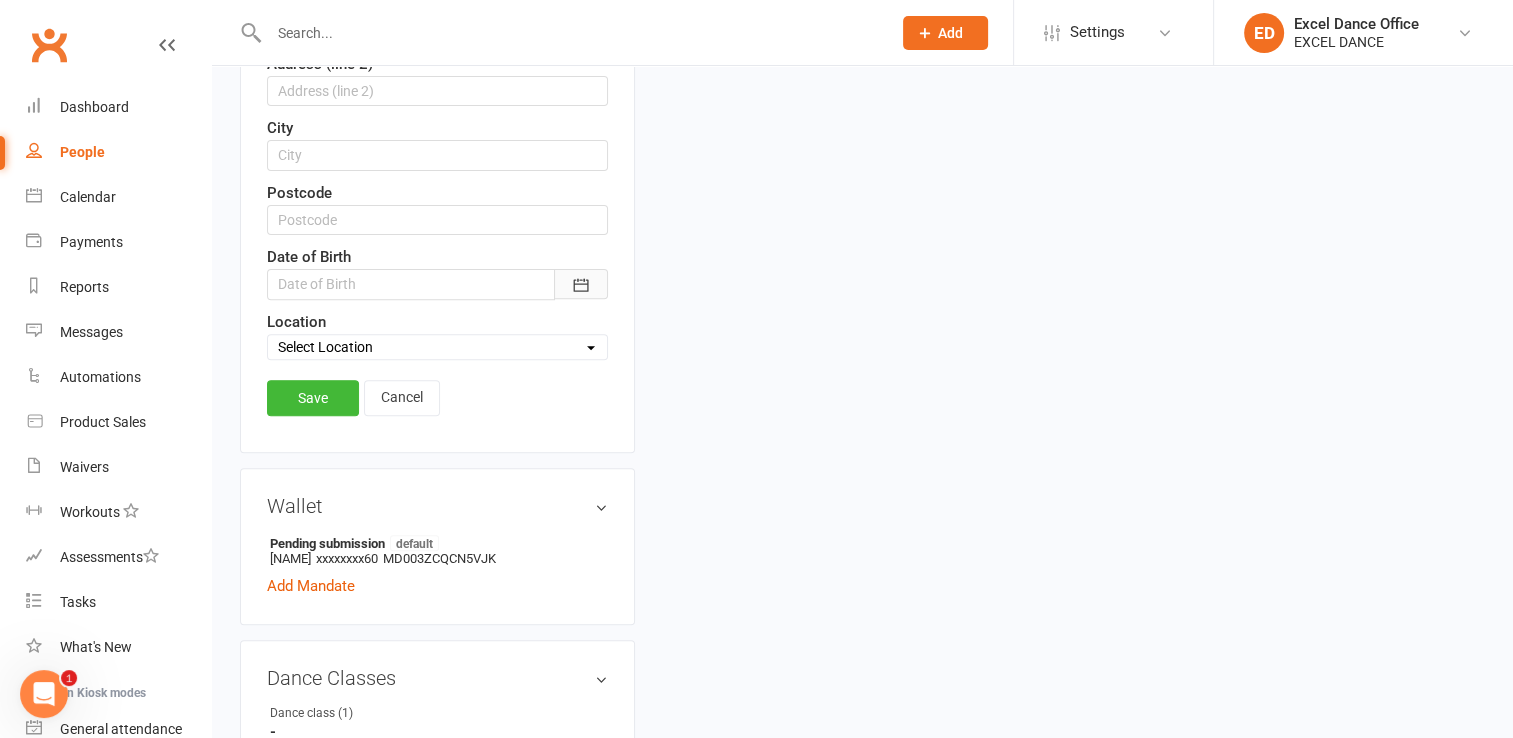 type on "[NUMBER] [STREET]" 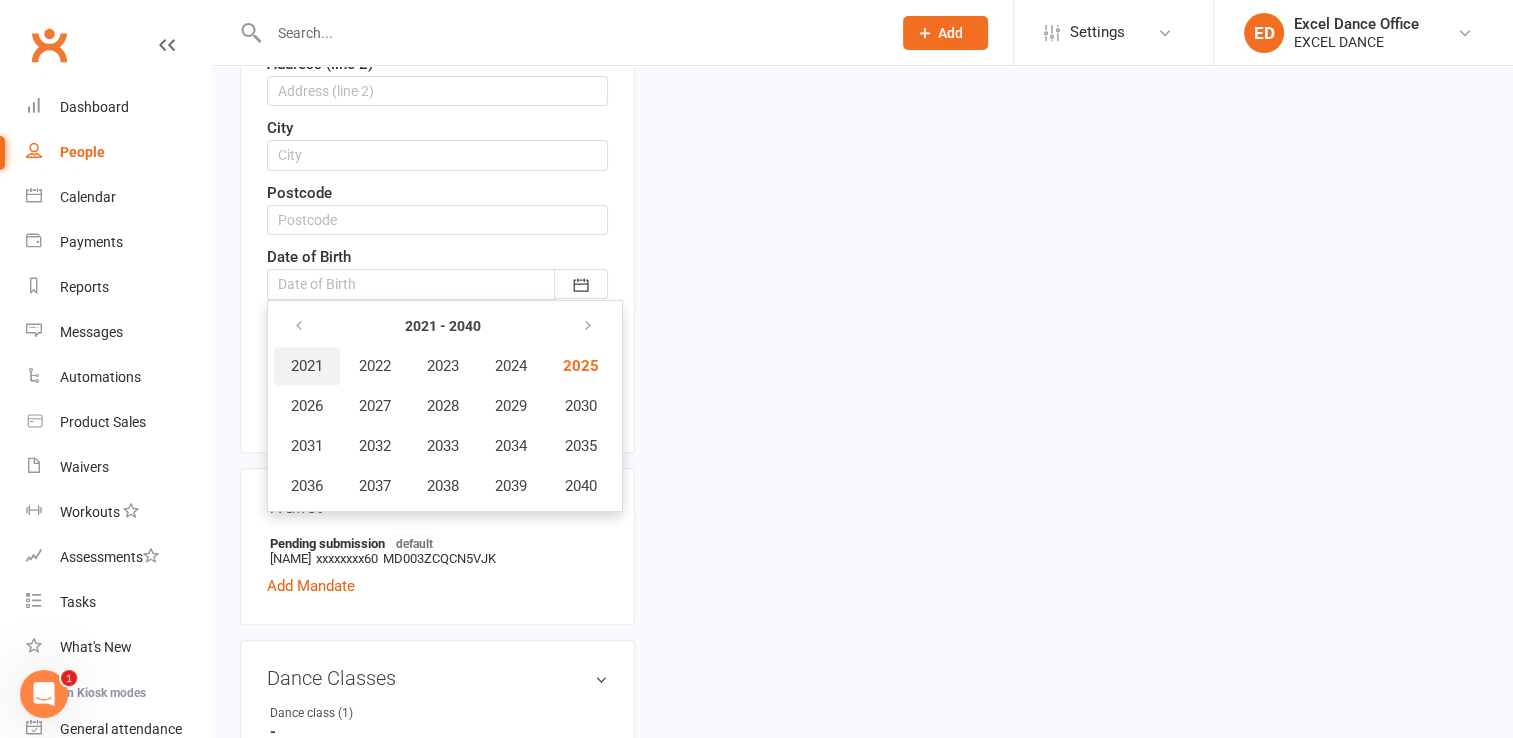 click on "2021" at bounding box center (307, 366) 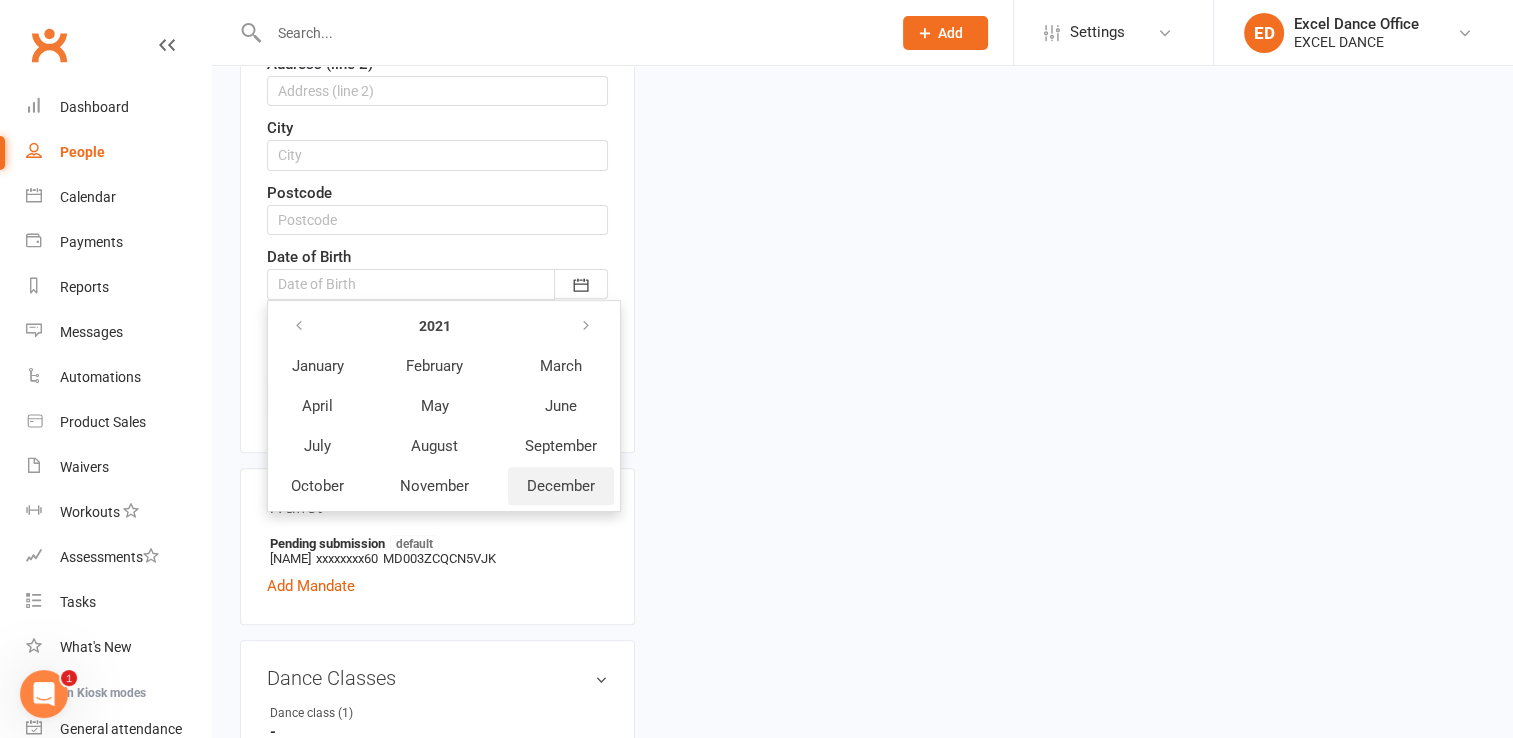 click on "December" at bounding box center (561, 486) 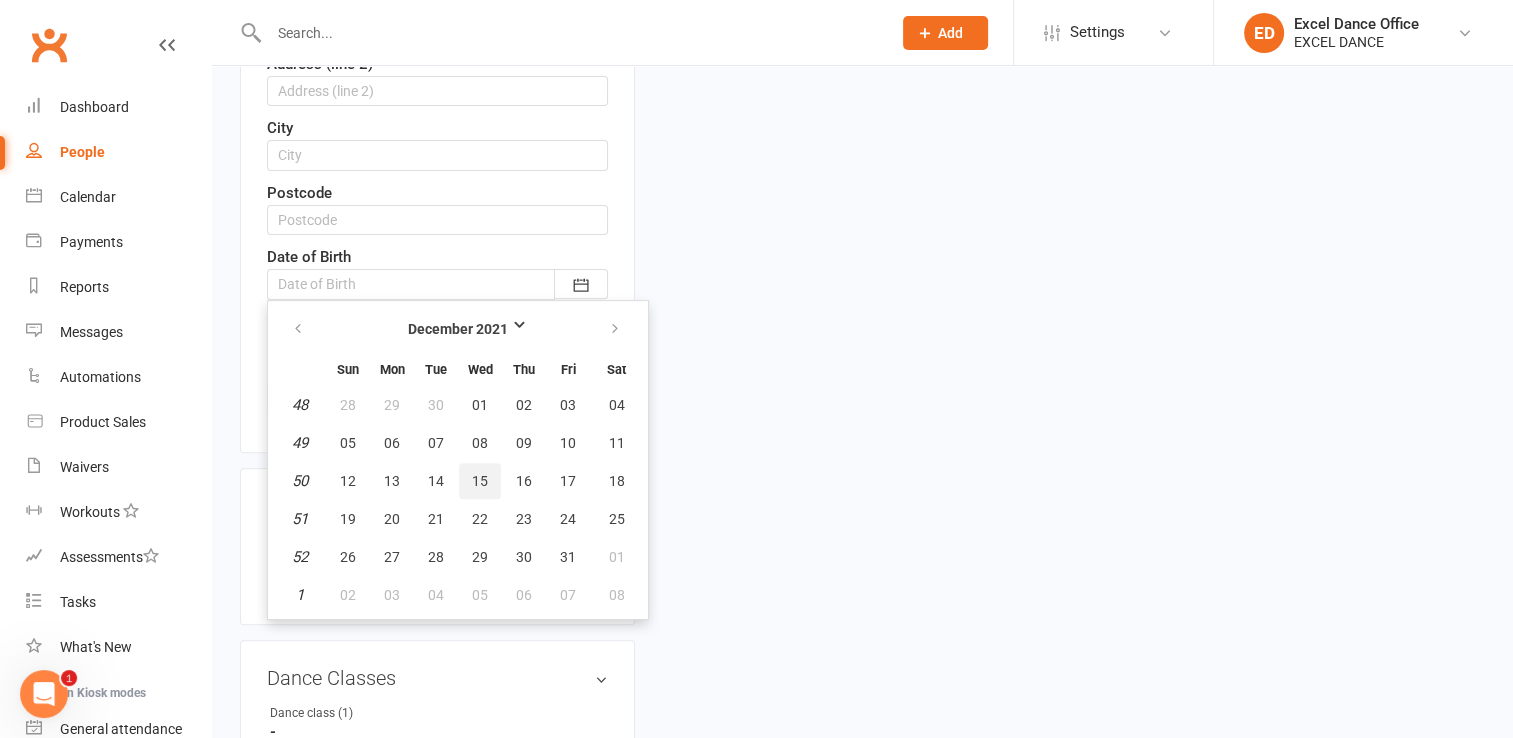 click on "15" at bounding box center (480, 481) 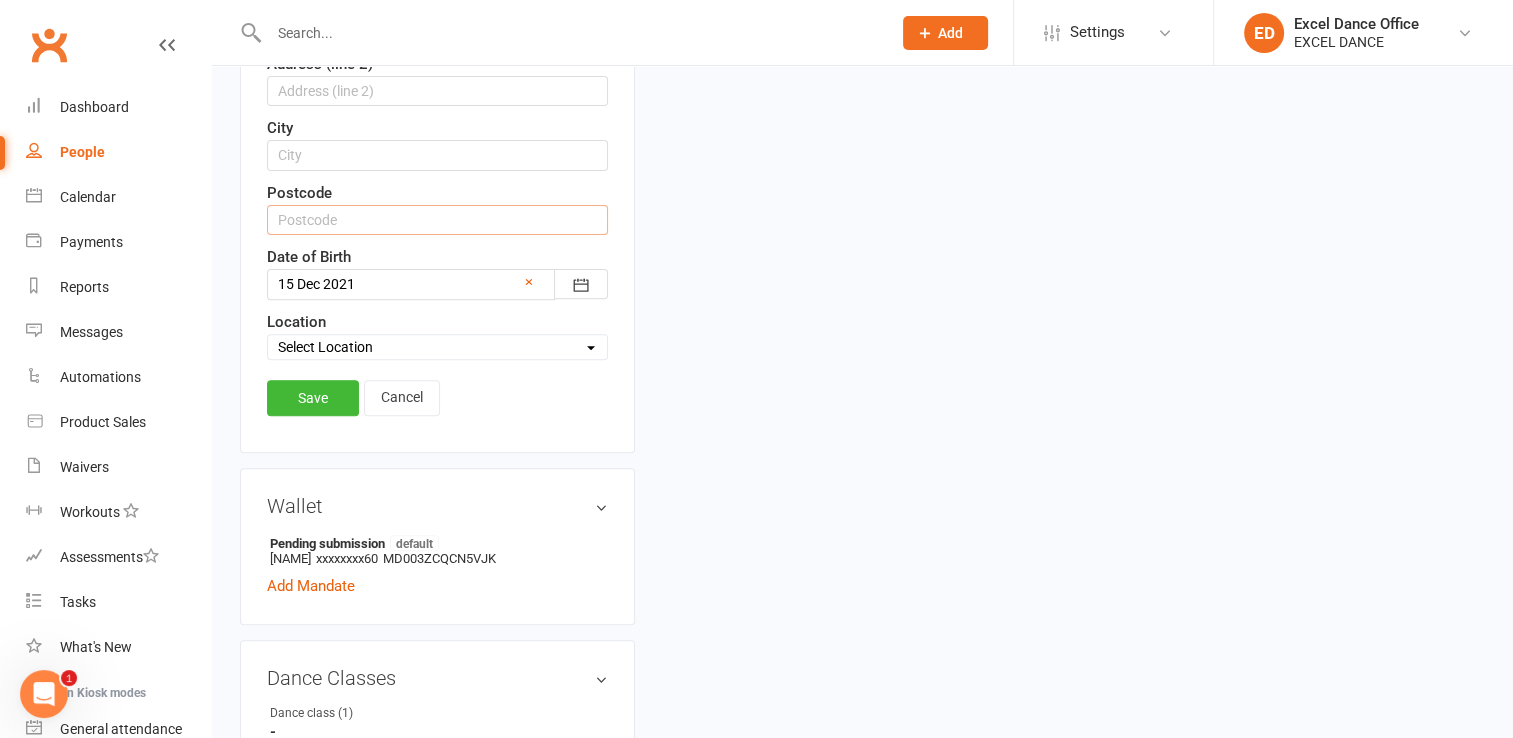 click at bounding box center [437, 220] 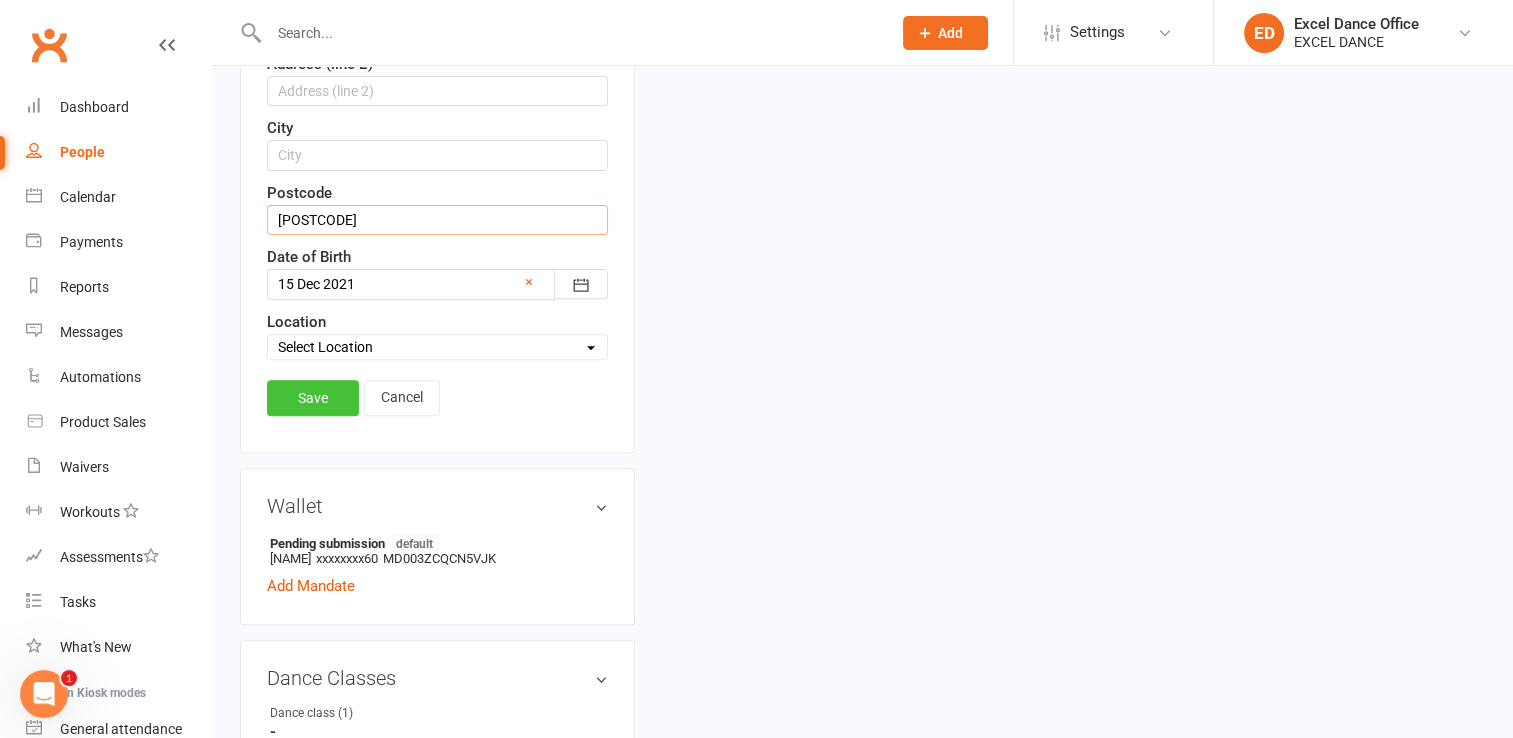 type on "S21 1FW" 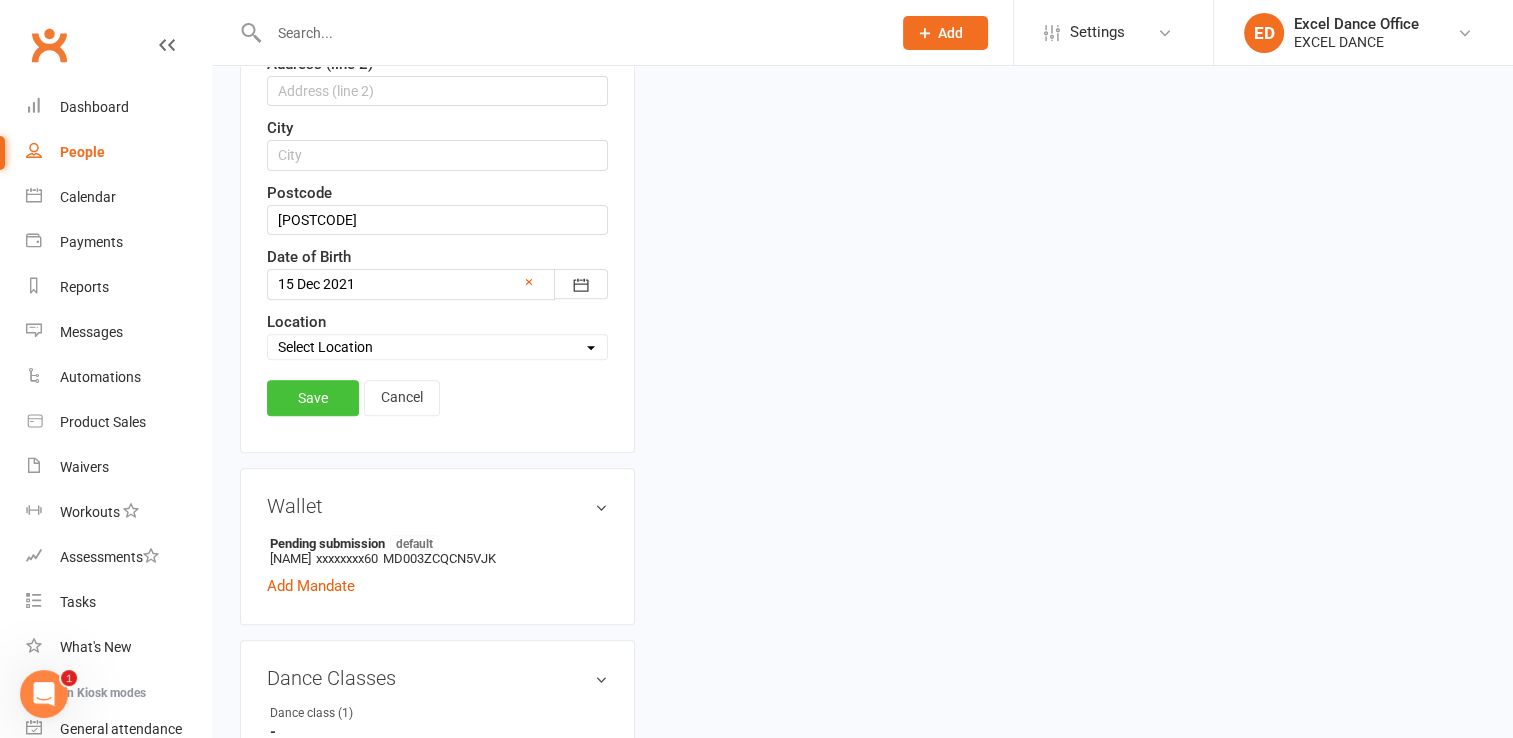 click on "Save" at bounding box center [313, 398] 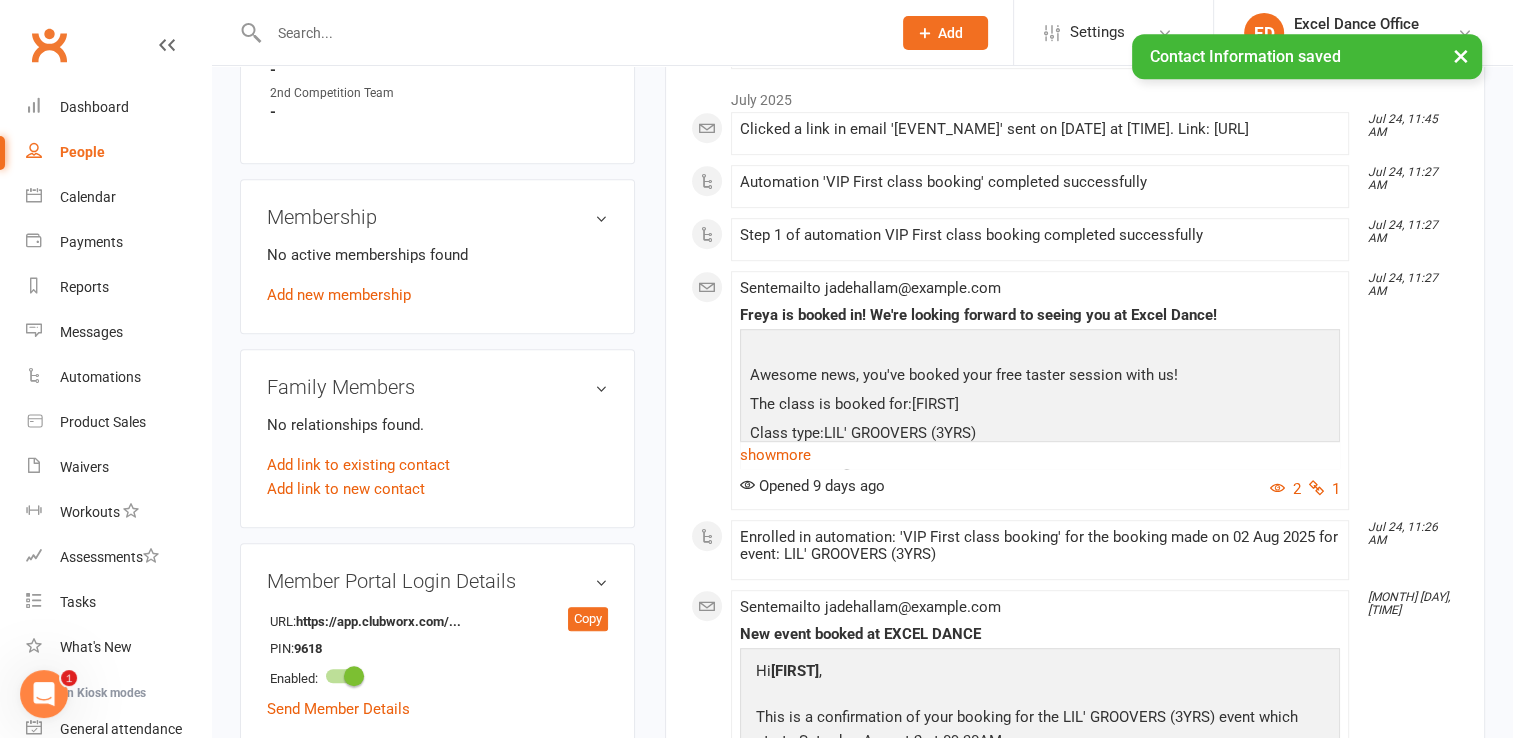scroll, scrollTop: 1038, scrollLeft: 0, axis: vertical 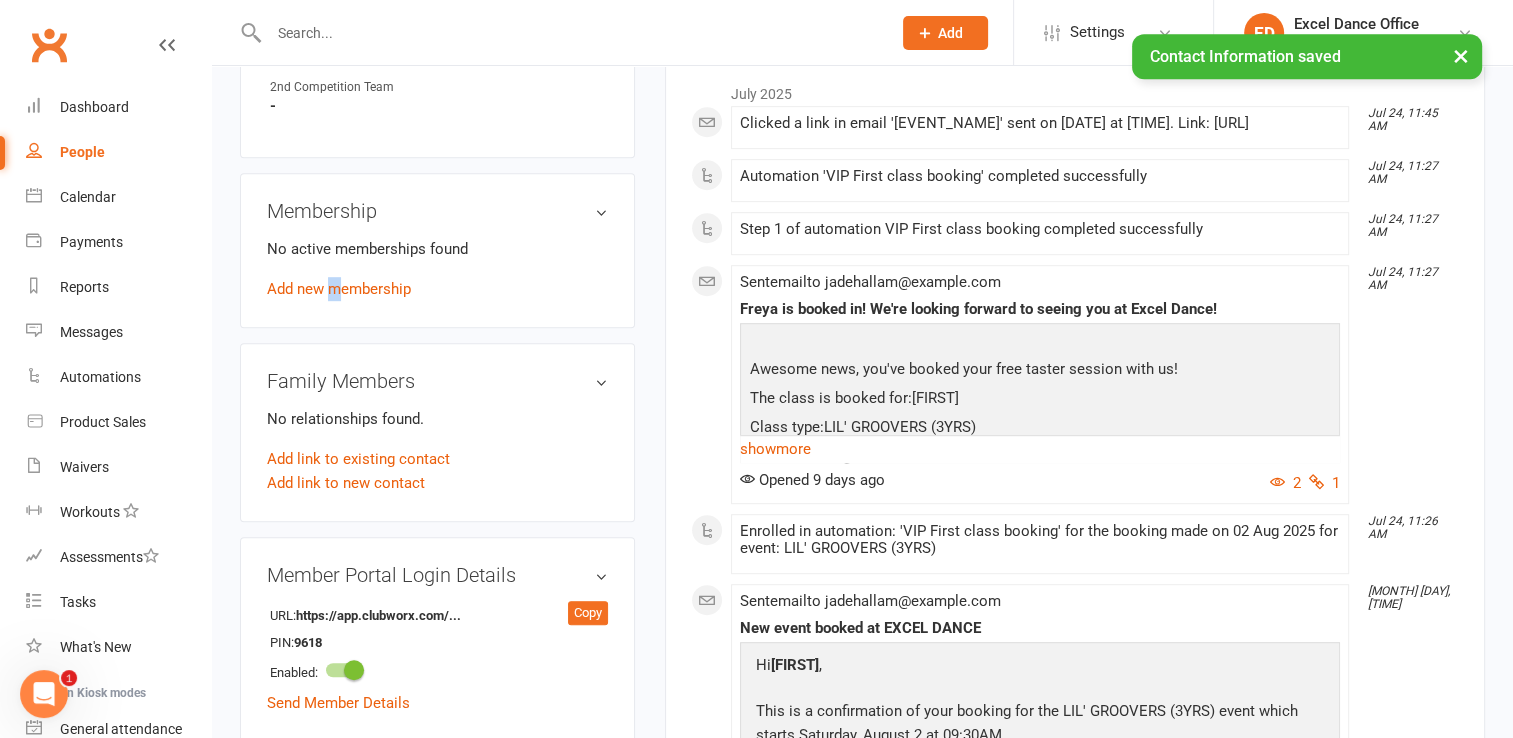 drag, startPoint x: 356, startPoint y: 266, endPoint x: 335, endPoint y: 279, distance: 24.698177 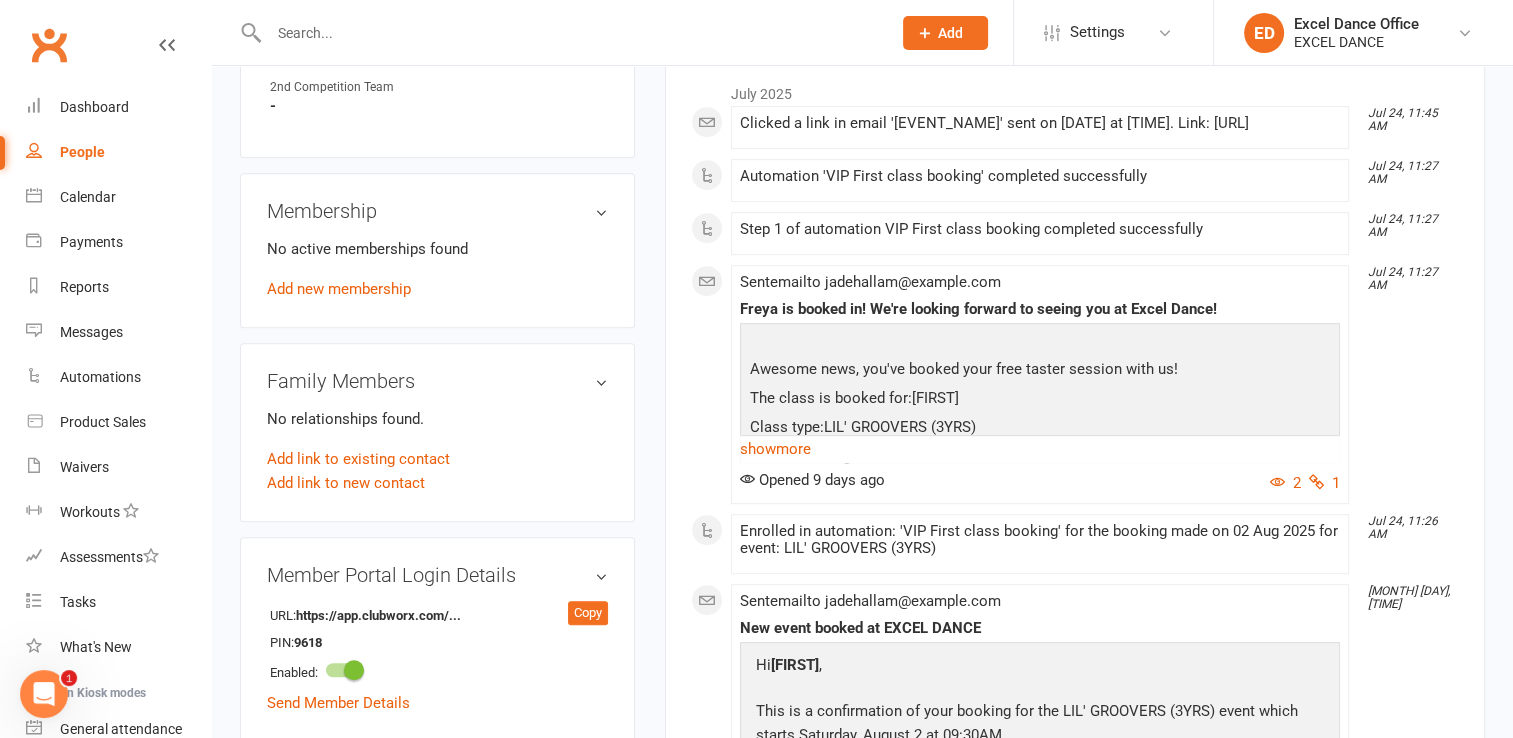 drag, startPoint x: 335, startPoint y: 279, endPoint x: 386, endPoint y: 300, distance: 55.154327 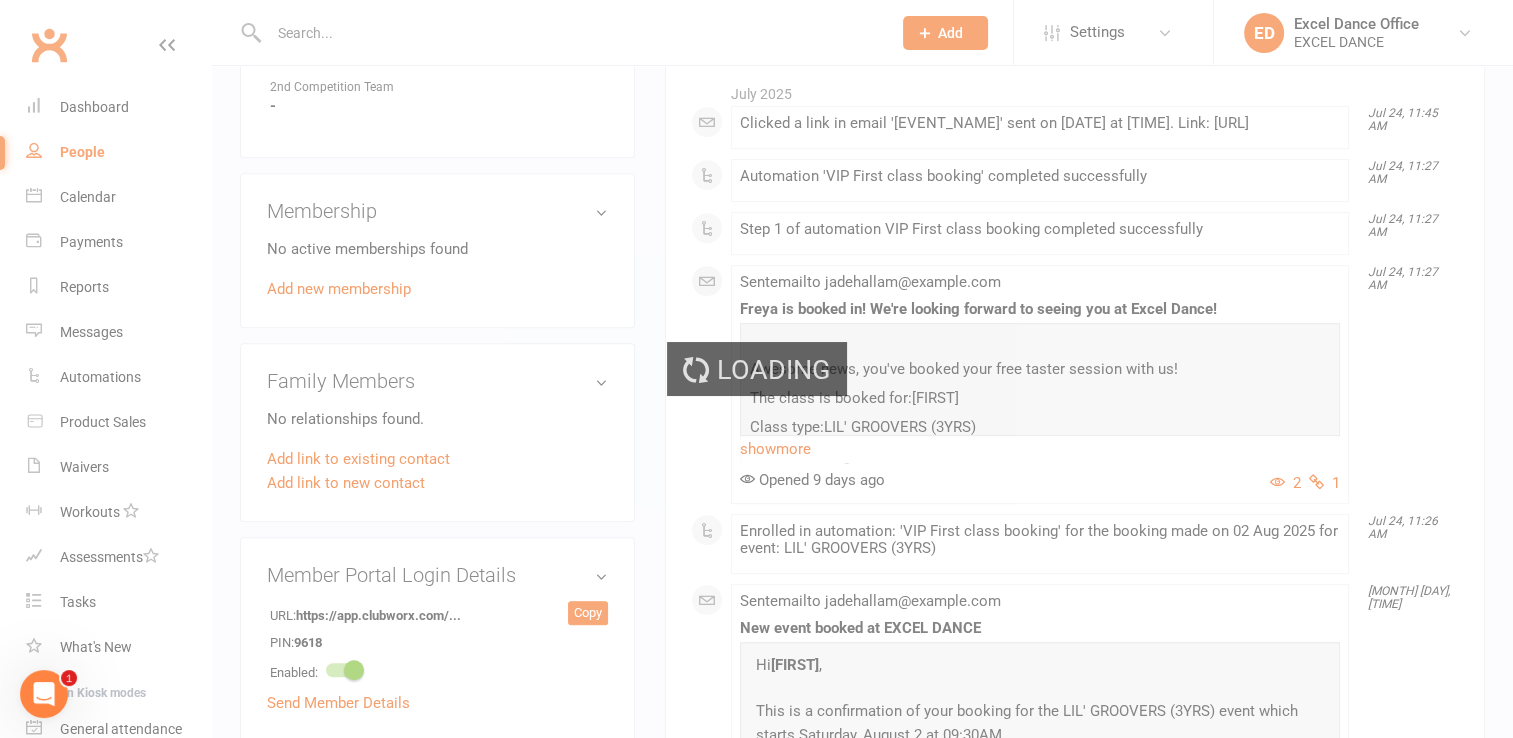scroll, scrollTop: 0, scrollLeft: 0, axis: both 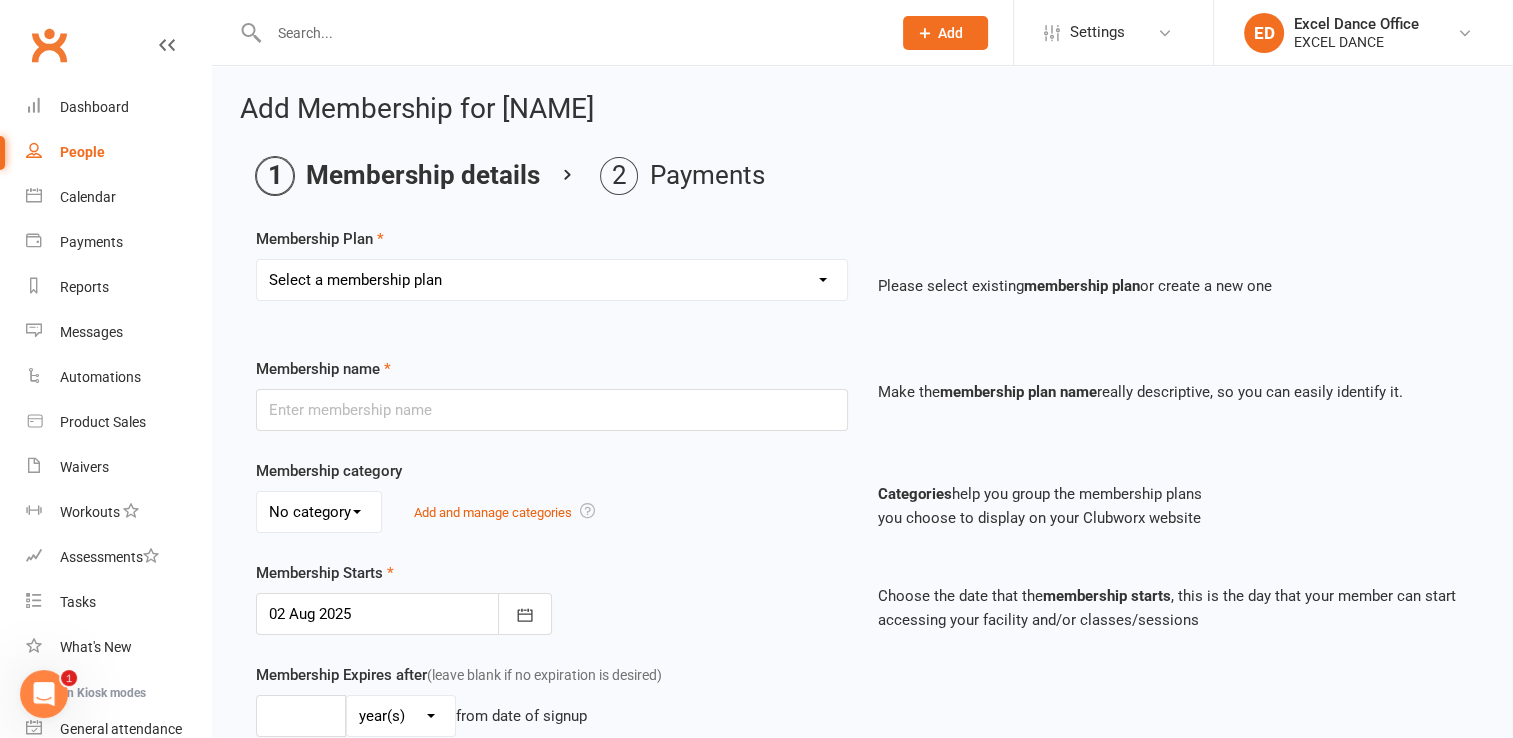 click on "Select a membership plan Create new Membership Plan DD - (Dance Tots) £32 monthly DD - (x1 a week) £37 monthly DD - (x2 a week) £57 monthly DD (x3 a week) £97 pr month Direct Debit - Adults x1 a week, £30 monthly Direct Debit - (x1 a week)£35 monthly Direct Debit - (x1 a week) £35 monthly Direct Debit (x1 a week) £35 pr month Direct Debit - (x2 a week)£55 monthly Direct Debit (x2 a week) £65 pr month Direct Debit (x3 a week) £95 pr month DD- (x2 a week) £67 per month DD - (unlimited) £84 monthly Excel Experience - 4 wks £35 (2 class pr/wk) Direct Debit - (Dance Tots Toddlers) £30 monthly Direct Debit - Family Membership (This member is x1 a week) Direct Debit - Family Membership (This member is x2 a week) Direct Debit - Family Membership (This member is unlimited) Direct Debit - Family Membership (This member is Dance Tots Toddlers) DD- (x3 a week) £84 monthly payment Direct Debit - (unlimited)£80 monthly PIF - 1 day per week (annual) PIF - 2 day per week (annual) PAYG Class agreement" at bounding box center [552, 280] 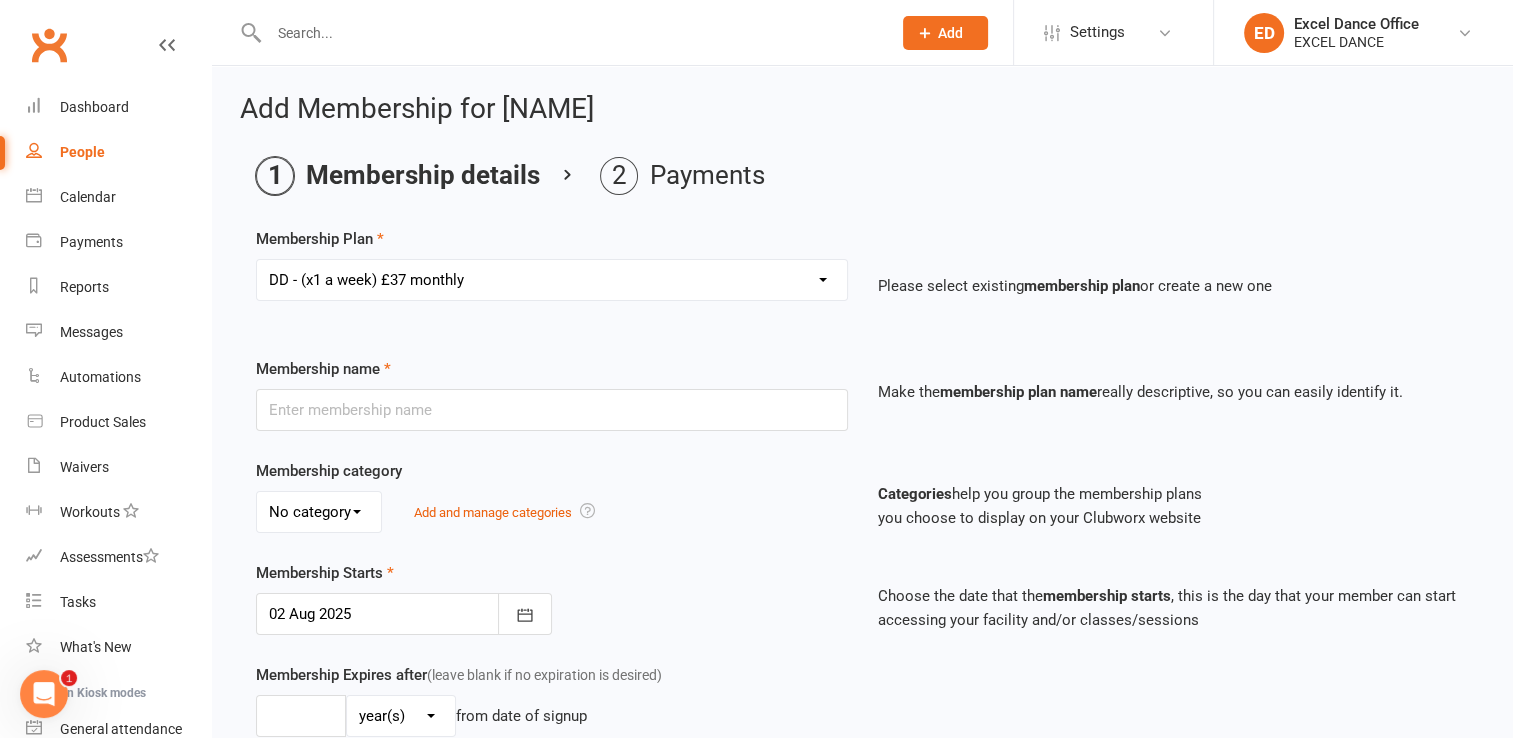 click on "Select a membership plan Create new Membership Plan DD - (Dance Tots) £32 monthly DD - (x1 a week) £37 monthly DD - (x2 a week) £57 monthly DD (x3 a week) £97 pr month Direct Debit - Adults x1 a week, £30 monthly Direct Debit - (x1 a week)£35 monthly Direct Debit - (x1 a week) £35 monthly Direct Debit (x1 a week) £35 pr month Direct Debit - (x2 a week)£55 monthly Direct Debit (x2 a week) £65 pr month Direct Debit (x3 a week) £95 pr month DD- (x2 a week) £67 per month DD - (unlimited) £84 monthly Excel Experience - 4 wks £35 (2 class pr/wk) Direct Debit - (Dance Tots Toddlers) £30 monthly Direct Debit - Family Membership (This member is x1 a week) Direct Debit - Family Membership (This member is x2 a week) Direct Debit - Family Membership (This member is unlimited) Direct Debit - Family Membership (This member is Dance Tots Toddlers) DD- (x3 a week) £84 monthly payment Direct Debit - (unlimited)£80 monthly PIF - 1 day per week (annual) PIF - 2 day per week (annual) PAYG Class agreement" at bounding box center [552, 280] 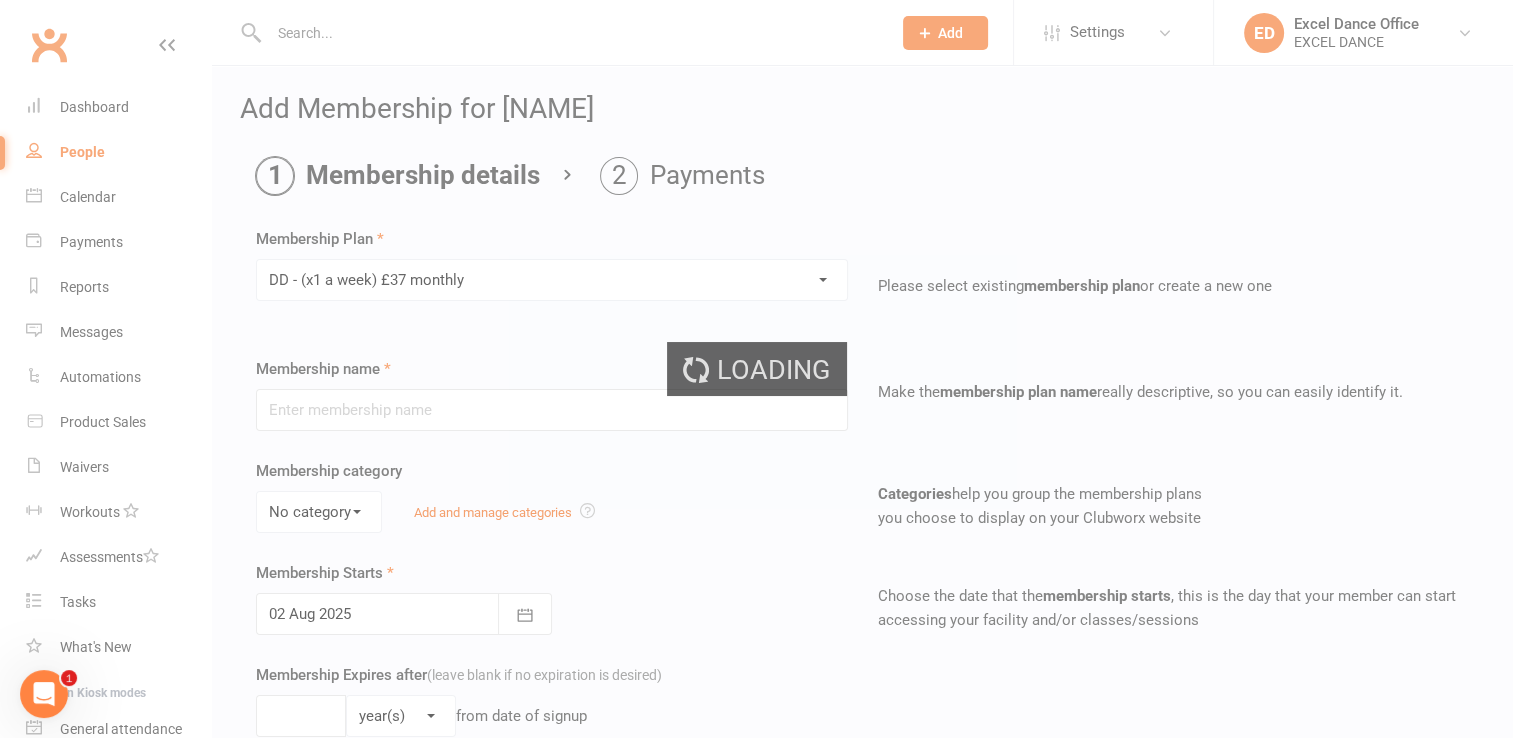 type on "DD - (x1 a week) £37 monthly" 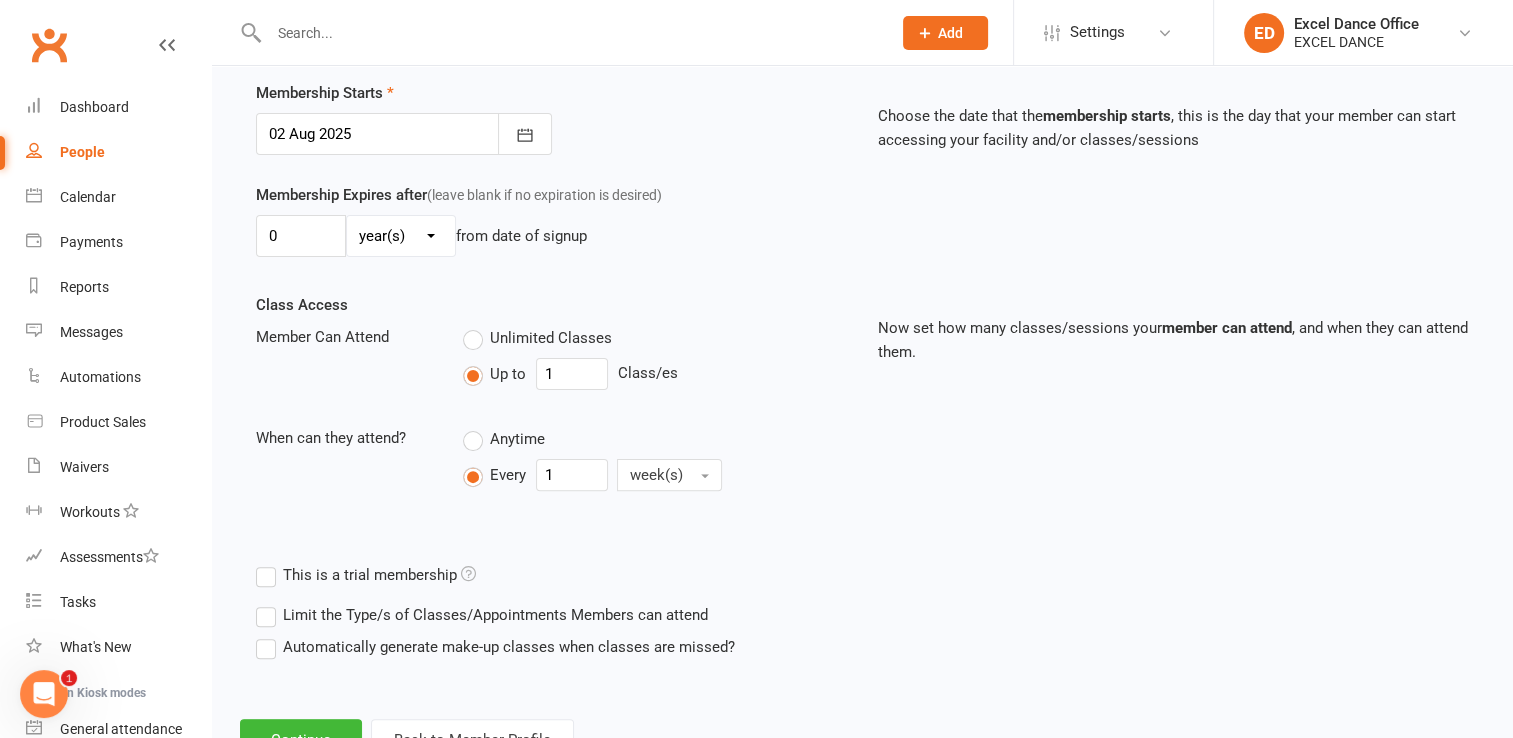 scroll, scrollTop: 556, scrollLeft: 0, axis: vertical 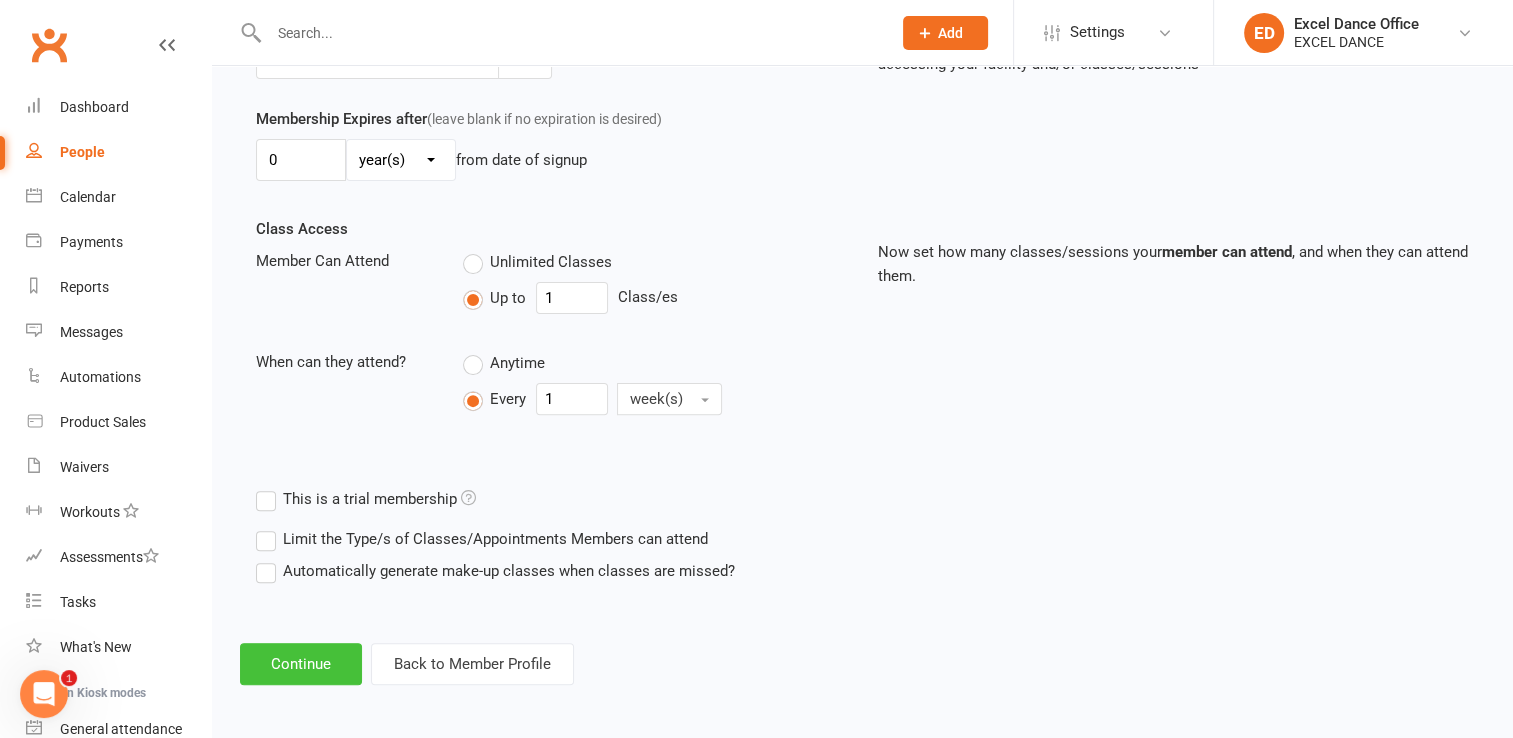 click on "Continue" at bounding box center [301, 664] 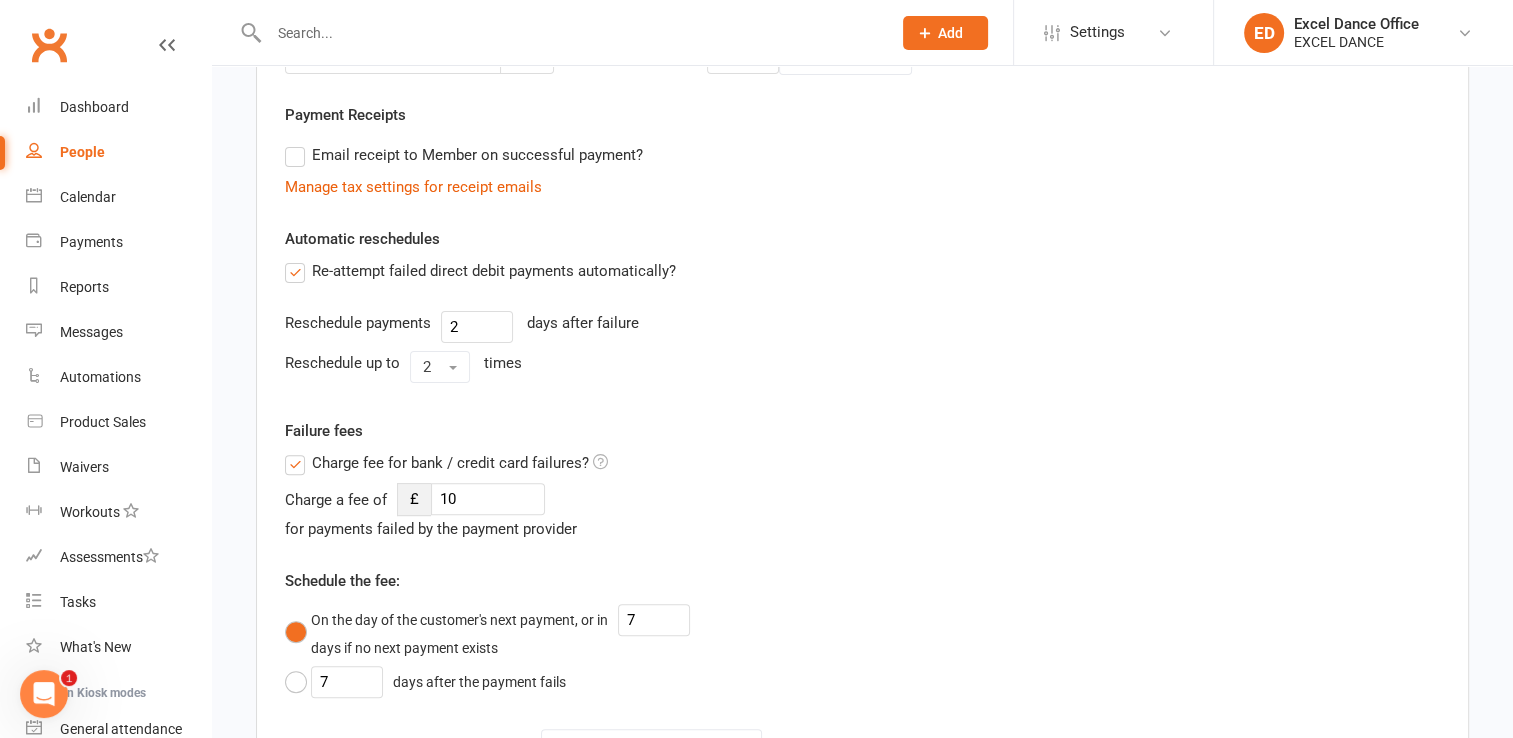 scroll, scrollTop: 0, scrollLeft: 0, axis: both 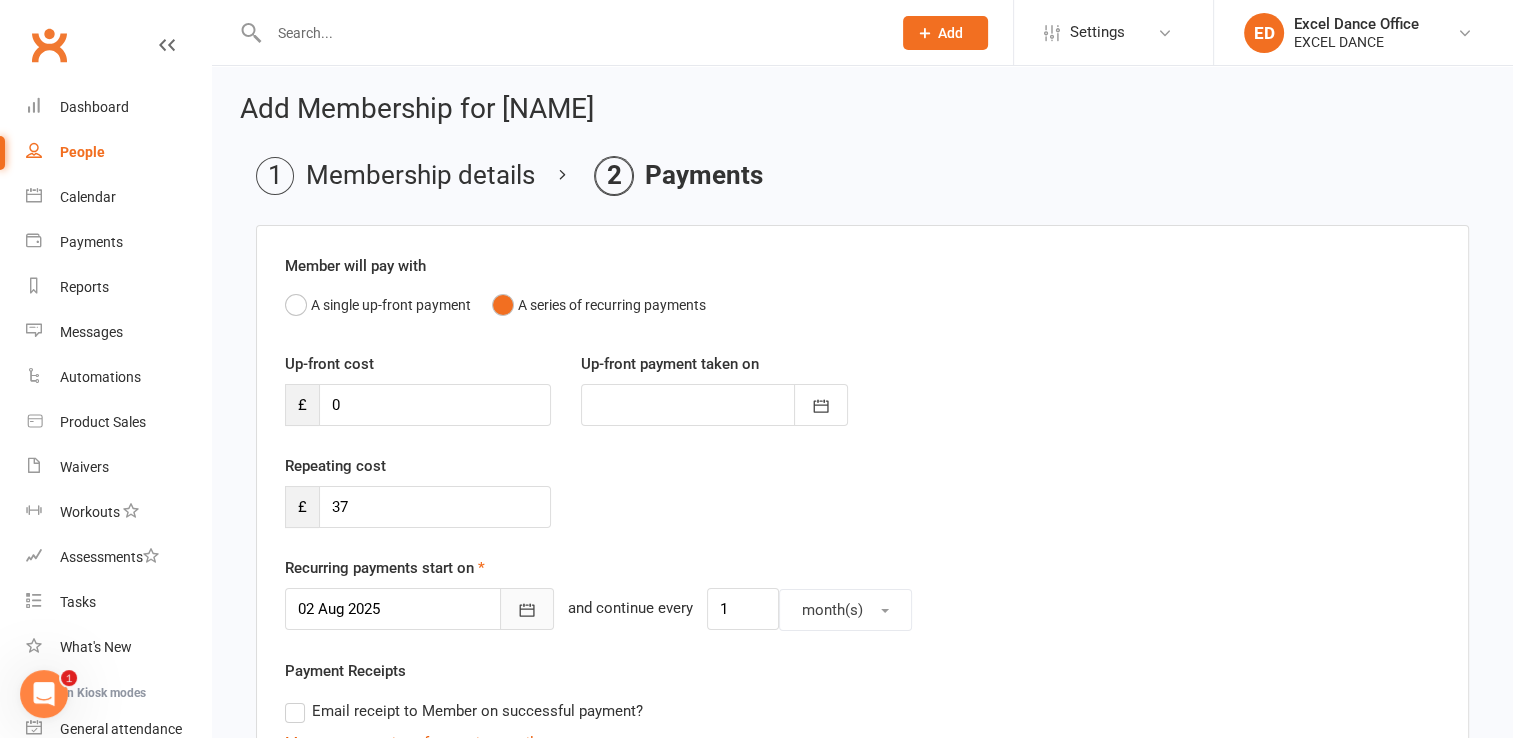 click 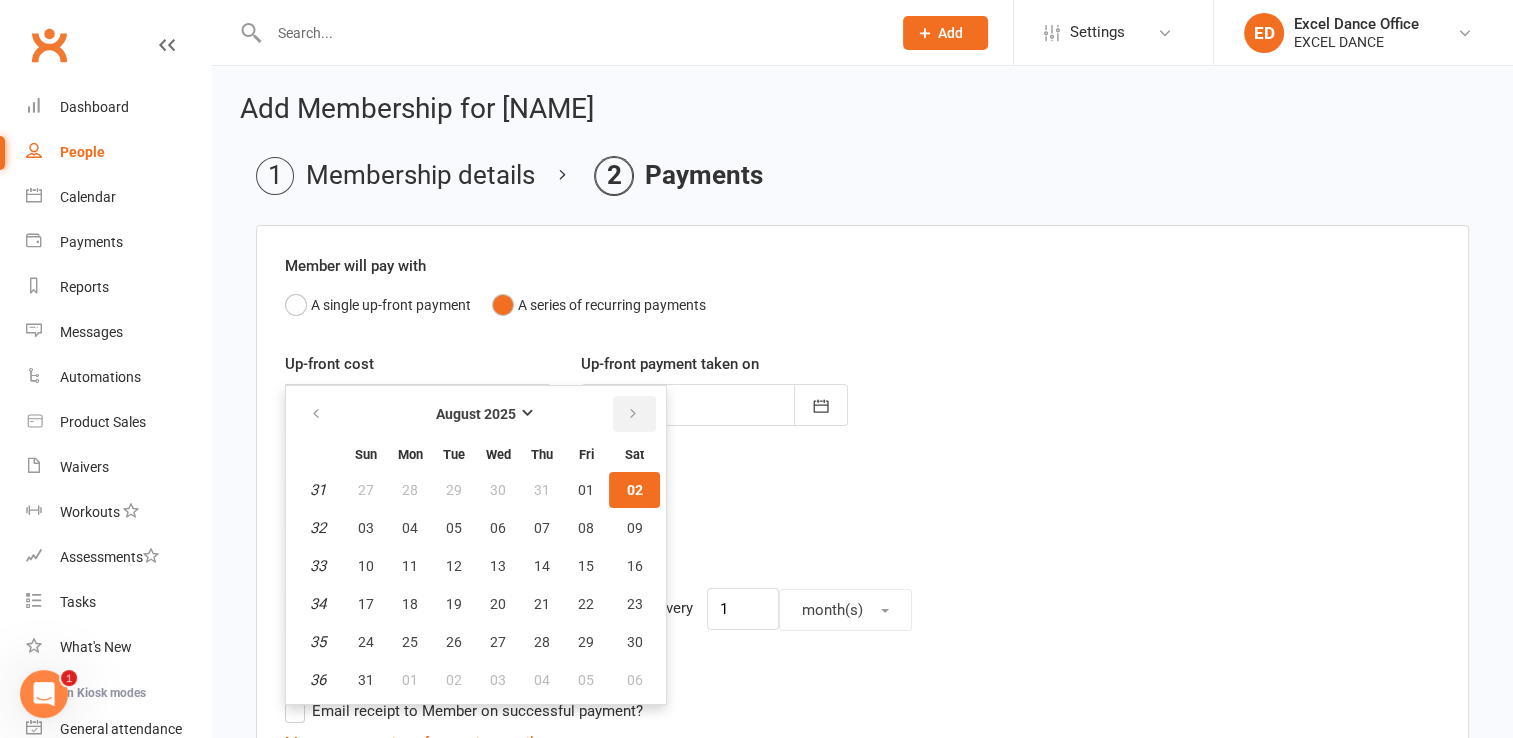 click at bounding box center [633, 414] 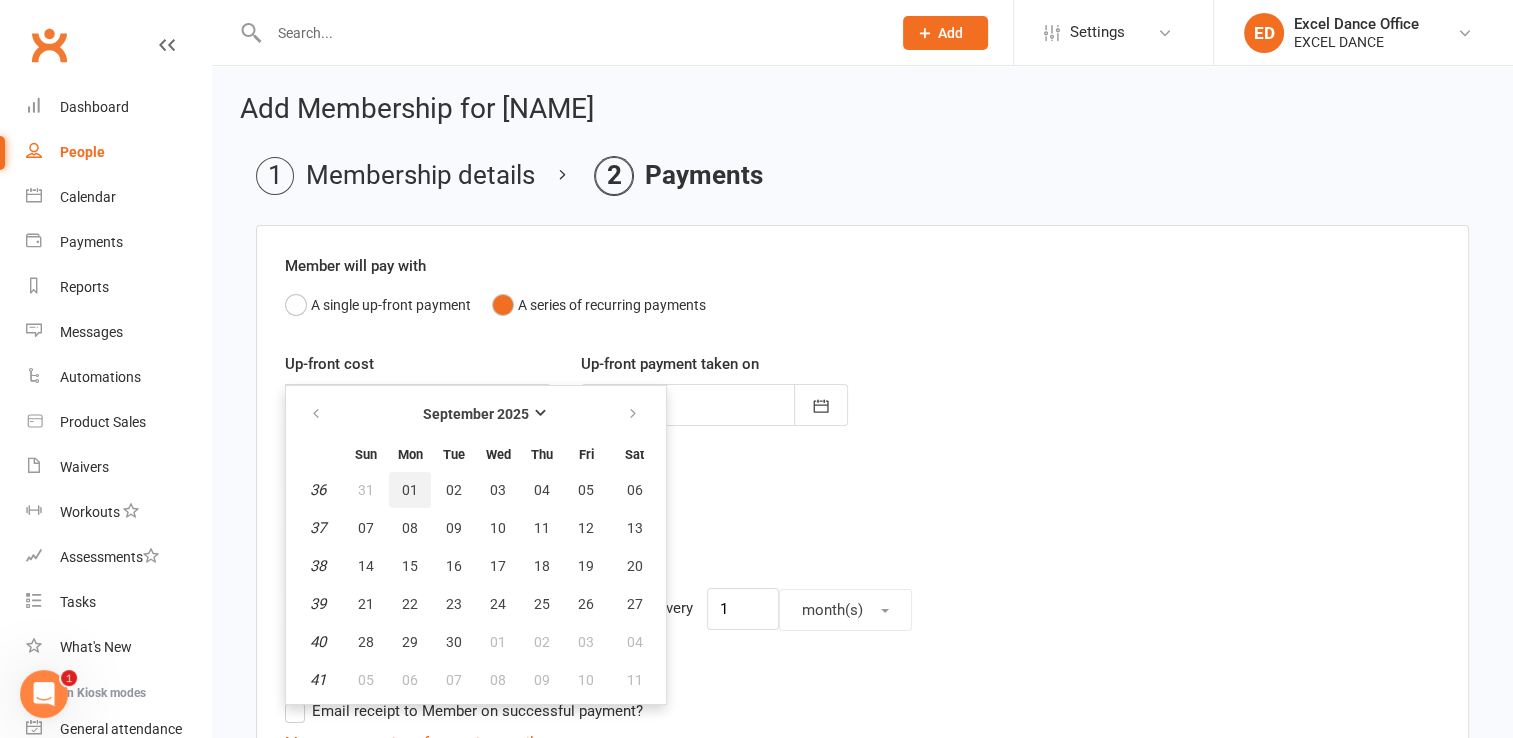 click on "01" at bounding box center (410, 490) 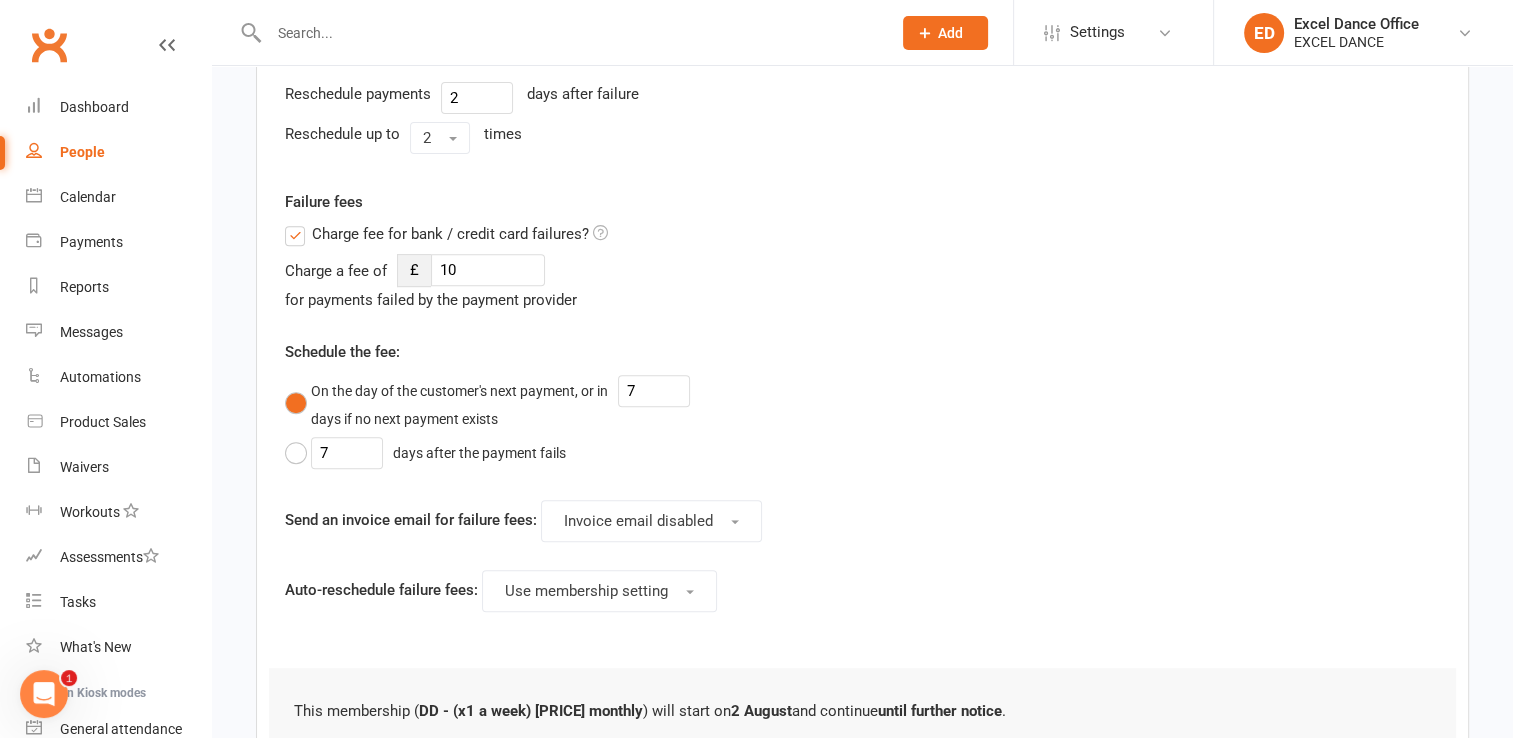 scroll, scrollTop: 1024, scrollLeft: 0, axis: vertical 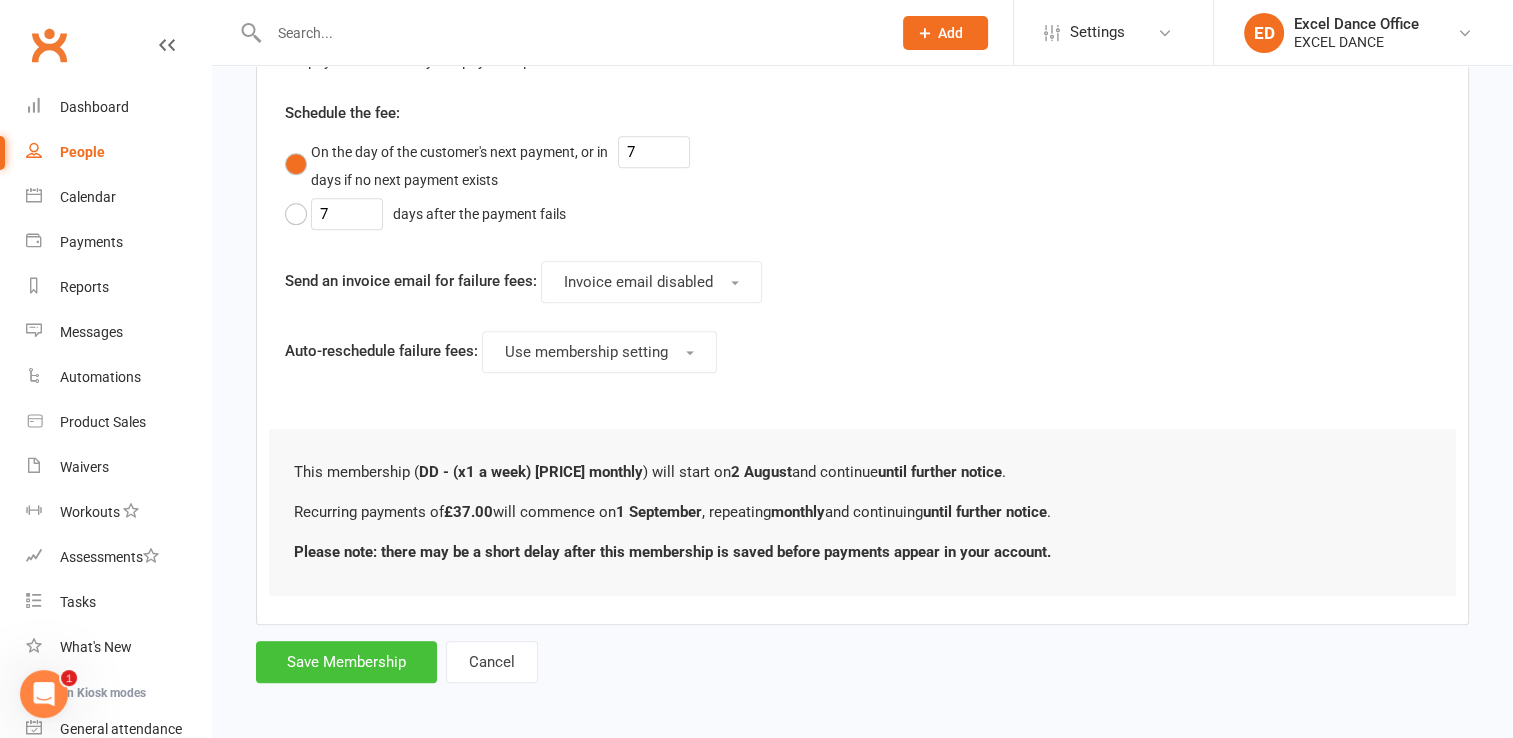 click on "Save Membership" at bounding box center (346, 662) 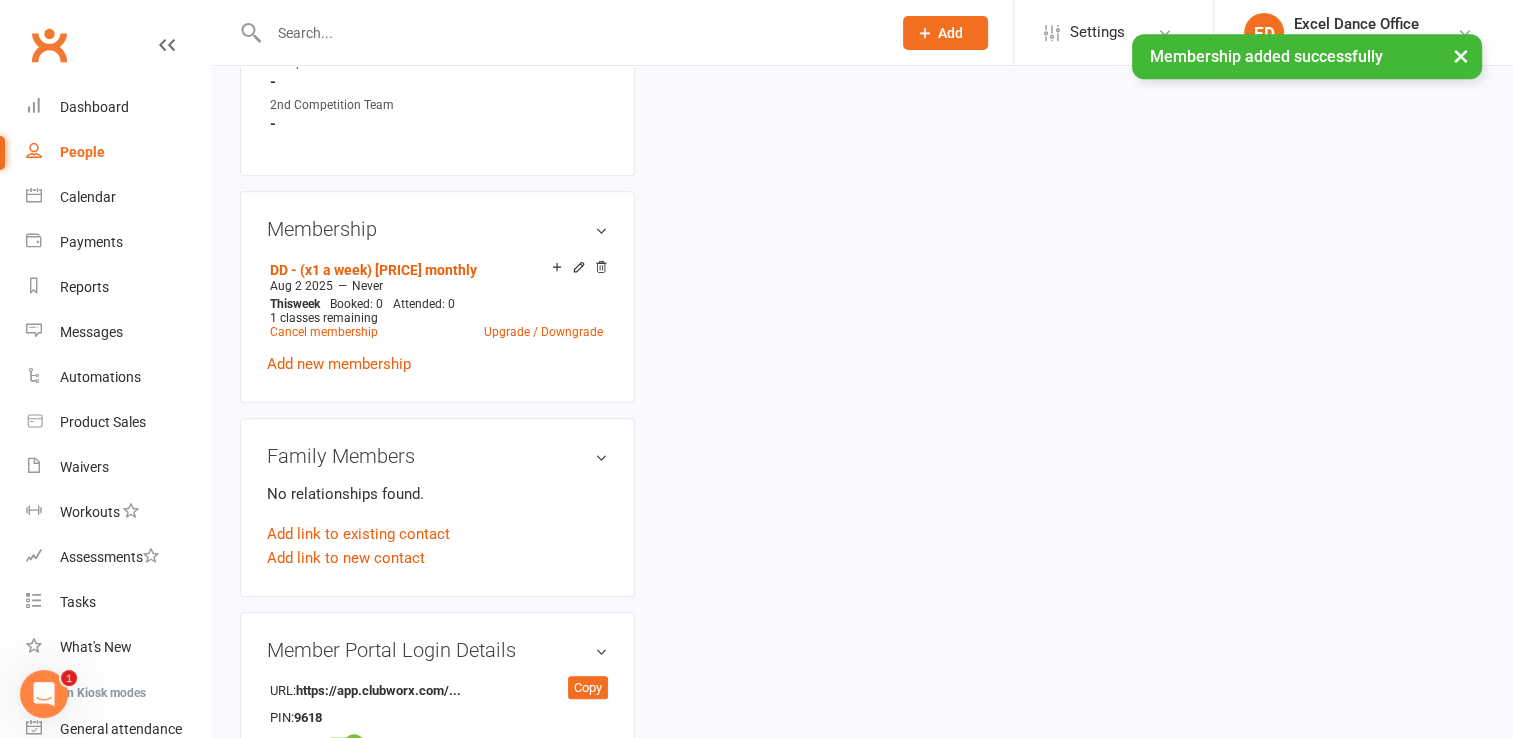 scroll, scrollTop: 0, scrollLeft: 0, axis: both 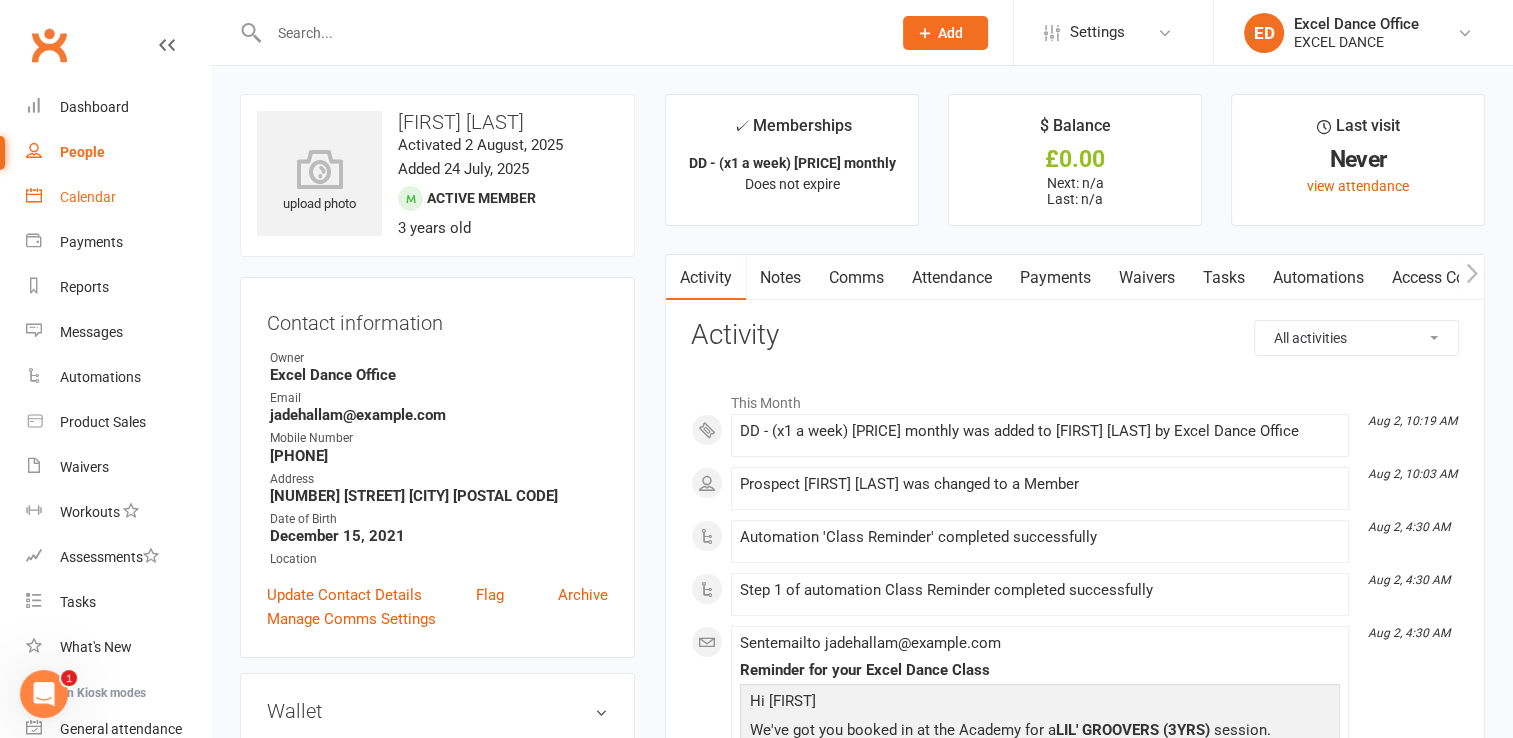 click on "Calendar" at bounding box center (118, 197) 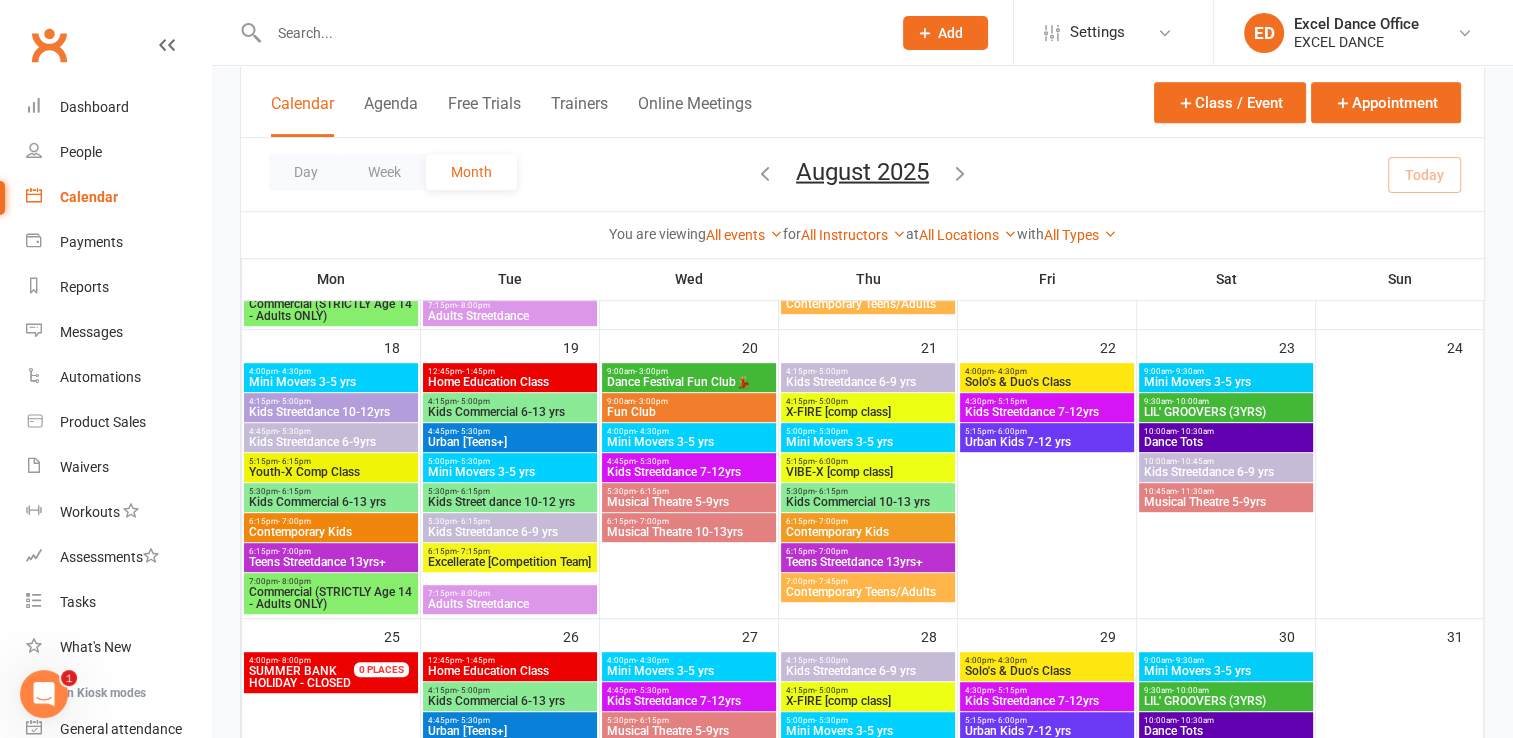 scroll, scrollTop: 979, scrollLeft: 0, axis: vertical 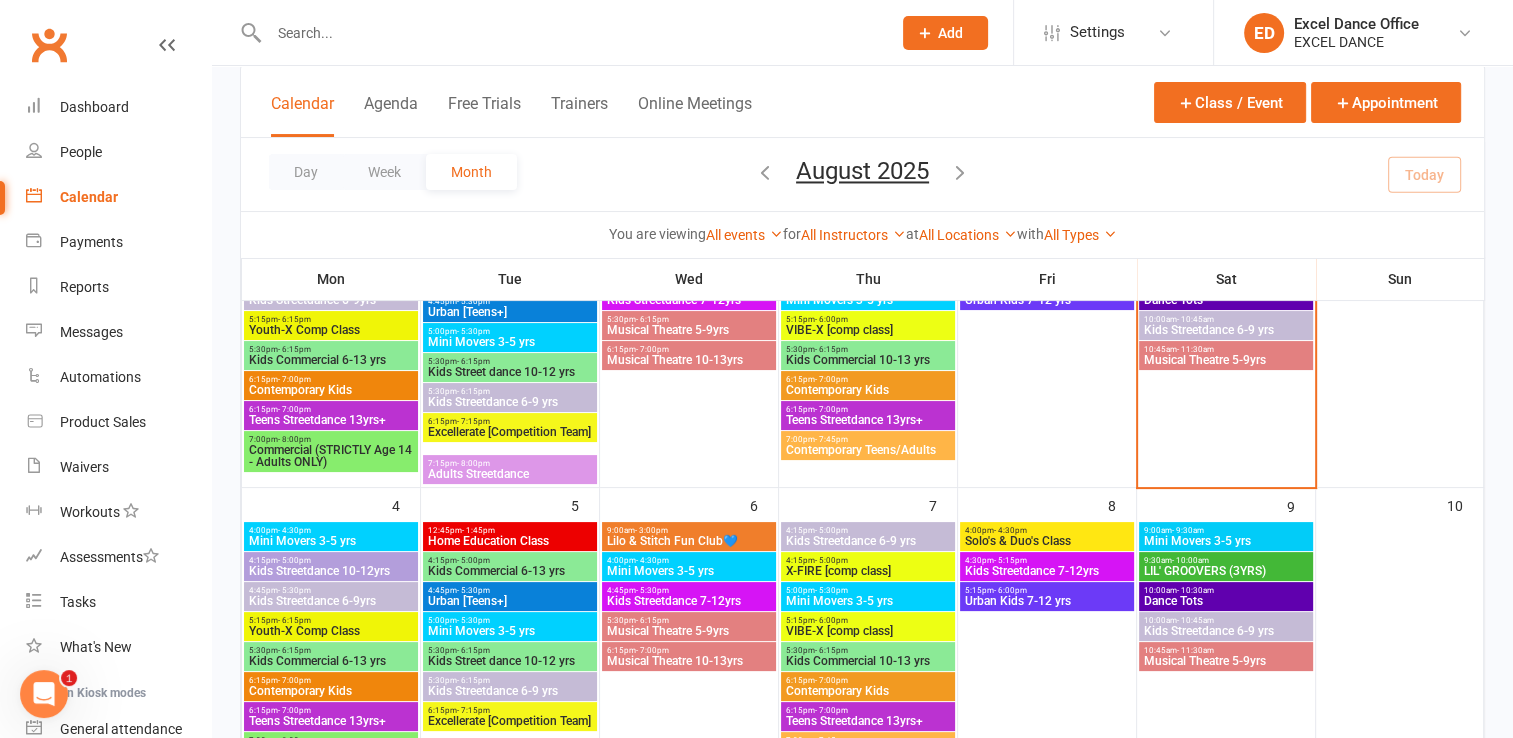 click on "9:00am  - 3:00pm" at bounding box center [689, 530] 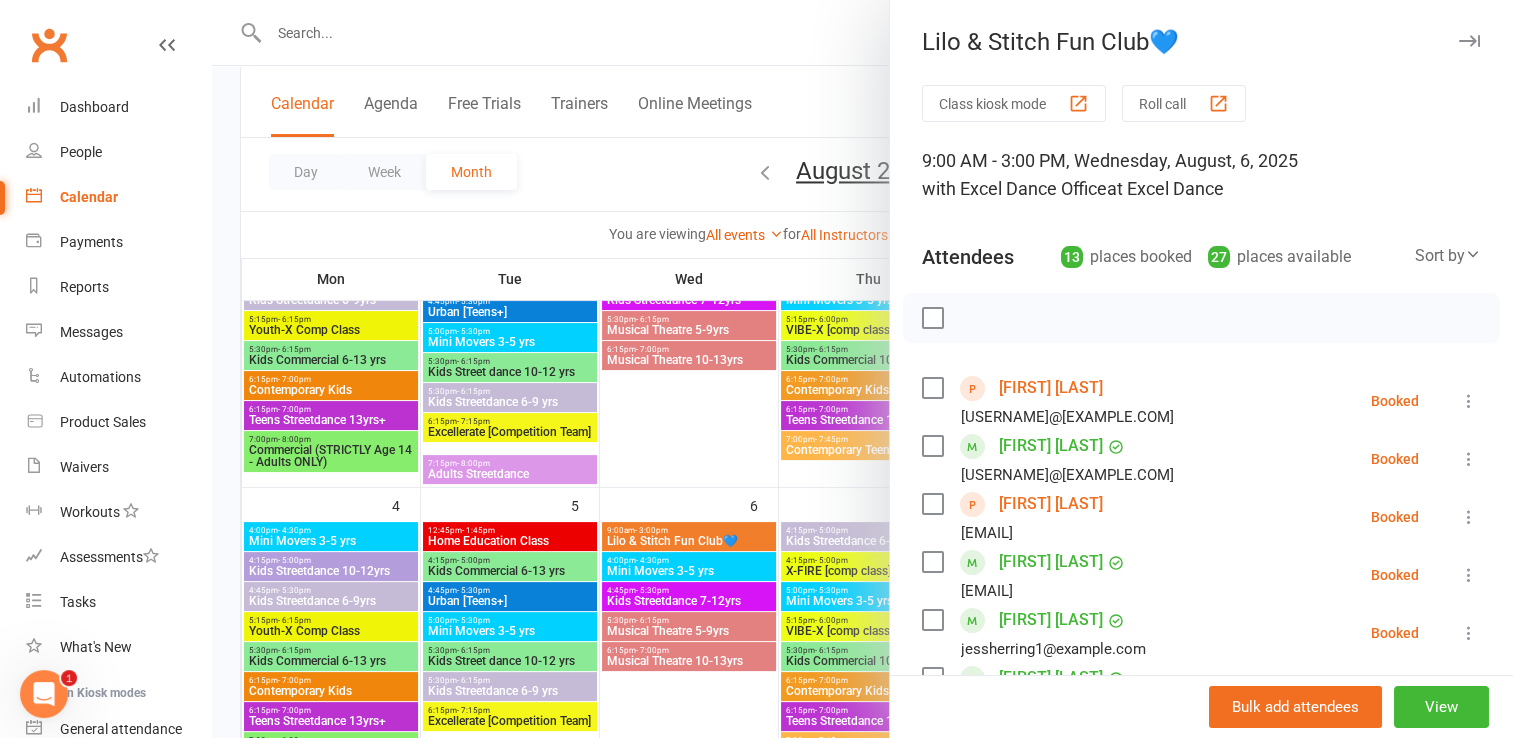 scroll, scrollTop: 808, scrollLeft: 0, axis: vertical 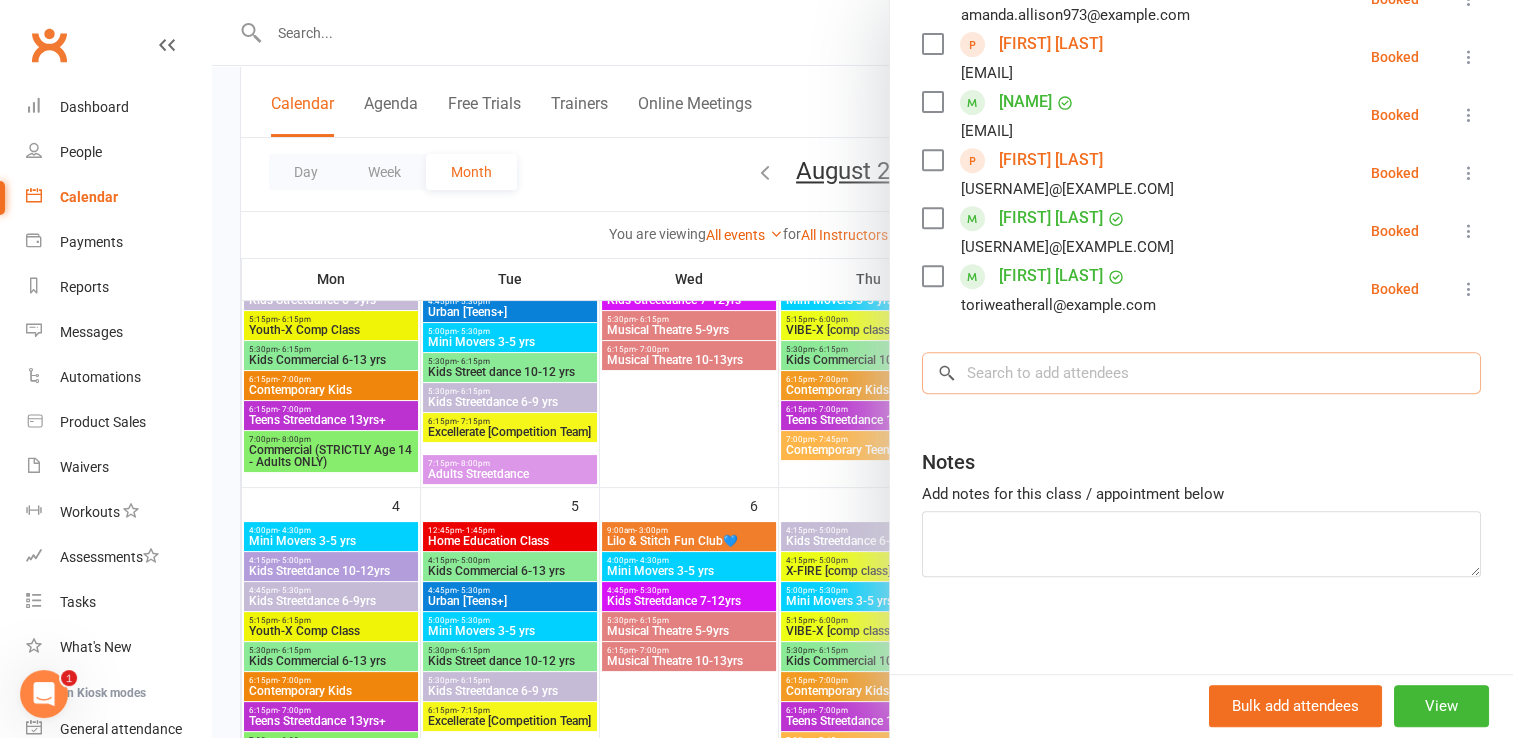 click at bounding box center (1201, 373) 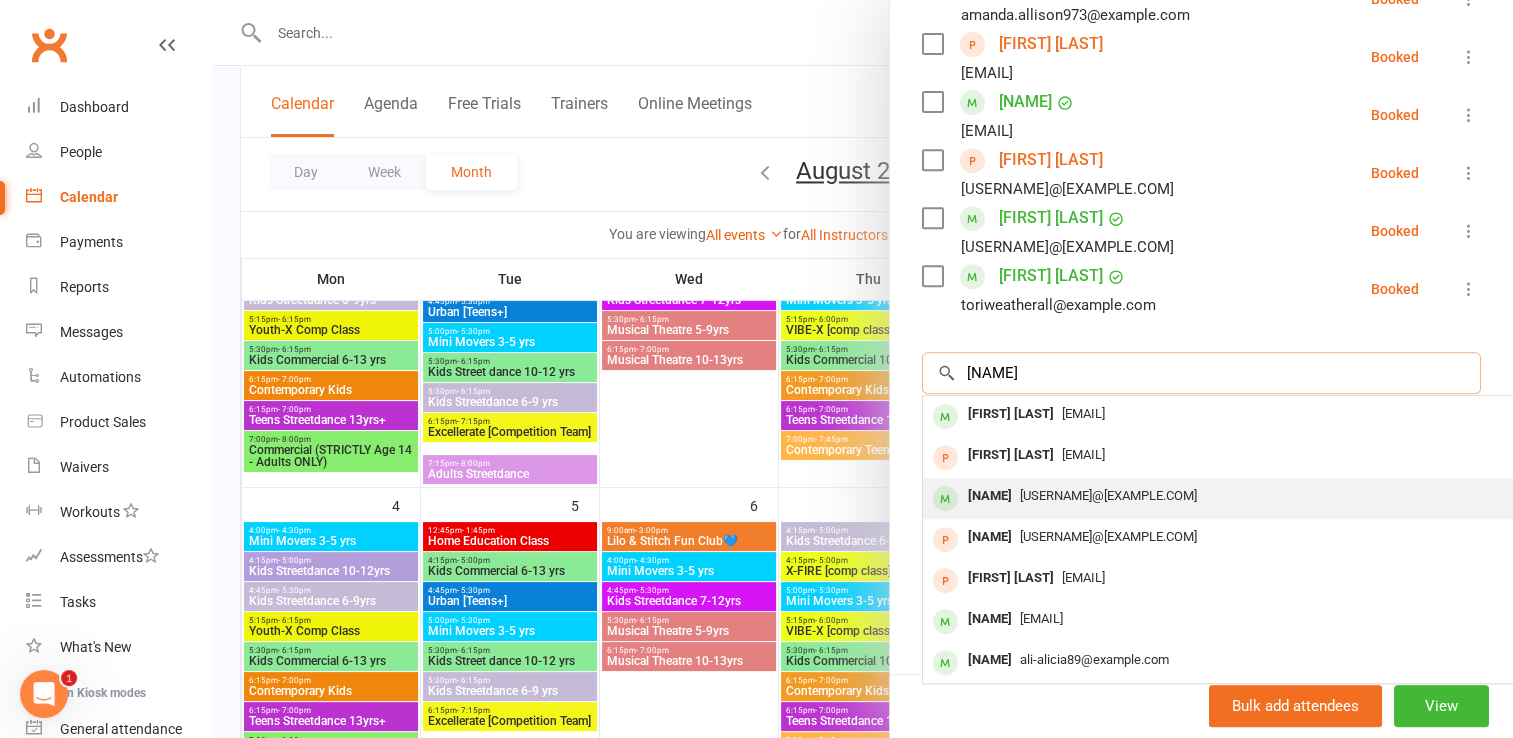 type on "ALICE" 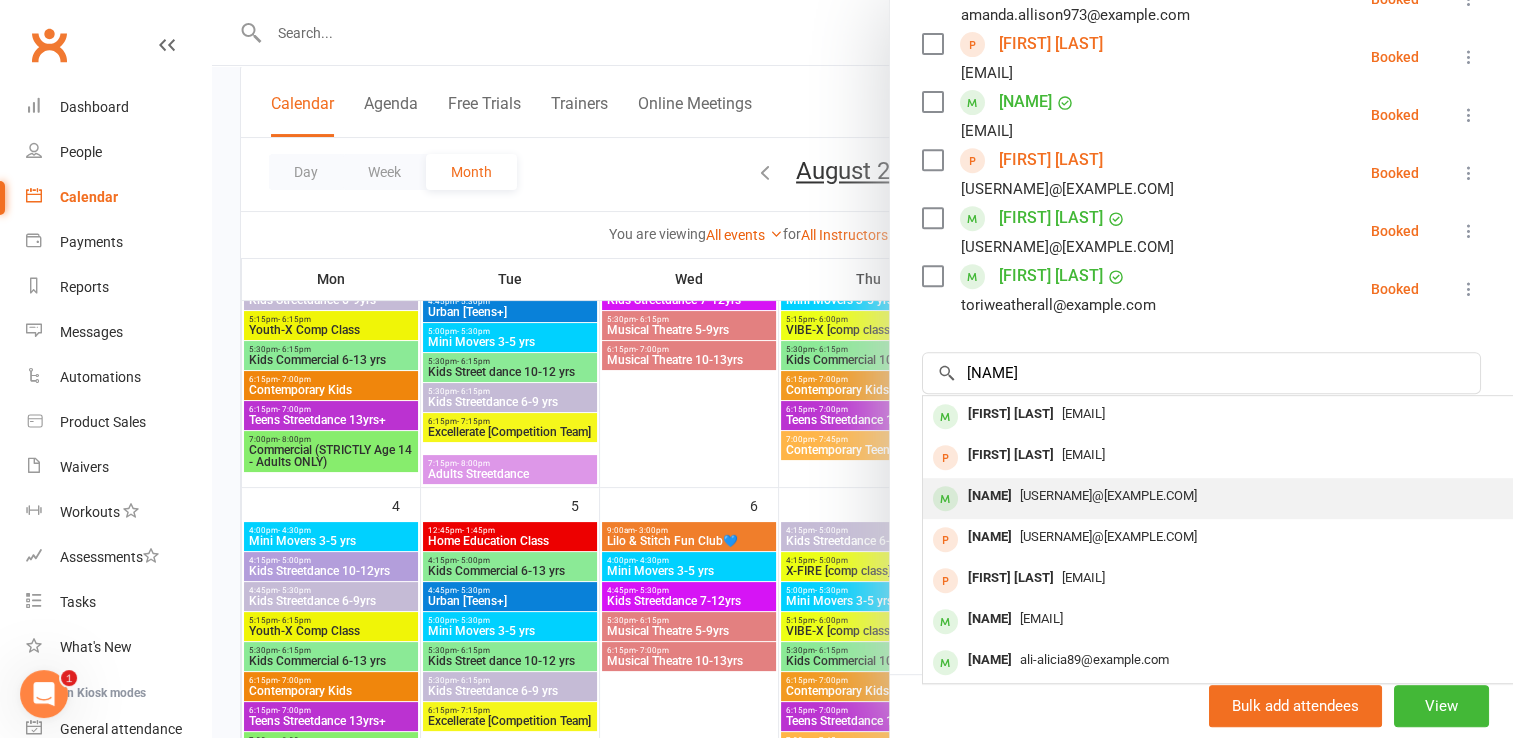 click on "Alice Rose Gillman Petty louisegillman@talktalk.net" at bounding box center [1222, 498] 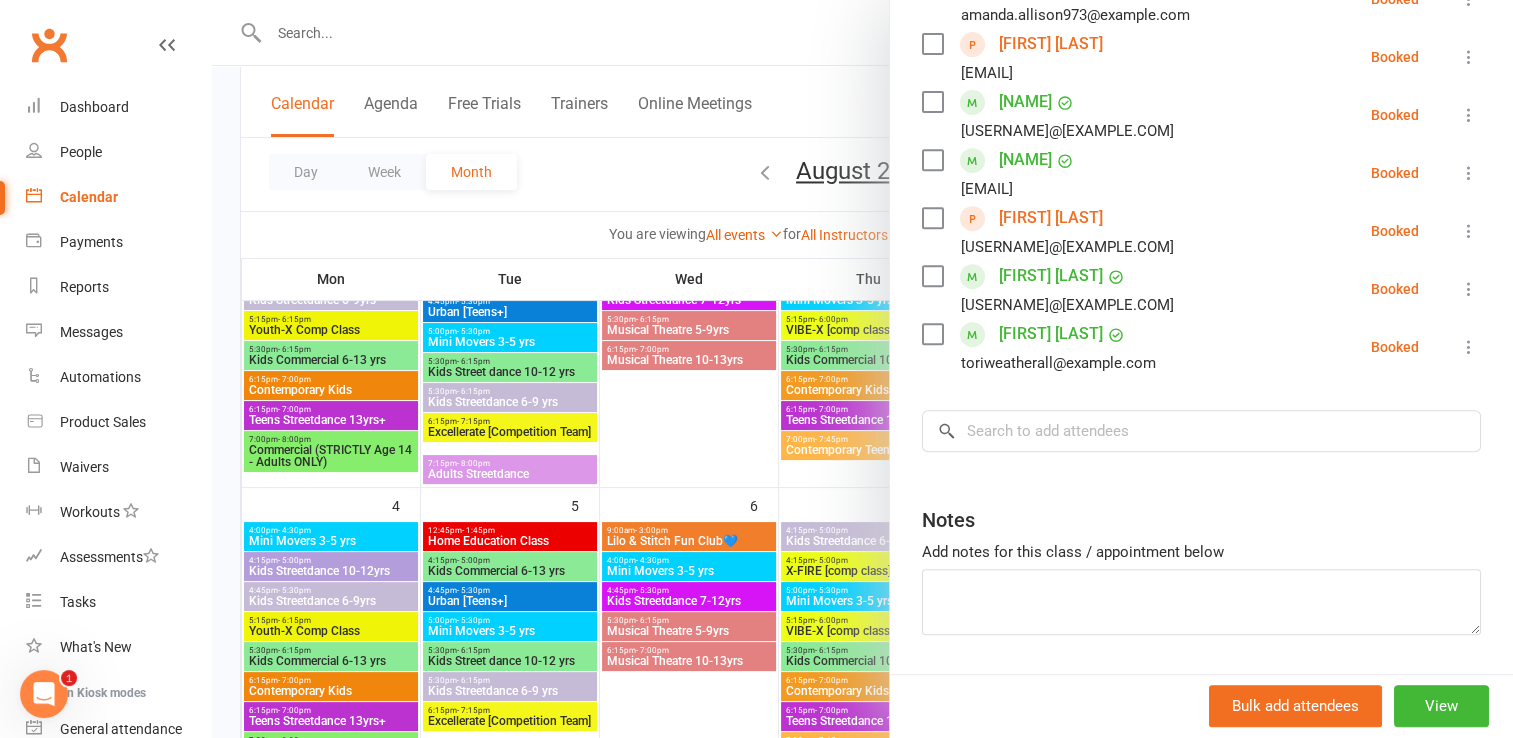 click at bounding box center [862, 369] 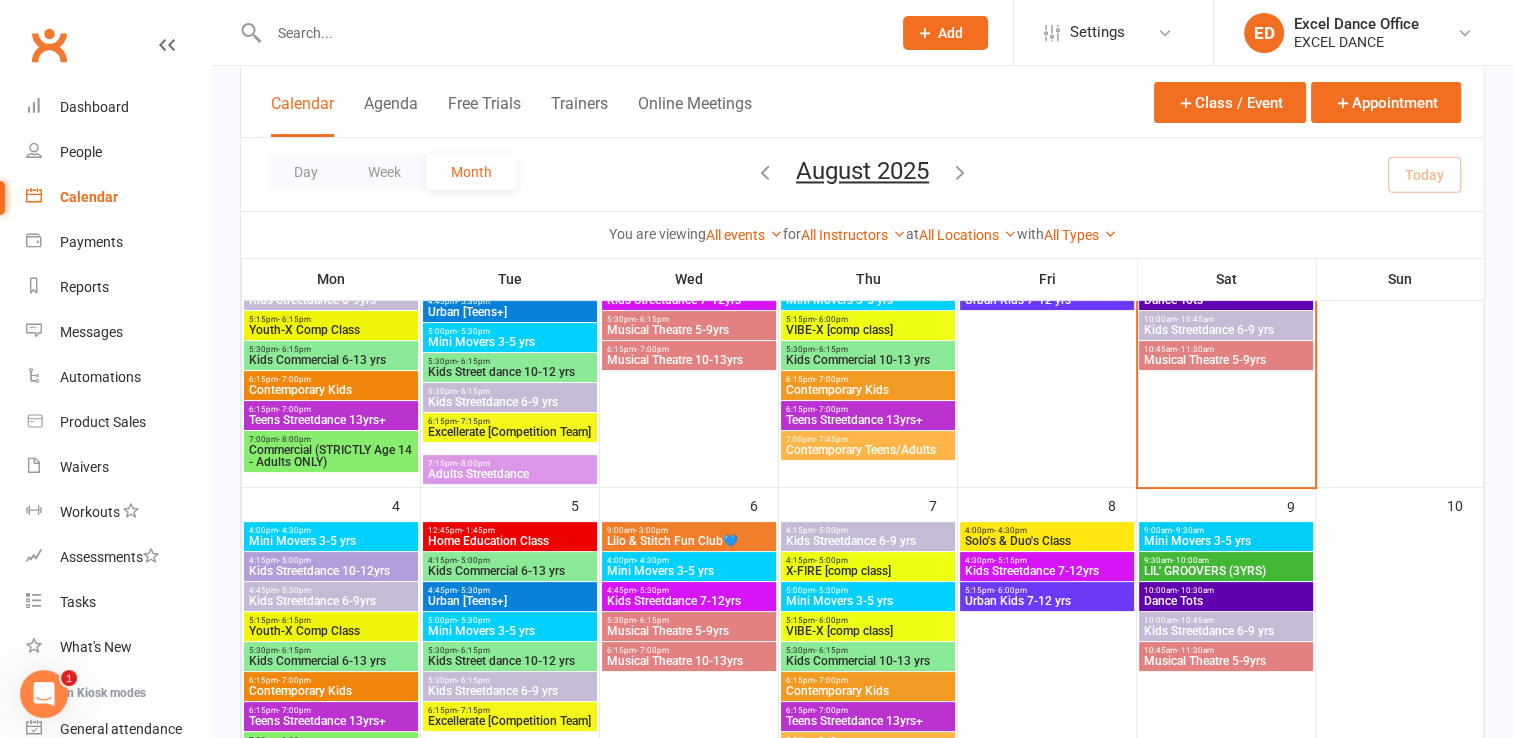 click on "Add" 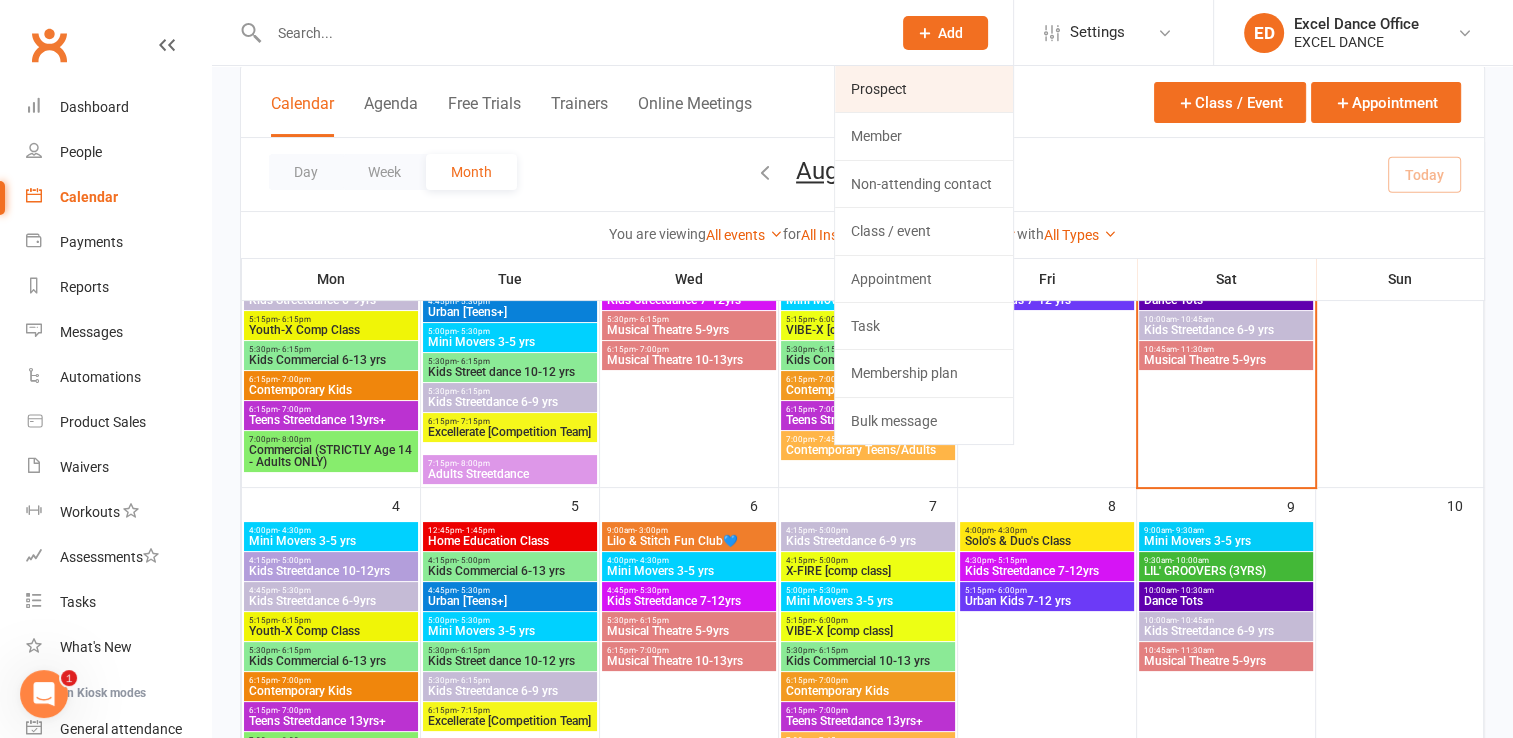 click on "Prospect" 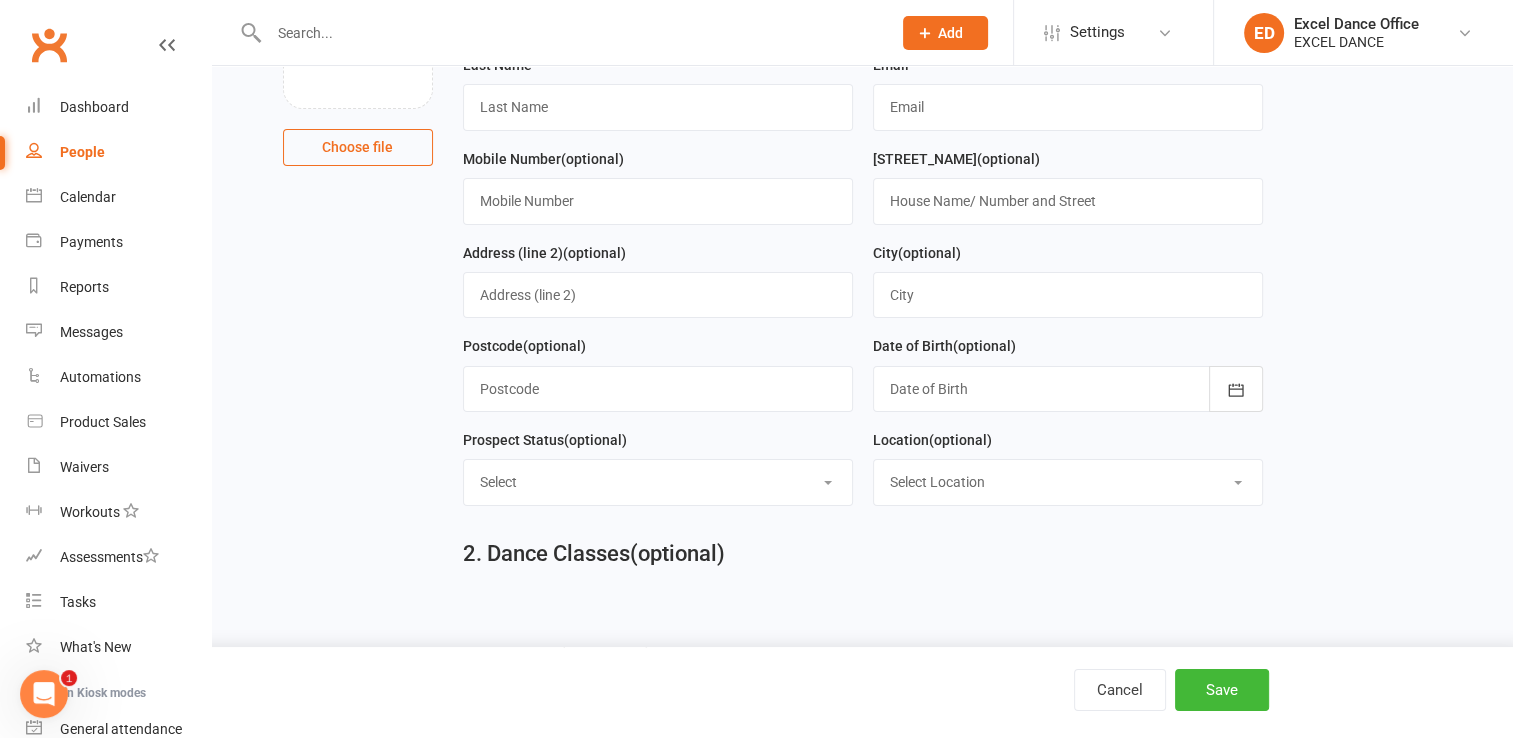 scroll, scrollTop: 0, scrollLeft: 0, axis: both 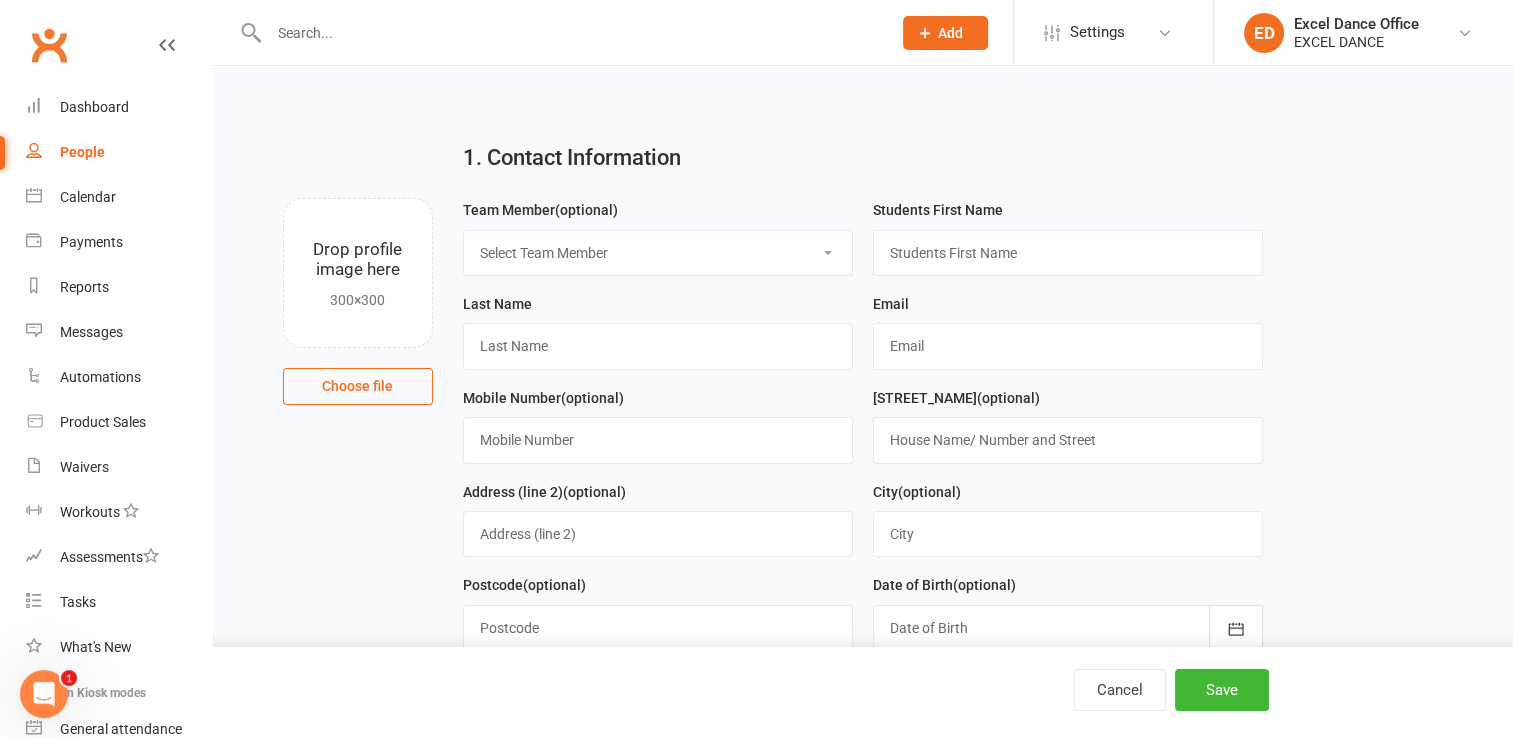 click on "Select Team Member Excel Dance Office Kirsty Revitt Excel Dance Abby Tucker Daniela Rodosthenous" at bounding box center (658, 253) 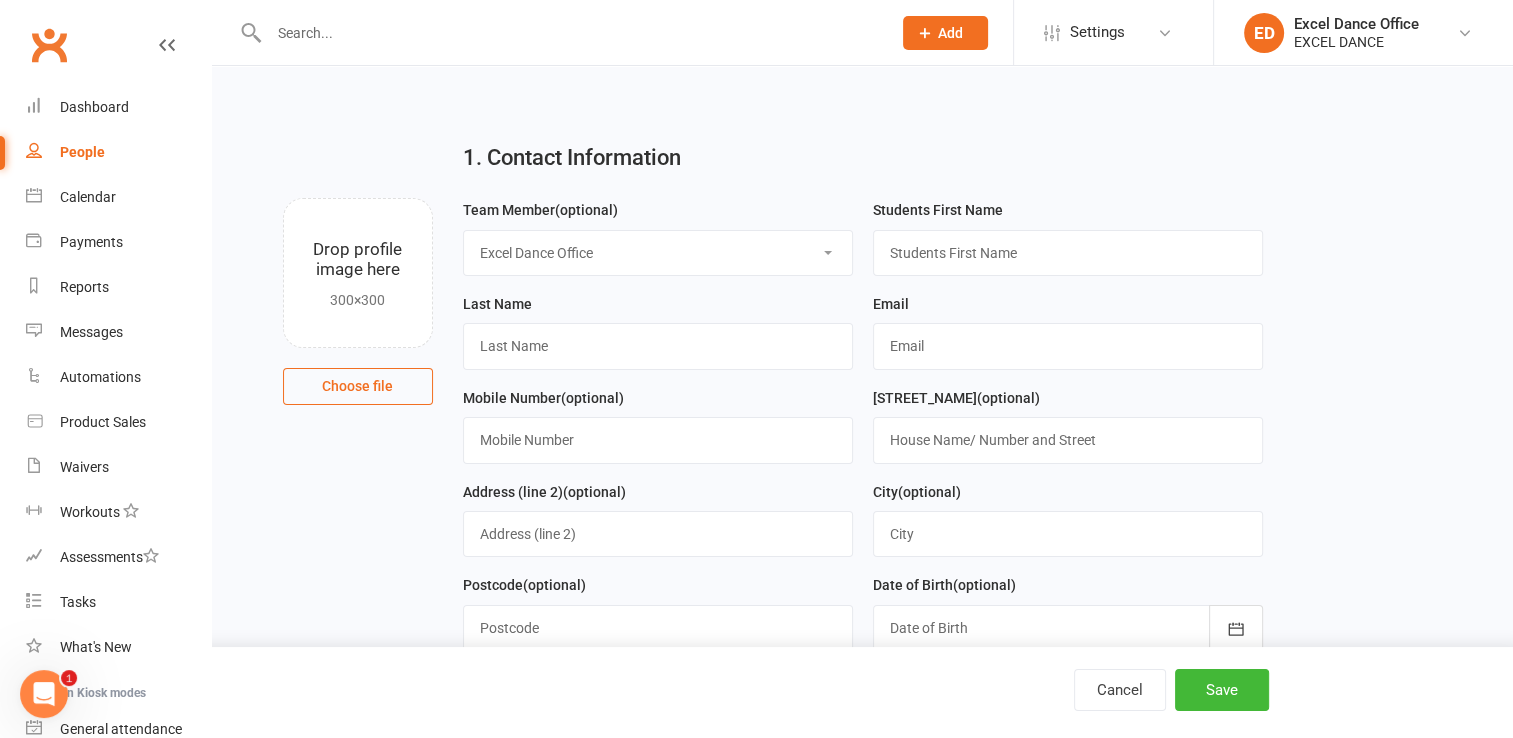 click on "Select Team Member Excel Dance Office Kirsty Revitt Excel Dance Abby Tucker Daniela Rodosthenous" at bounding box center (658, 253) 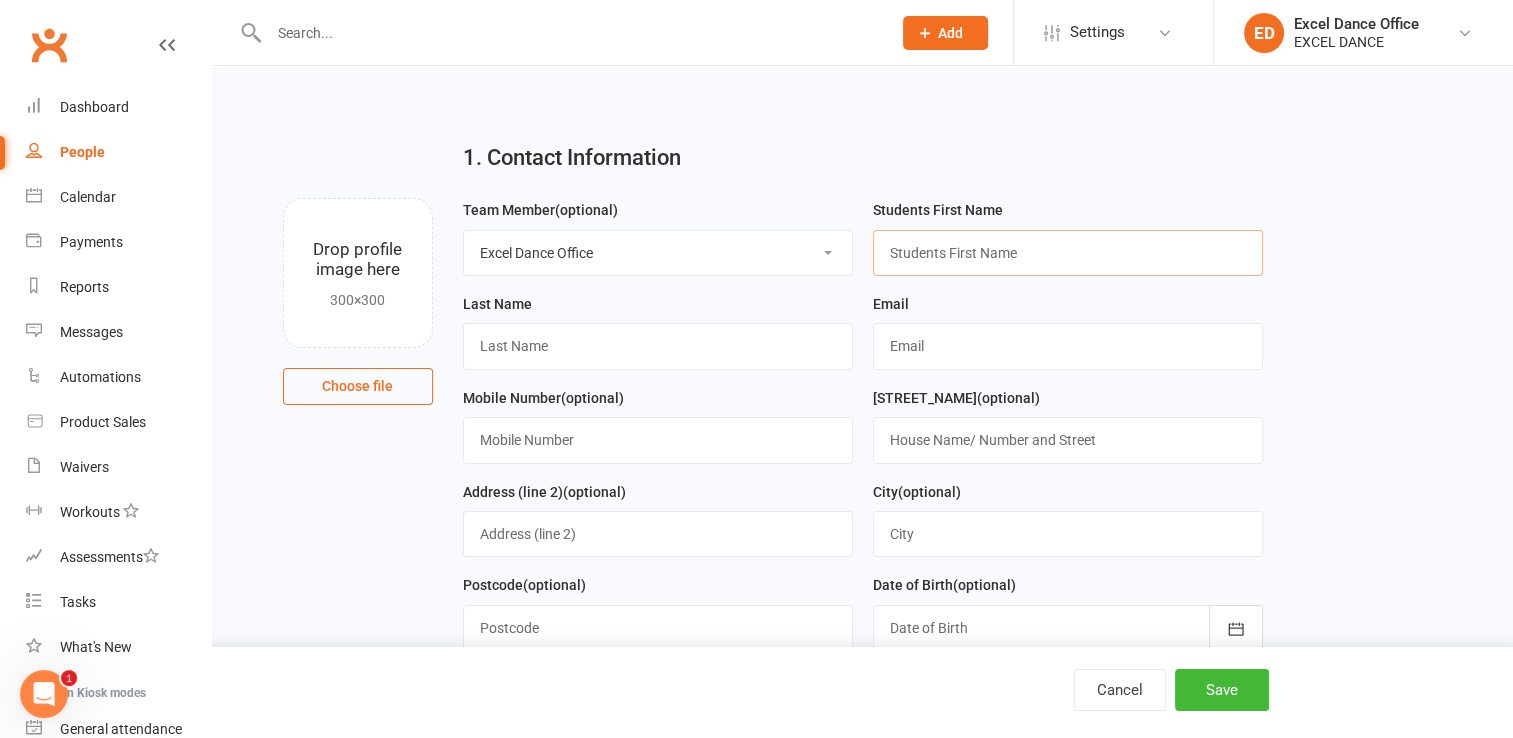 click at bounding box center (1068, 253) 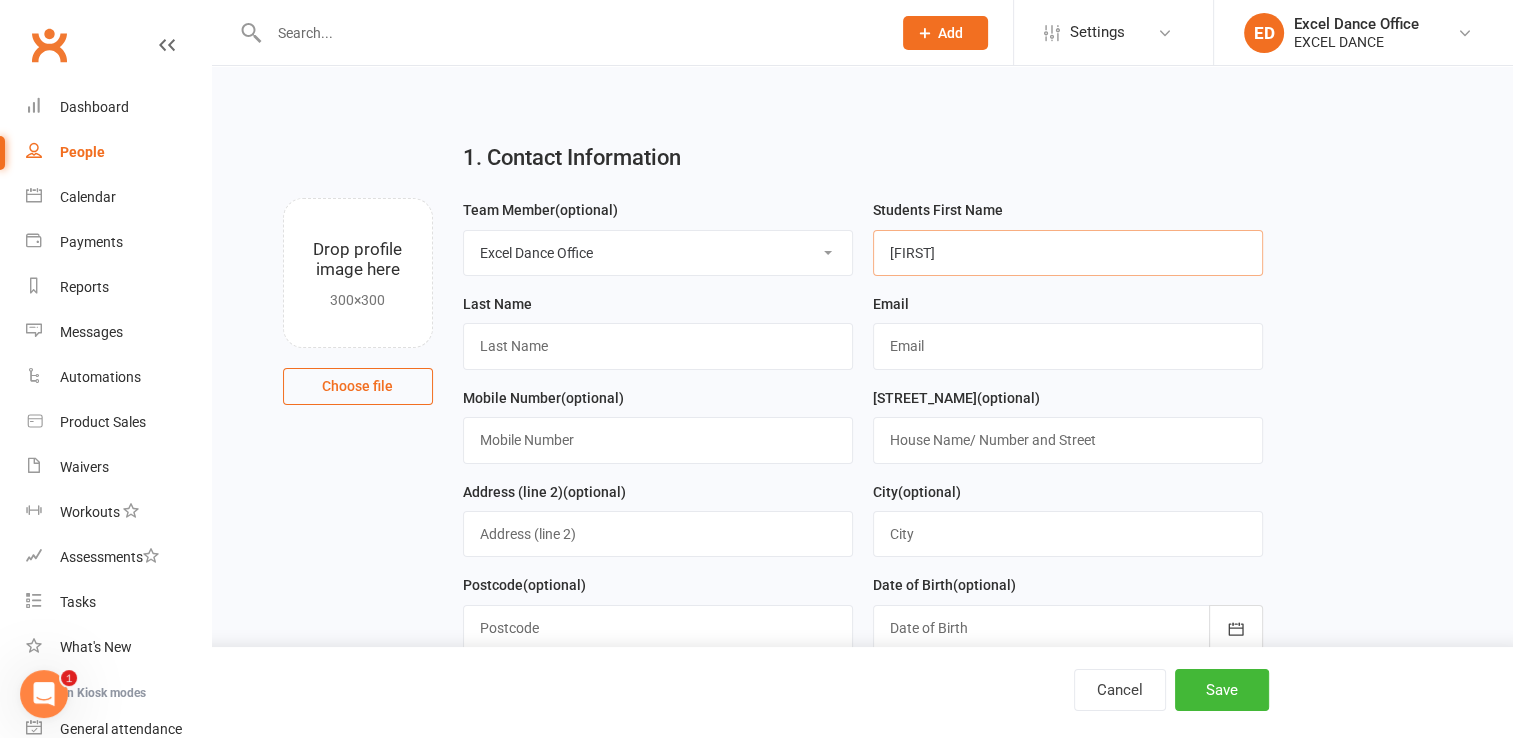 type on "Arfa" 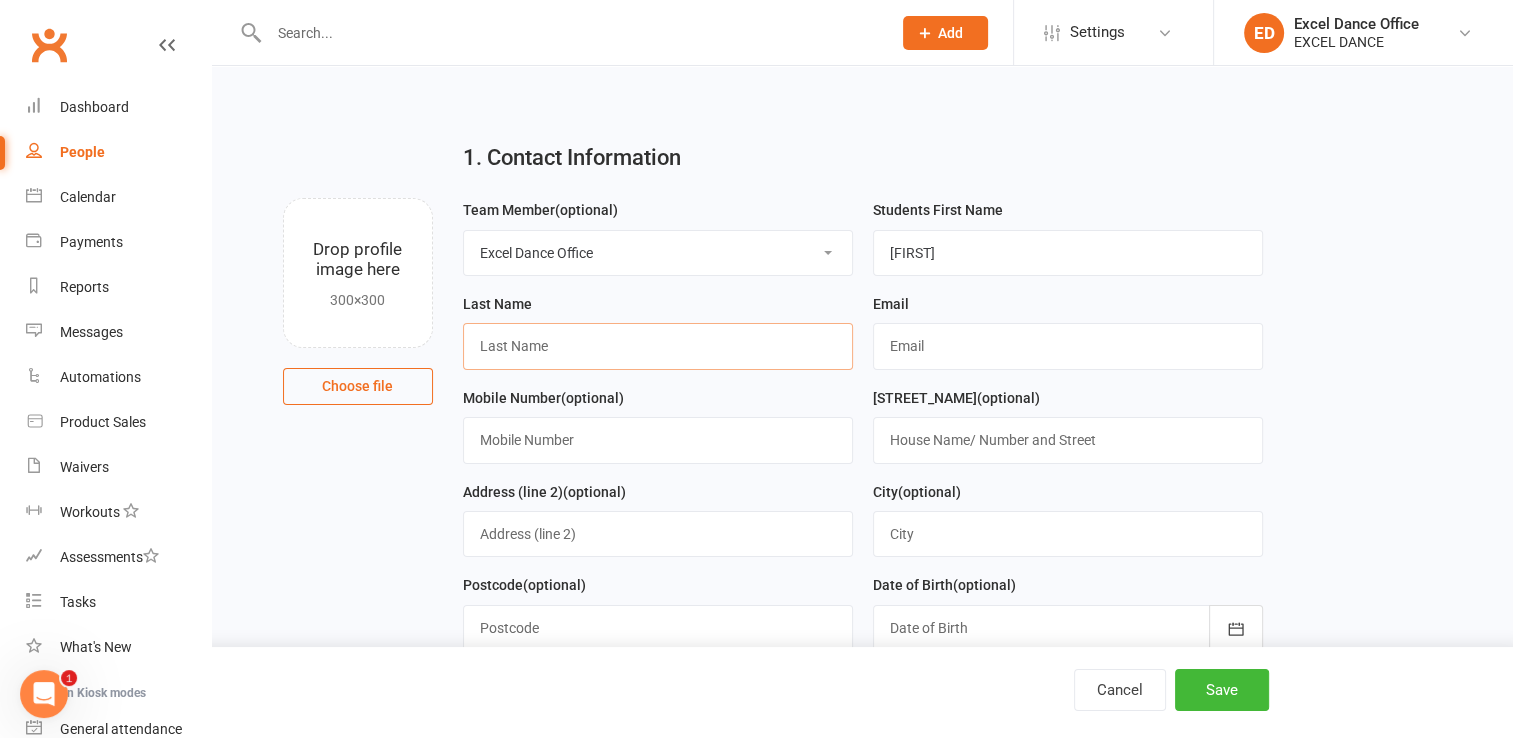 click at bounding box center [658, 346] 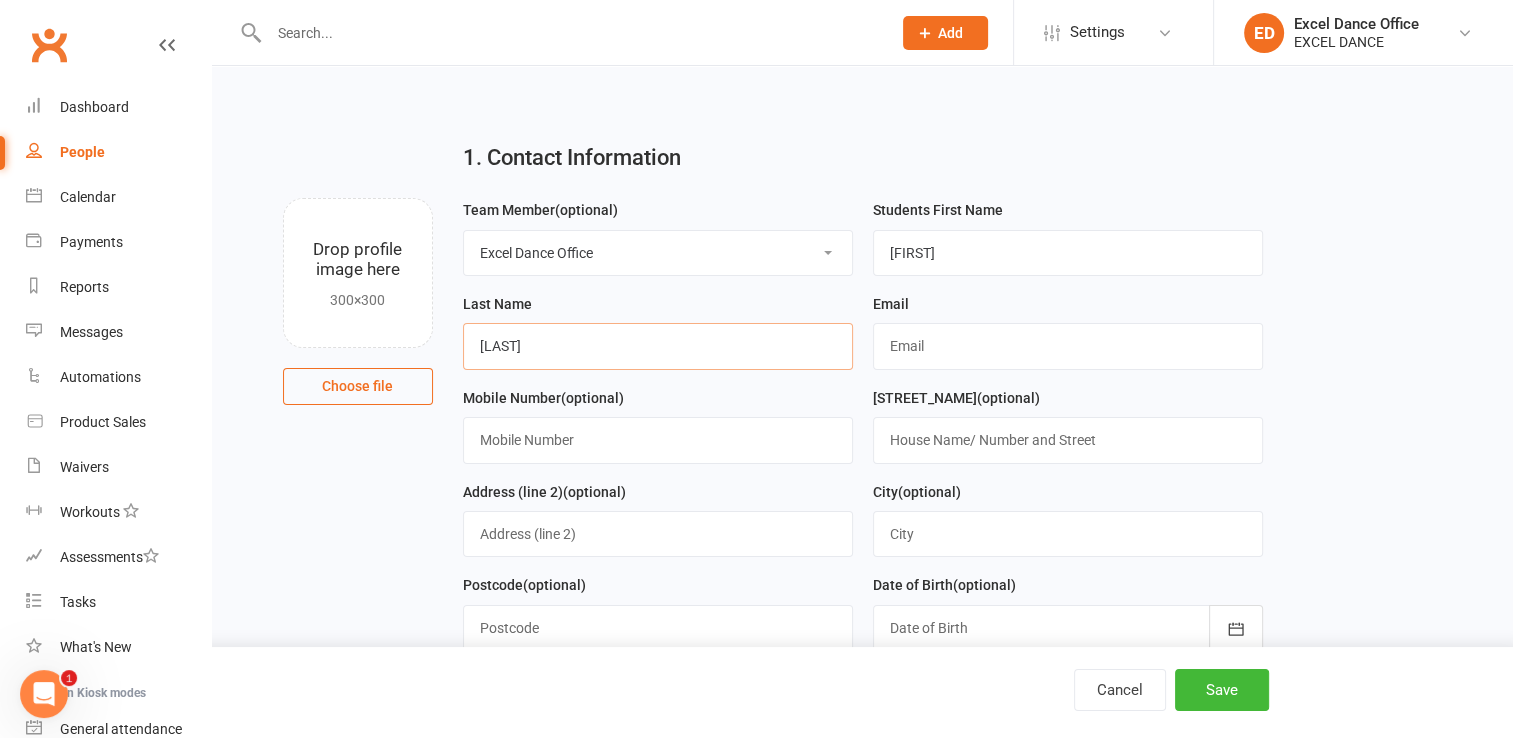 type on "Ahmad" 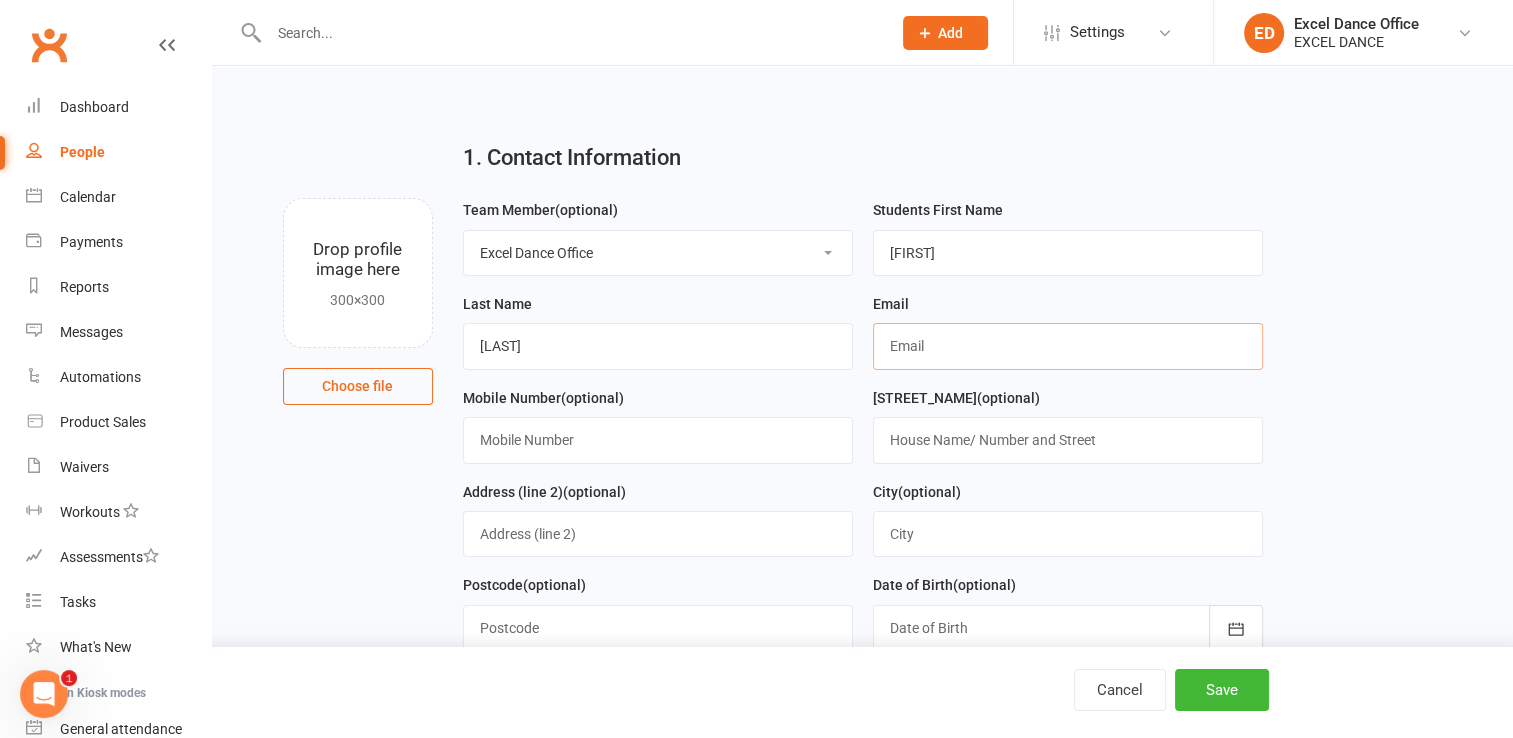 click at bounding box center (1068, 346) 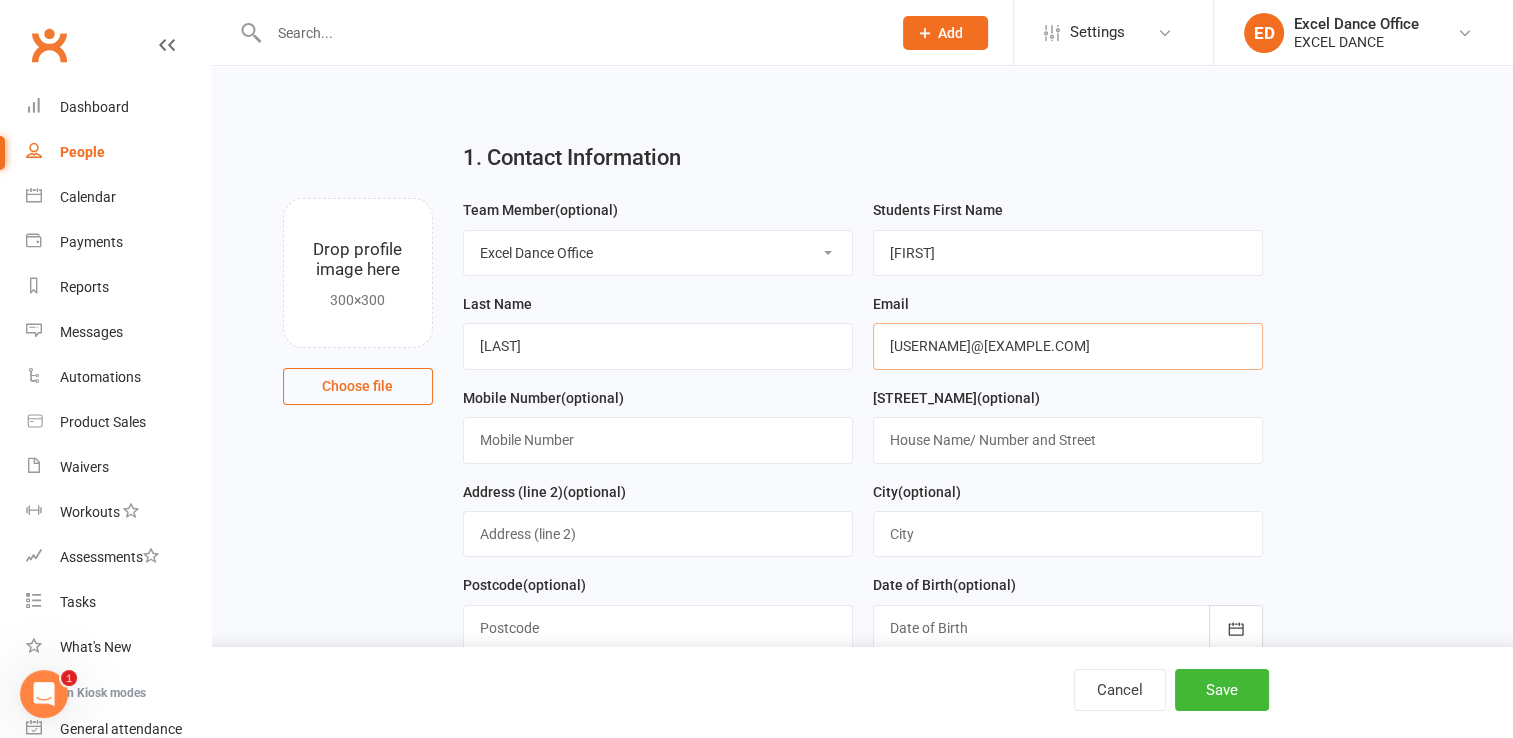 type on "ahmeeleo@gmail.com" 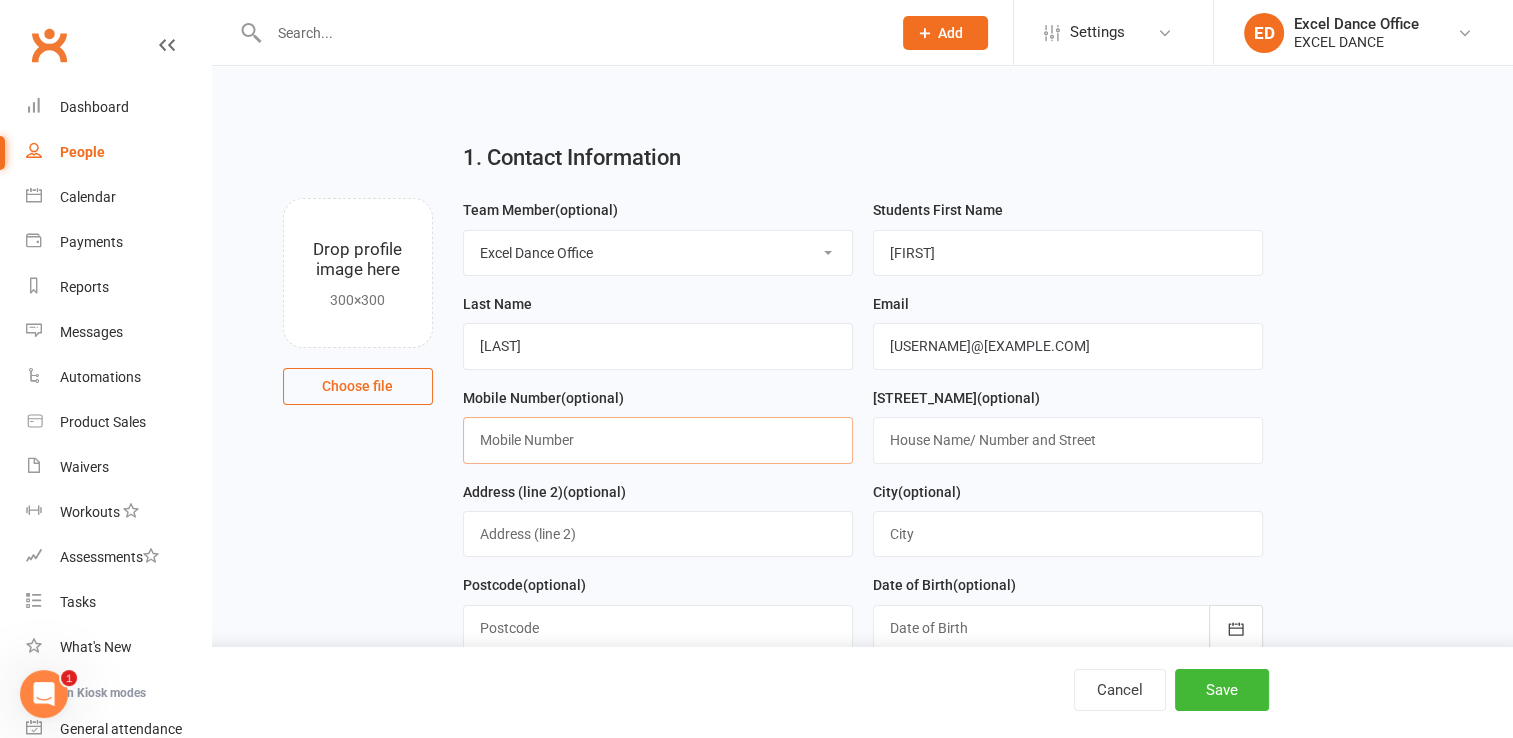 click at bounding box center [658, 440] 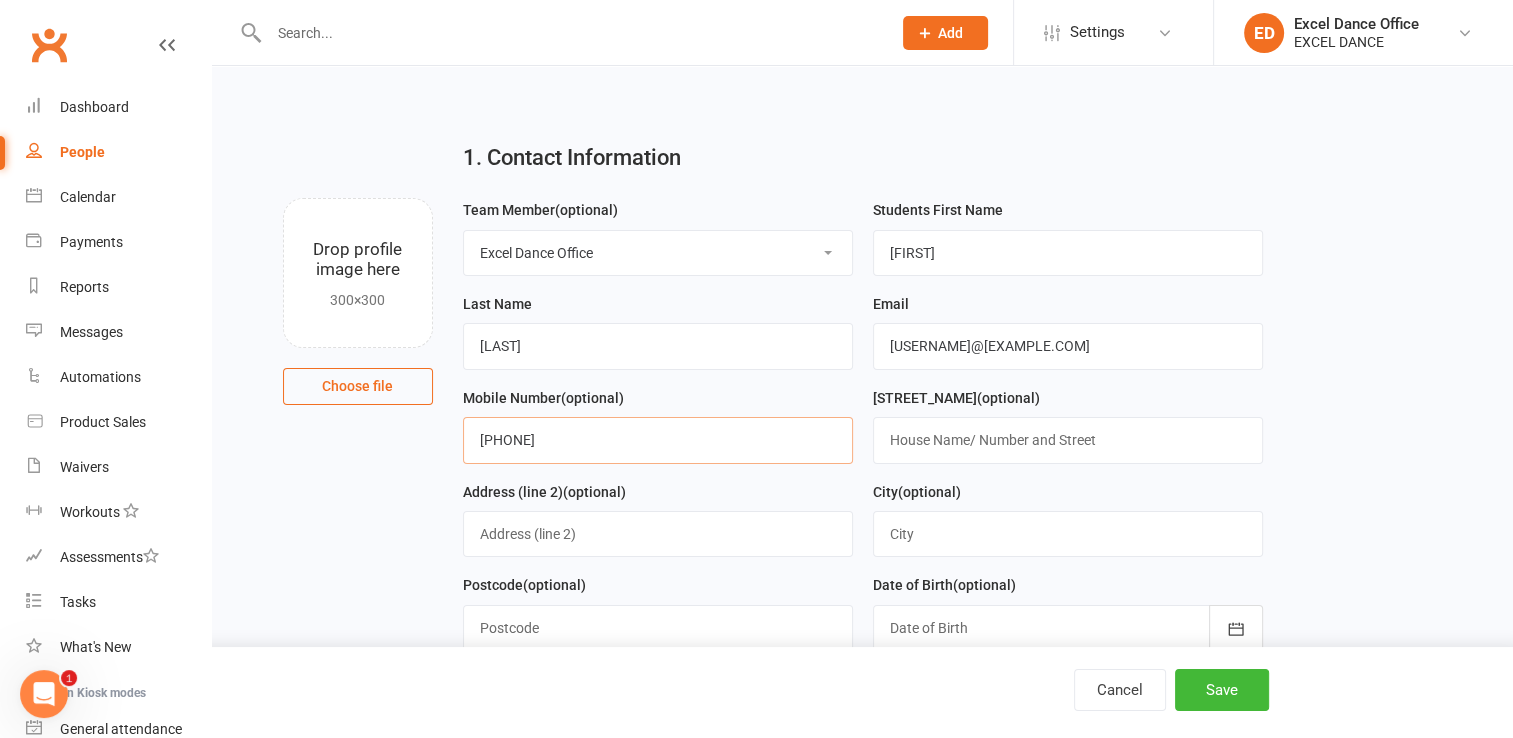 type on "07878180617" 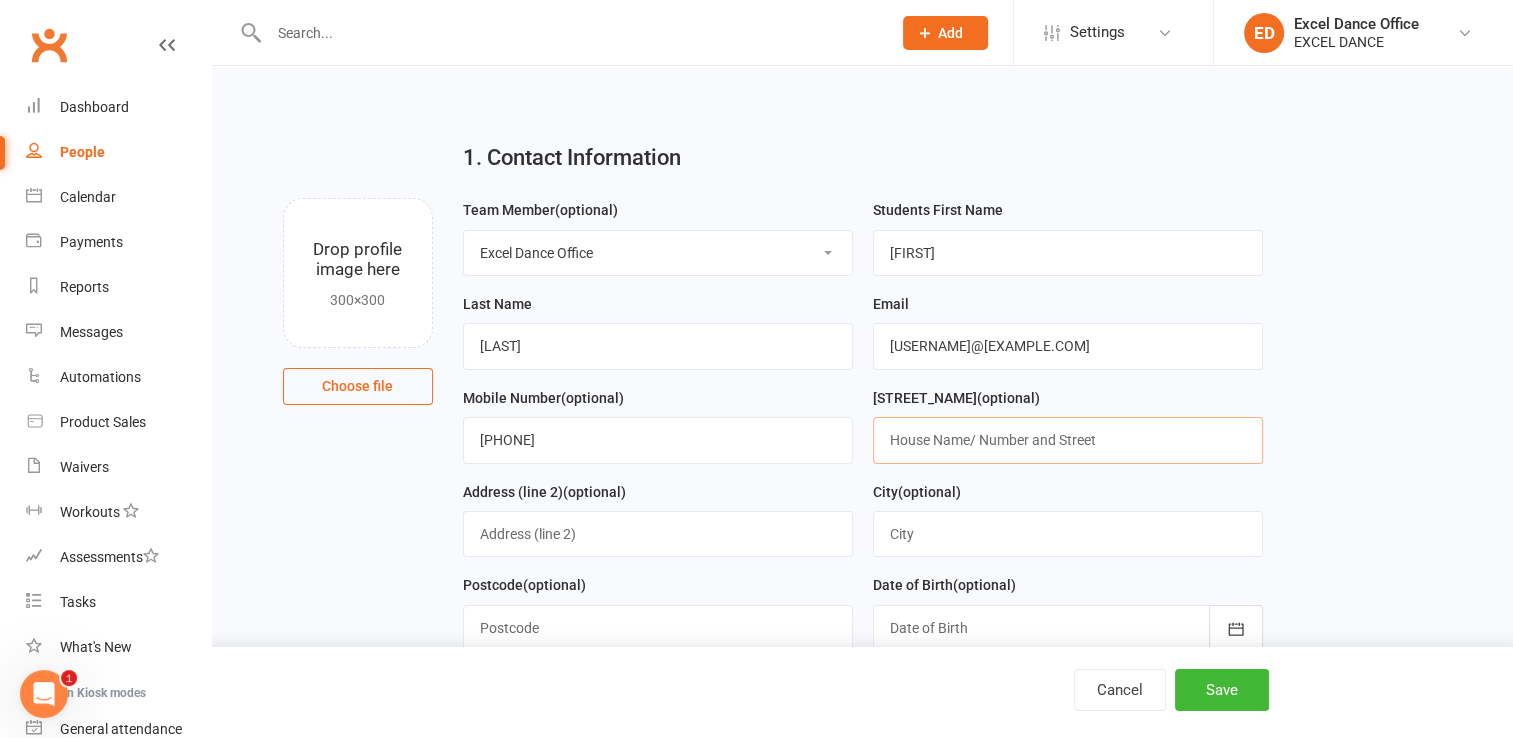click at bounding box center [1068, 440] 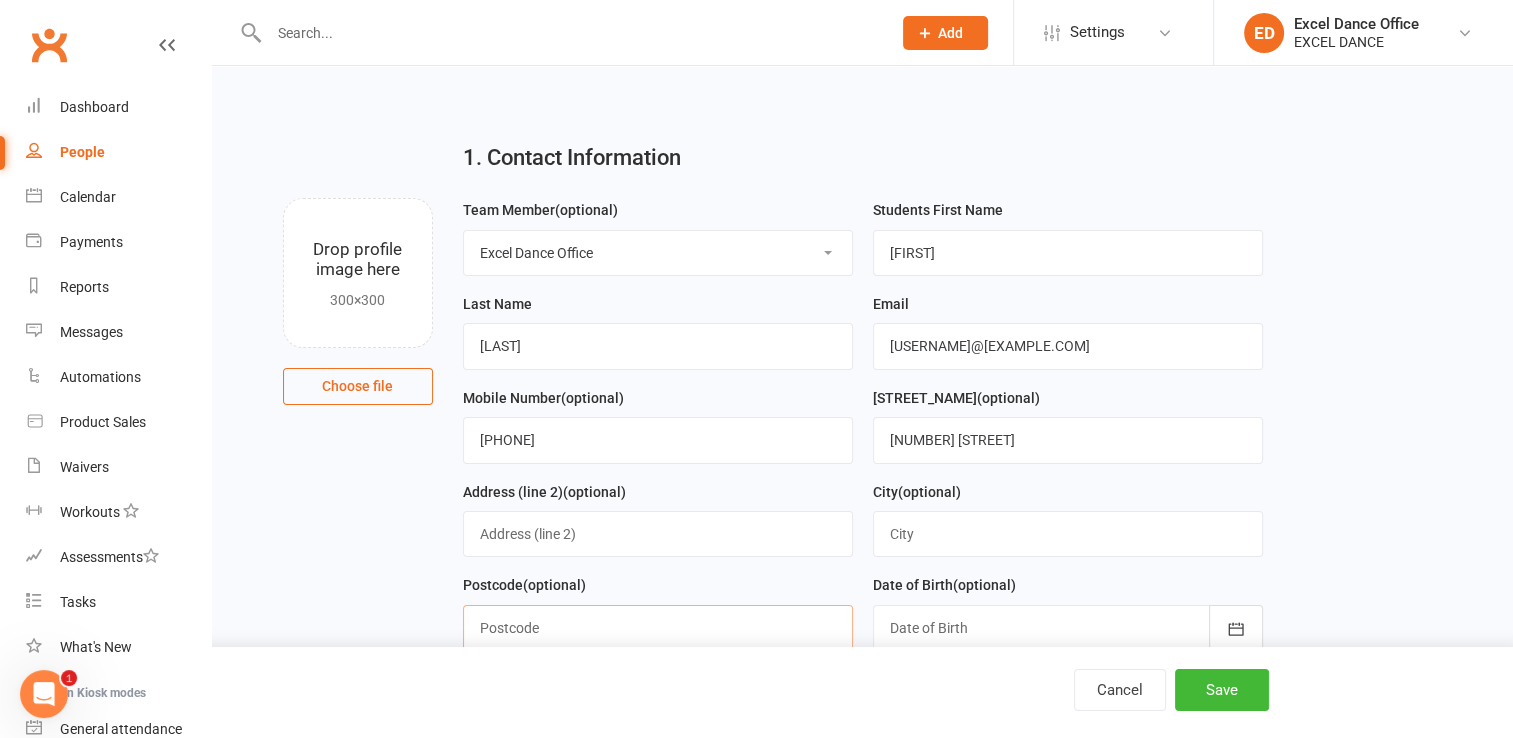click at bounding box center [658, 628] 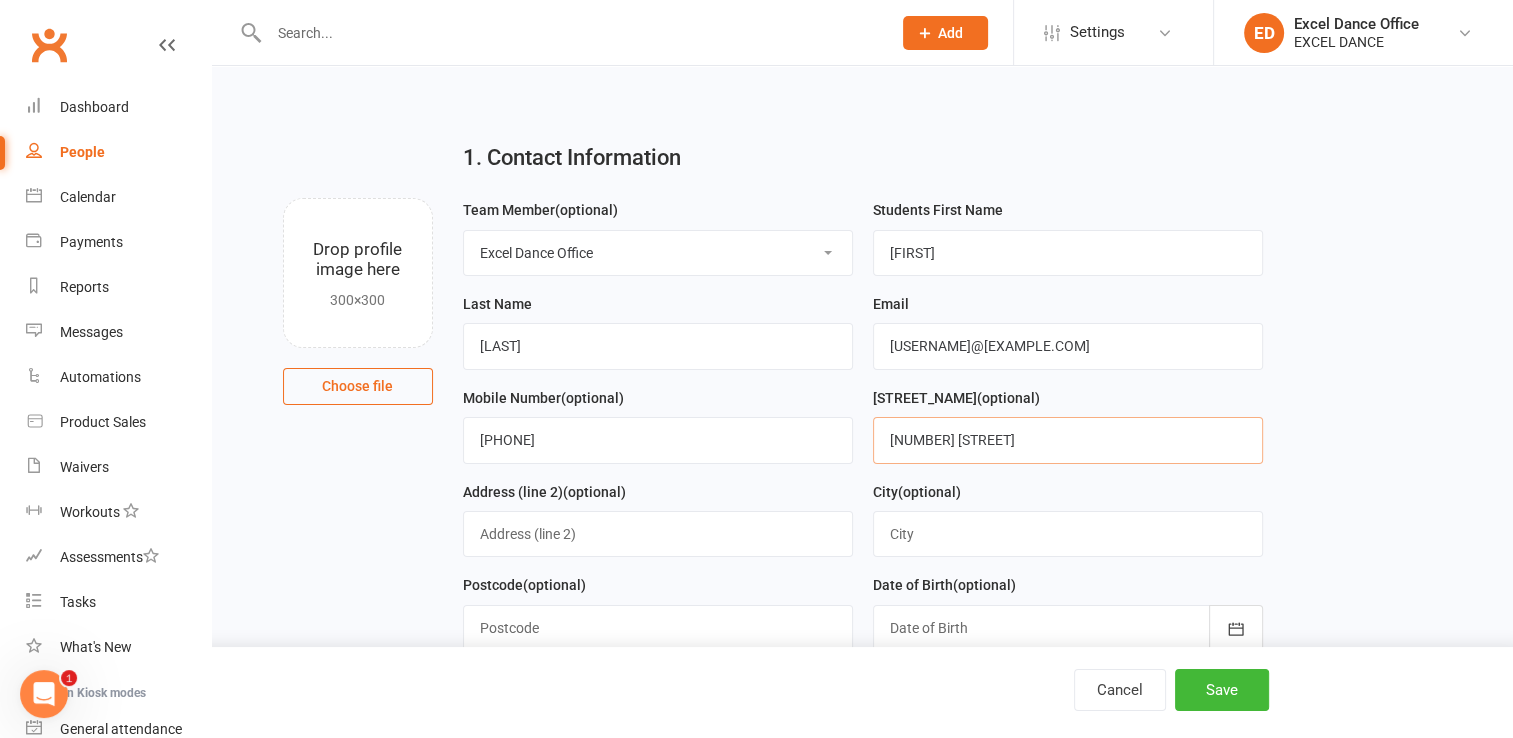 click on "296 squag Hall Road" at bounding box center [1068, 440] 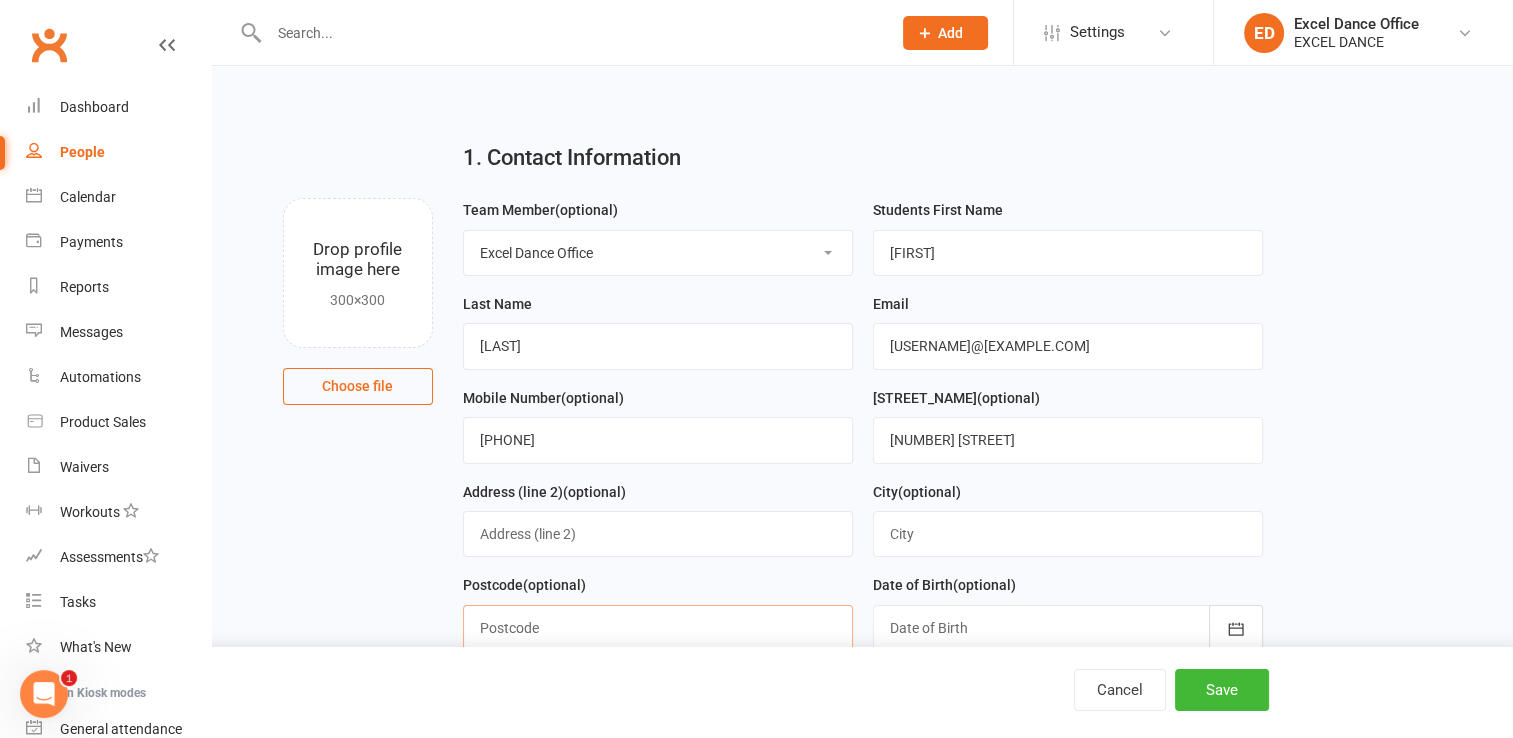 click at bounding box center [658, 628] 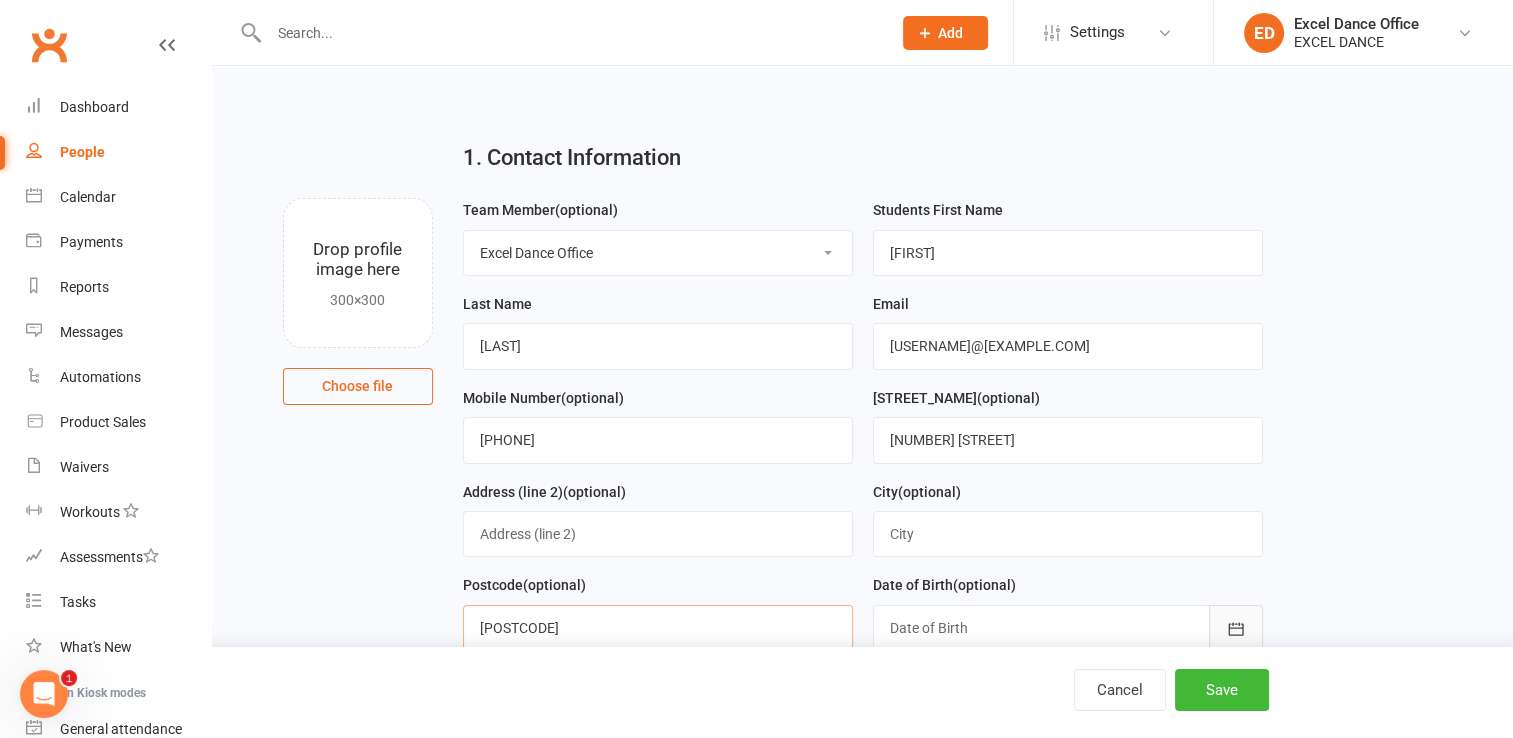 type on "S9 4AG" 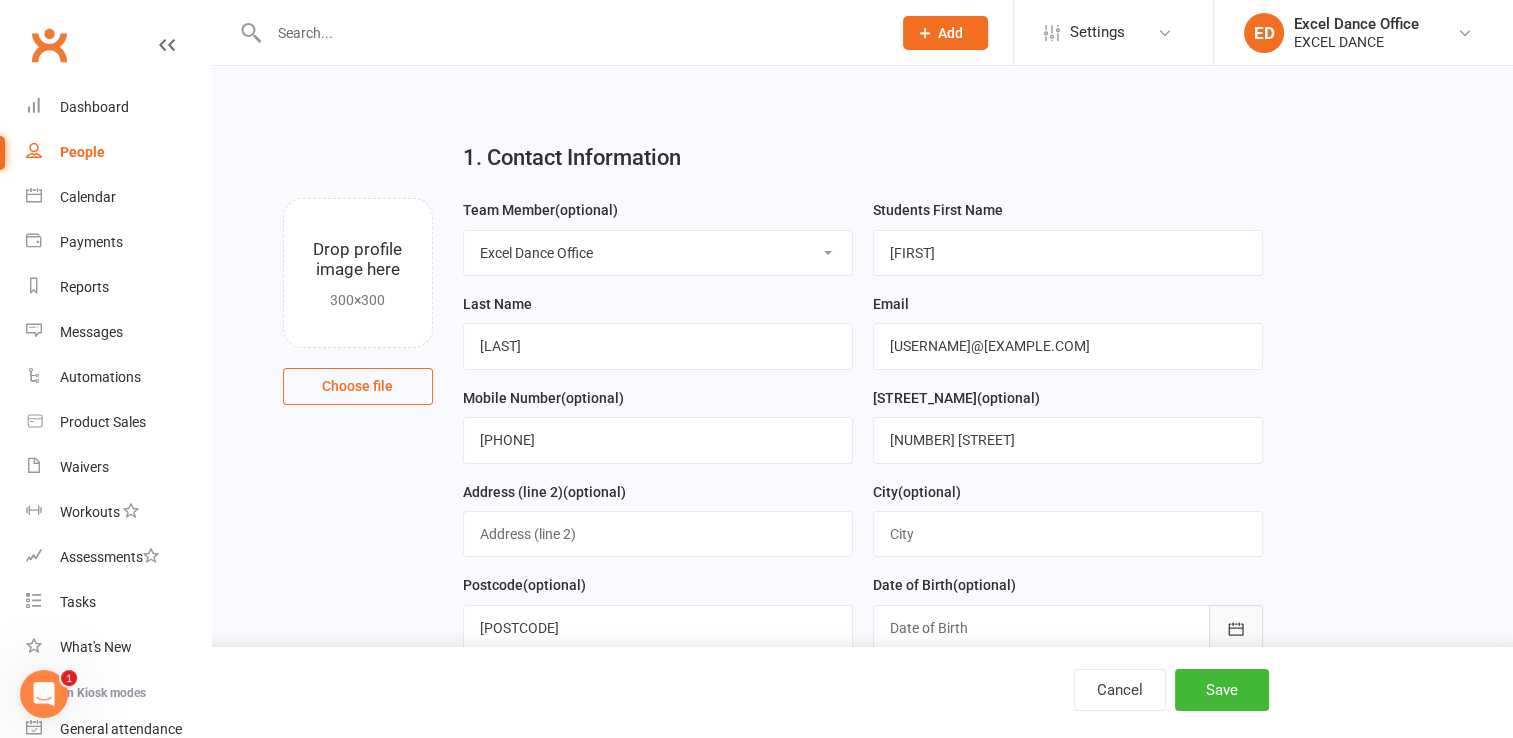 click 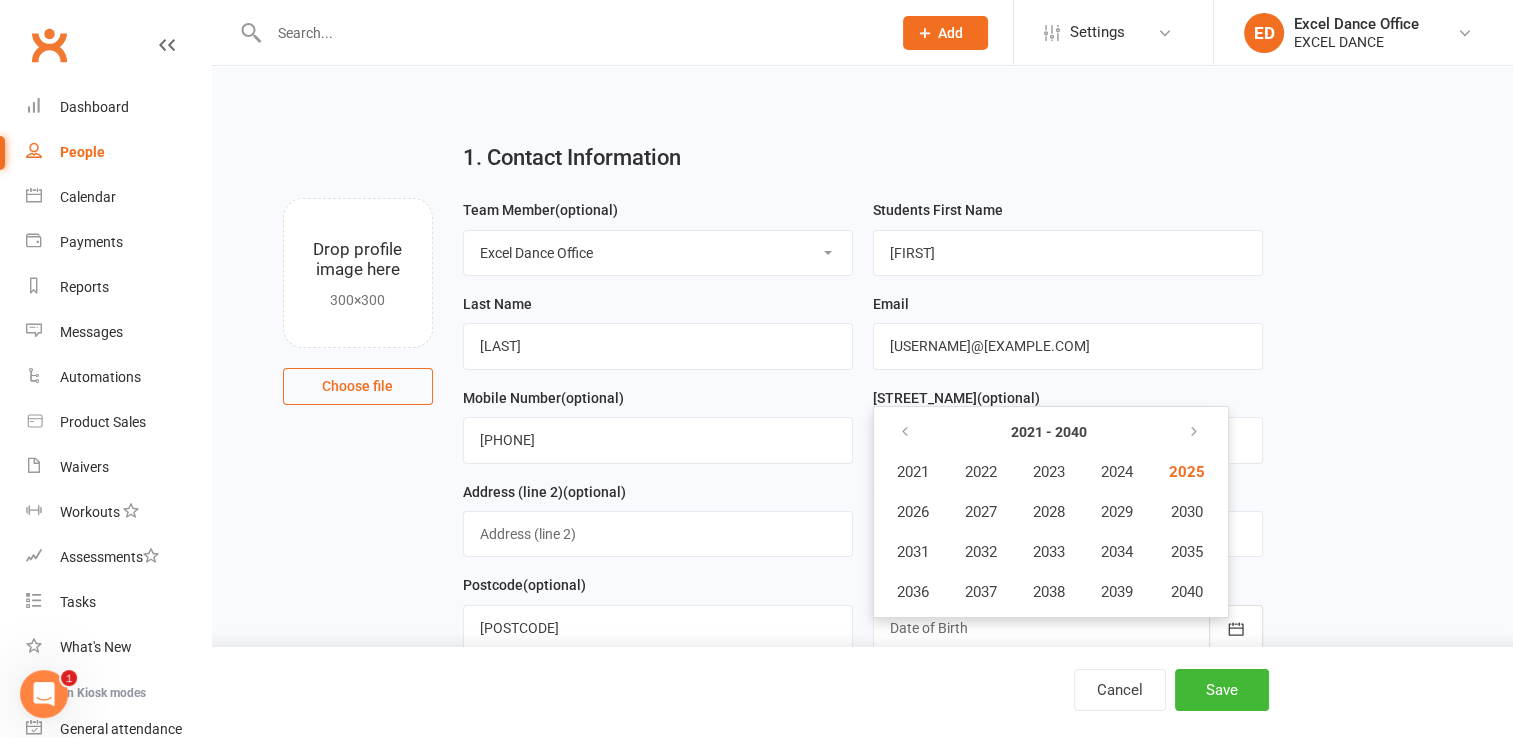 click on "1. Contact Information  Drop profile image here 300×300 Choose file
Team Member  (optional) Select Team Member Excel Dance Office Kirsty Revitt Excel Dance Abby Tucker Daniela Rodosthenous
Students First Name  Arfa
Last Name  Ahmad
Email  ahmeeleo@gmail.com
Mobile Number  (optional) 07878180617
House Name/ Number and Street  (optional) 296 Hall Road
Address (line 2)  (optional)
City  (optional)
Postcode  (optional) S9 4AG
Date of Birth  (optional)
2021 - 2040
2021
2022
2023
2024
2025
2026
2027
2028
2029
2030
2031
2032
2033
2034
2035
2036
2037
2038
2039" at bounding box center (862, 874) 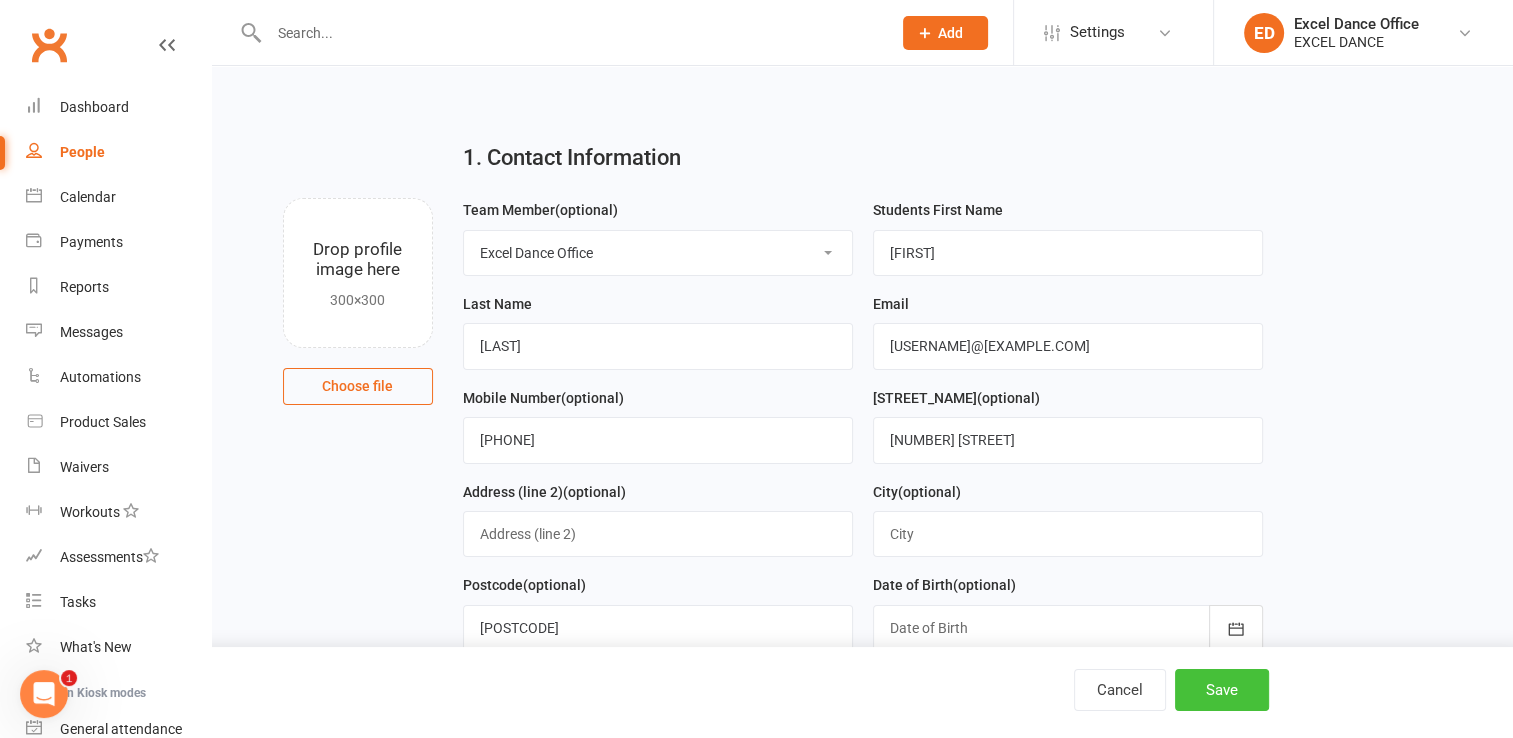 click on "Save" at bounding box center (1222, 690) 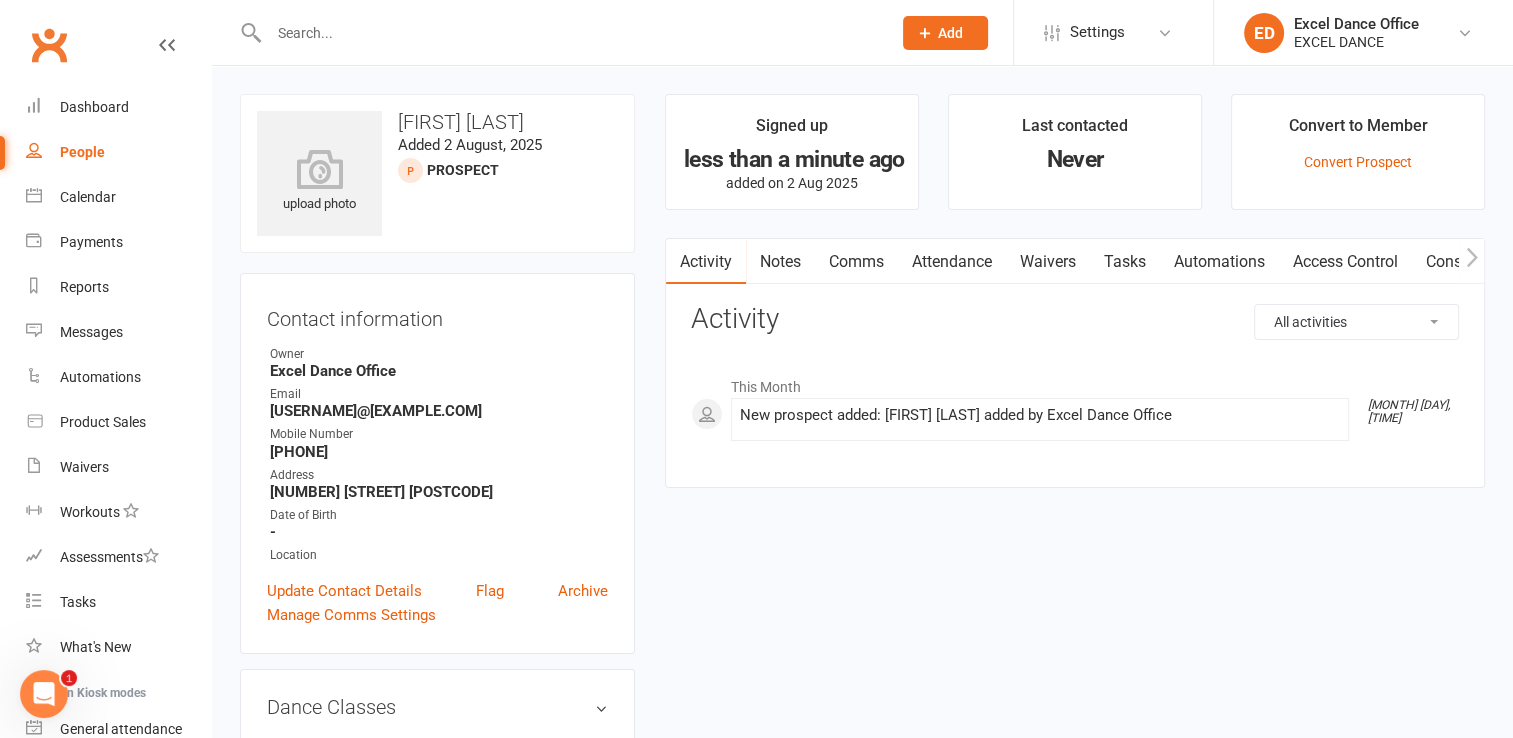 click on "Add" 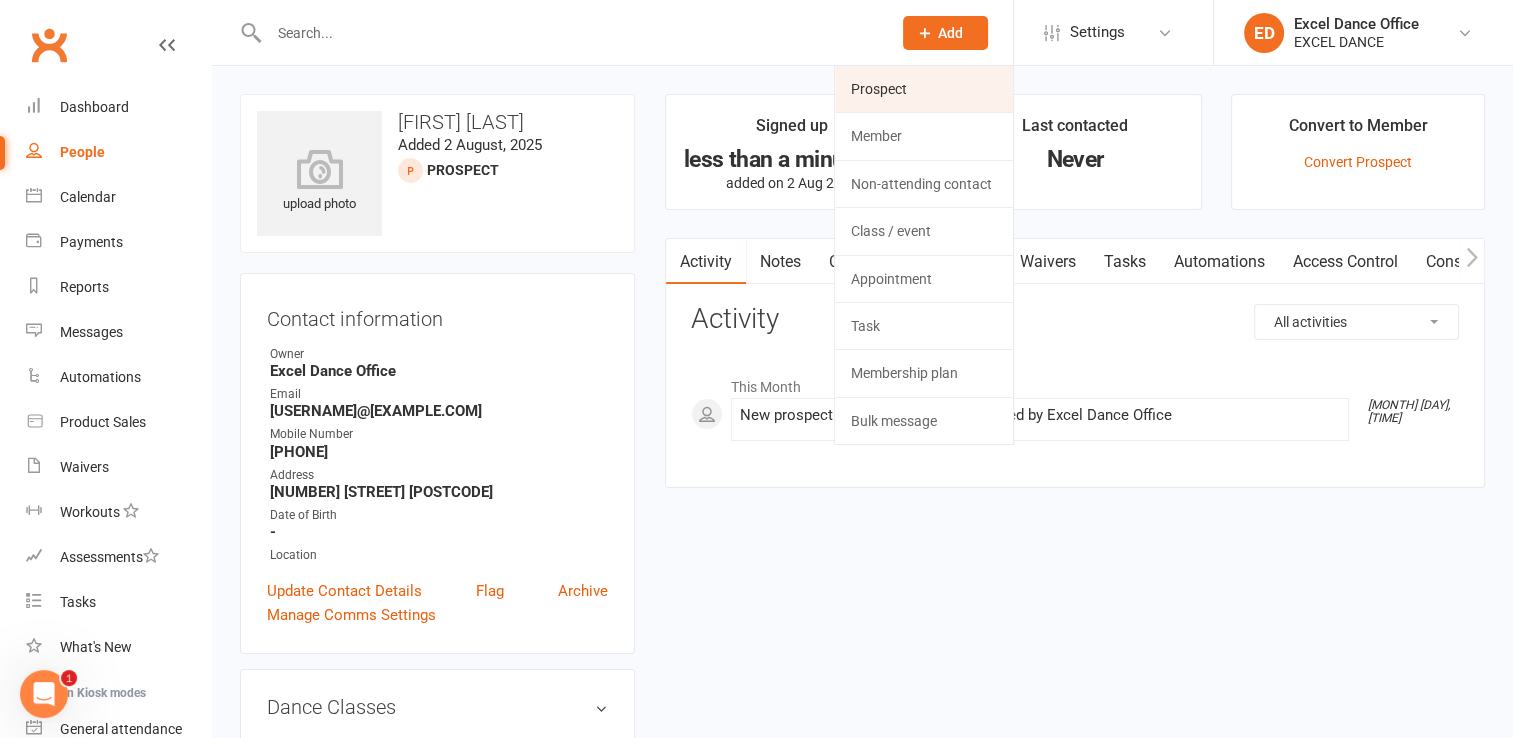 click on "Prospect" 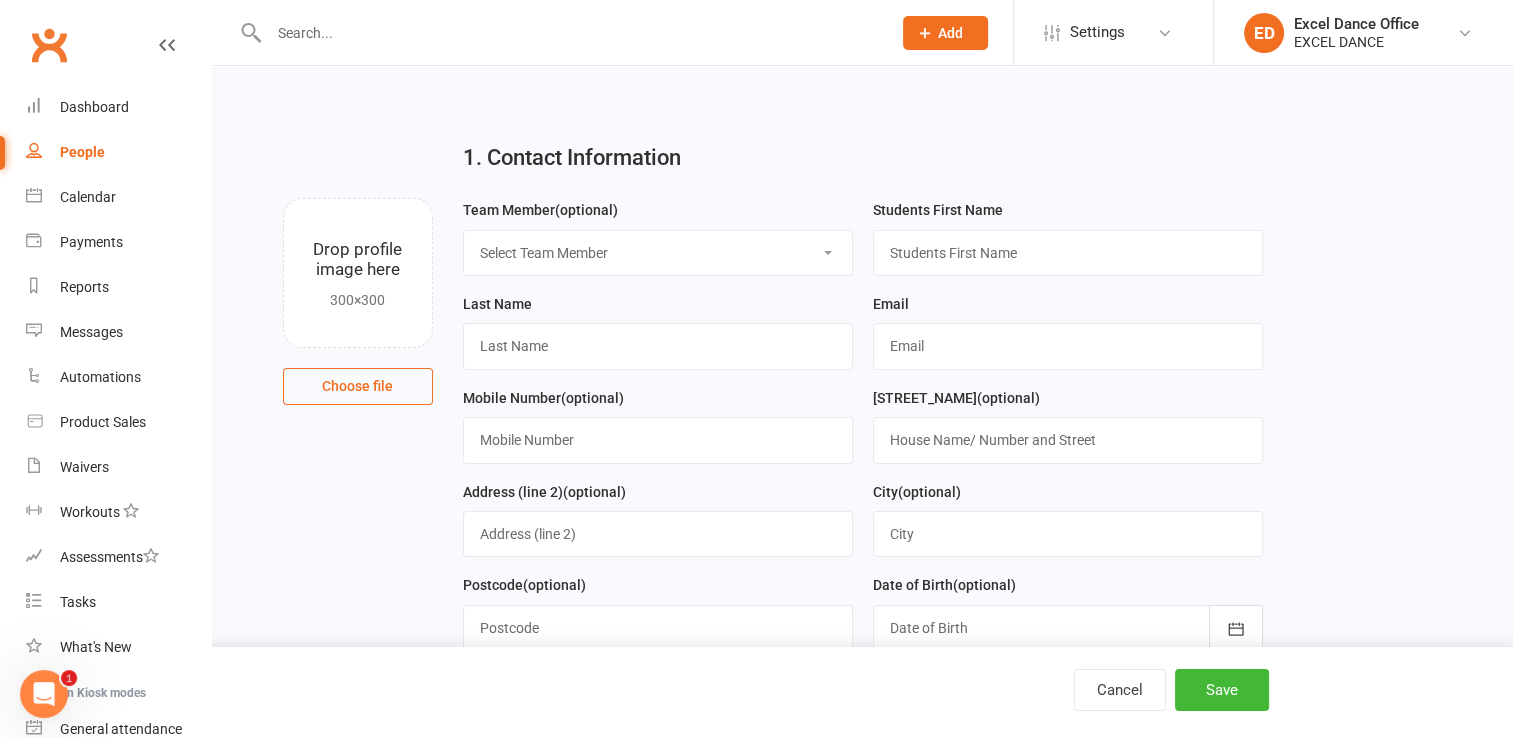 click on "Select Team Member Excel Dance Office Kirsty Revitt Excel Dance Abby Tucker Daniela Rodosthenous" at bounding box center [658, 253] 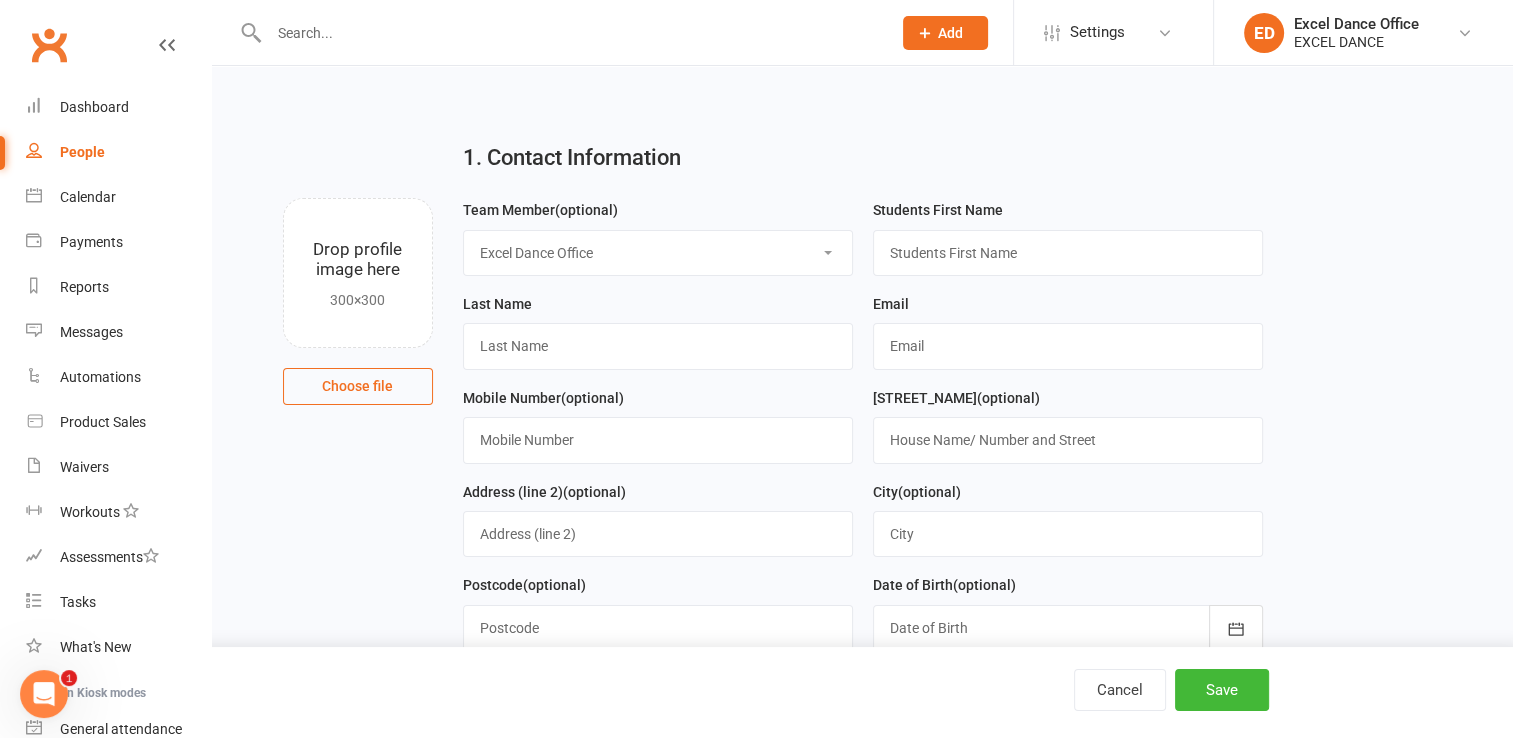 click on "Select Team Member Excel Dance Office Kirsty Revitt Excel Dance Abby Tucker Daniela Rodosthenous" at bounding box center [658, 253] 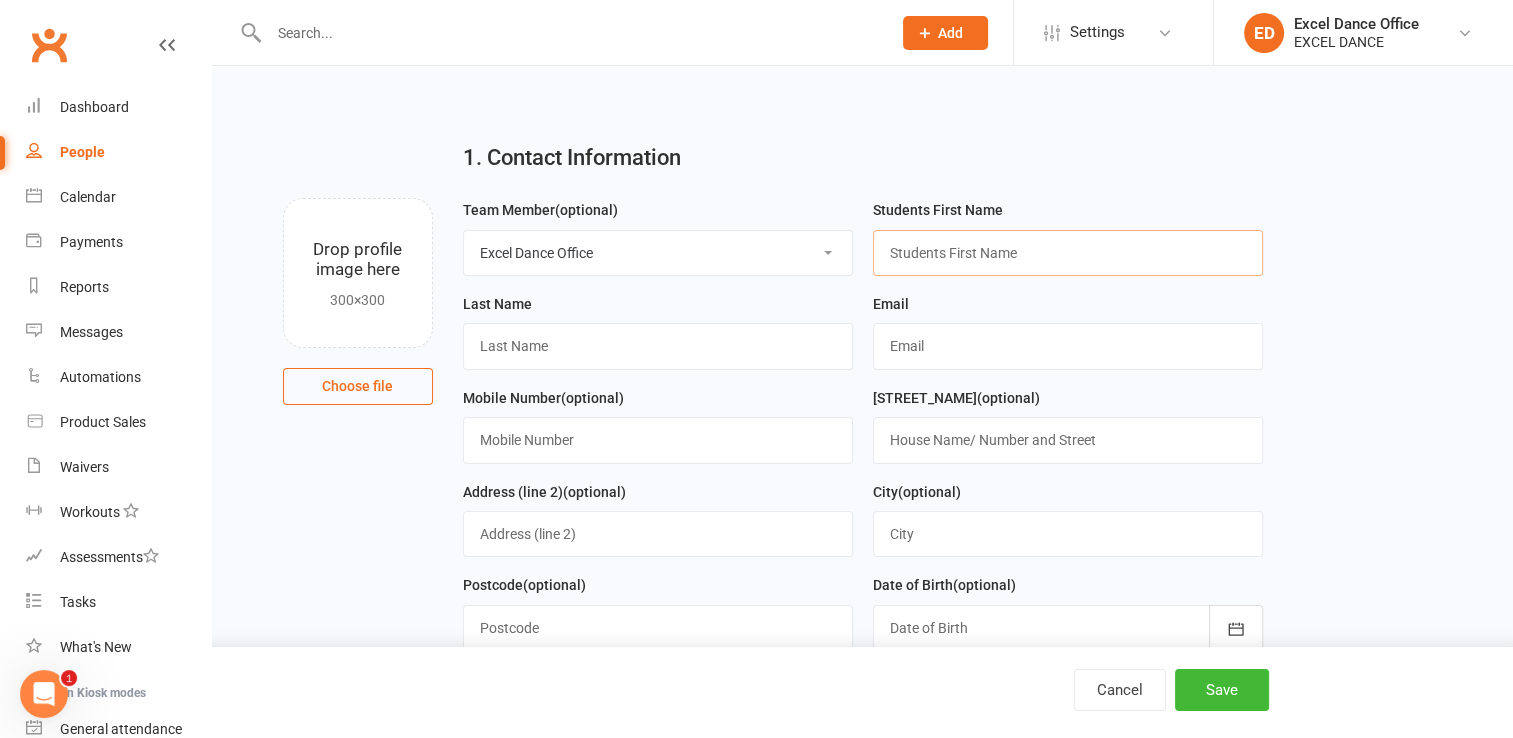 click at bounding box center [1068, 253] 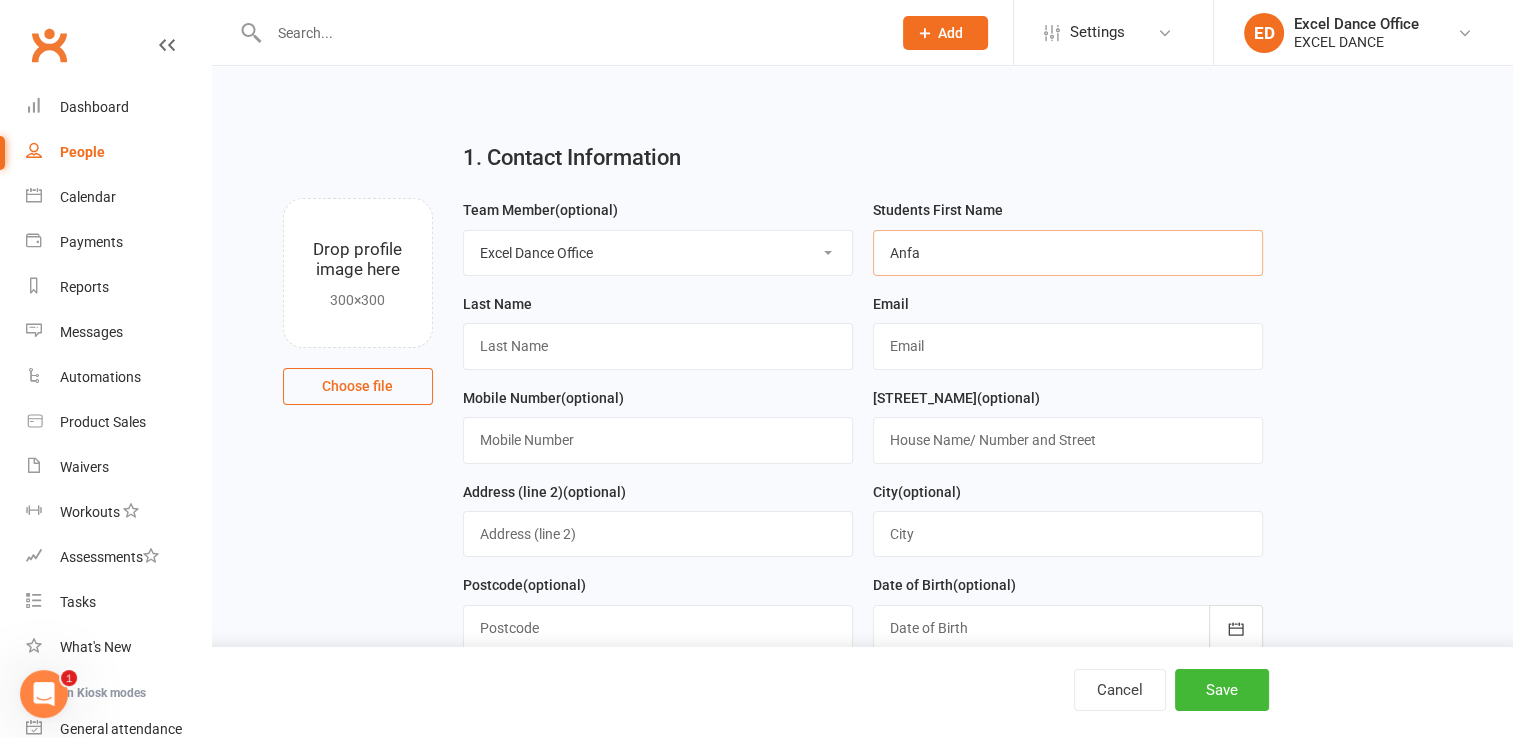 type on "Anfa" 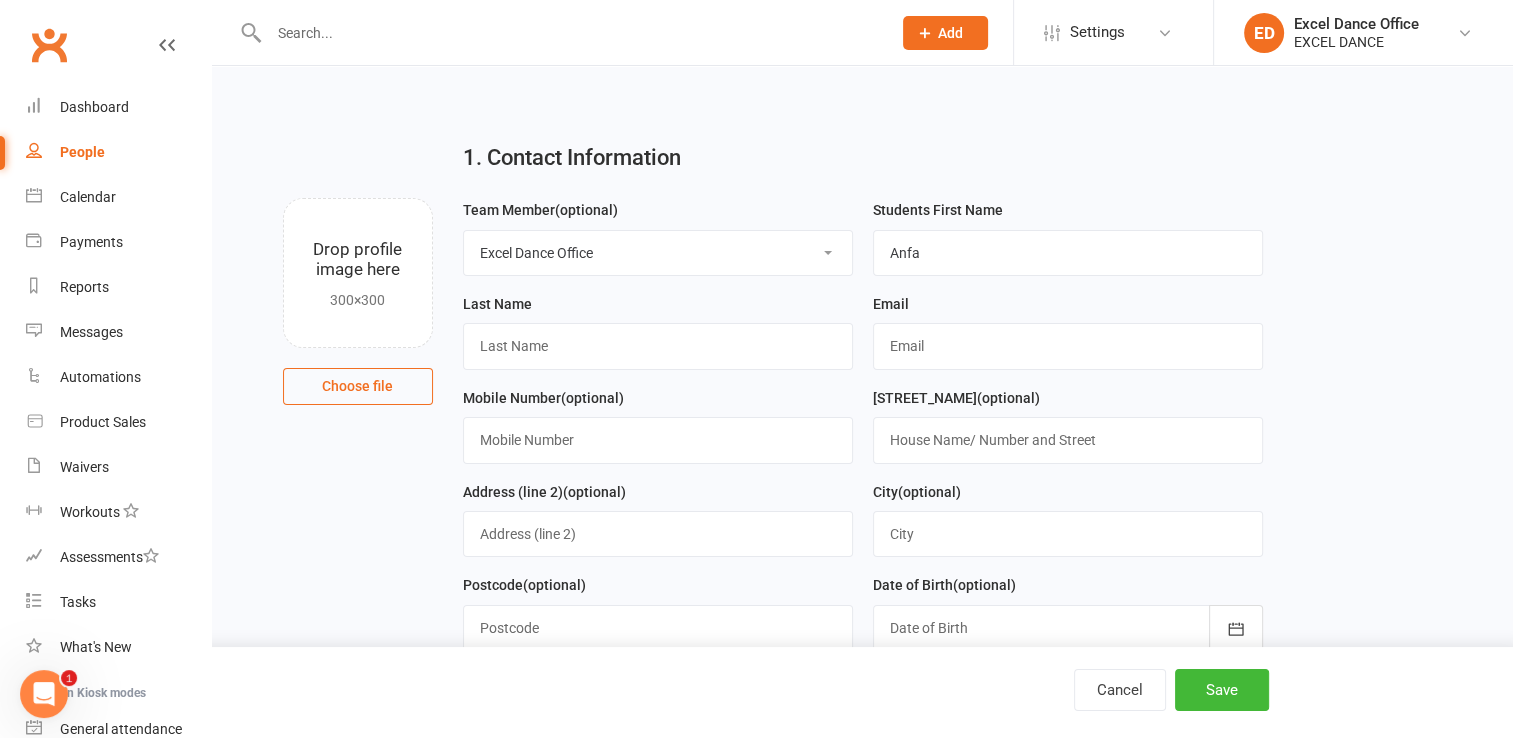 click on "Last Name" at bounding box center (658, 339) 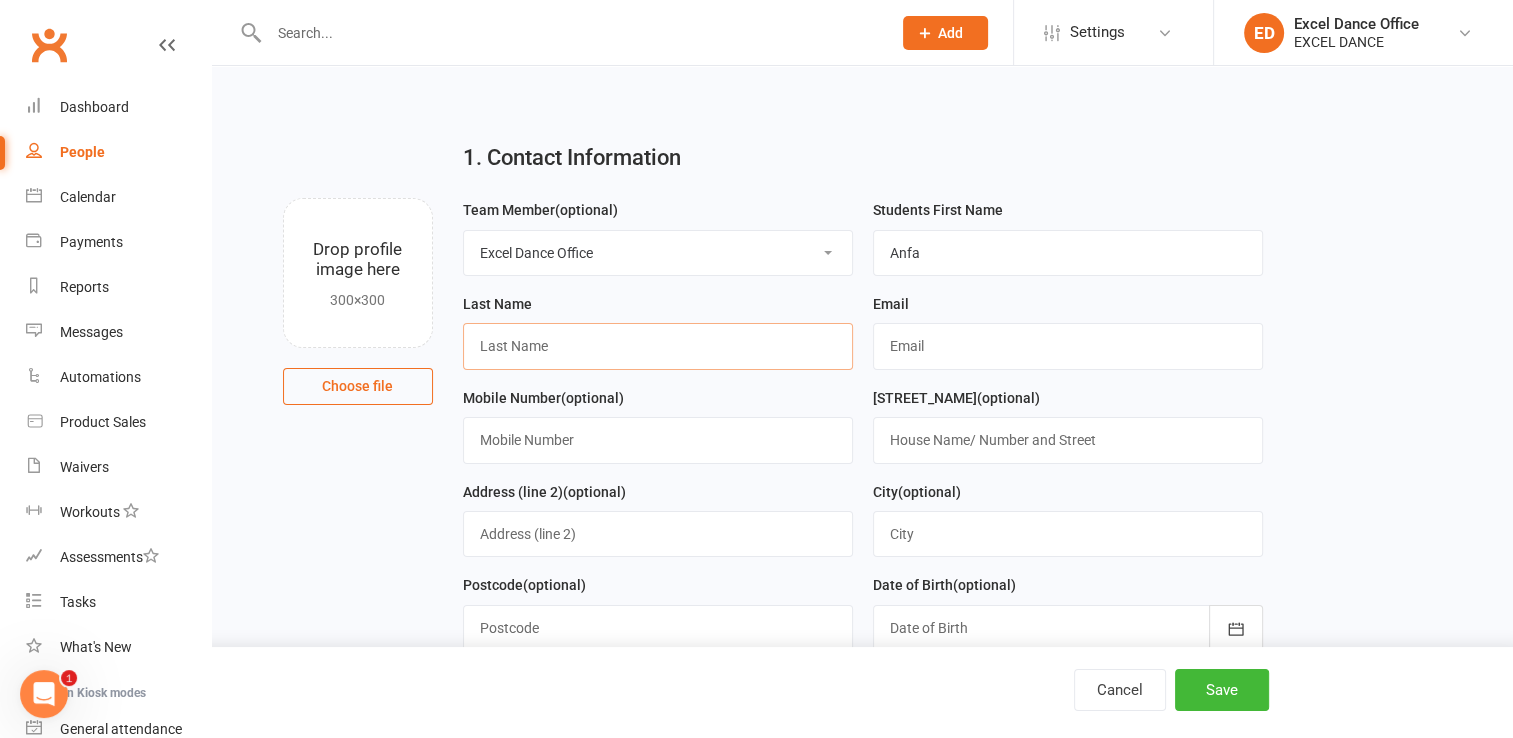 click at bounding box center (658, 346) 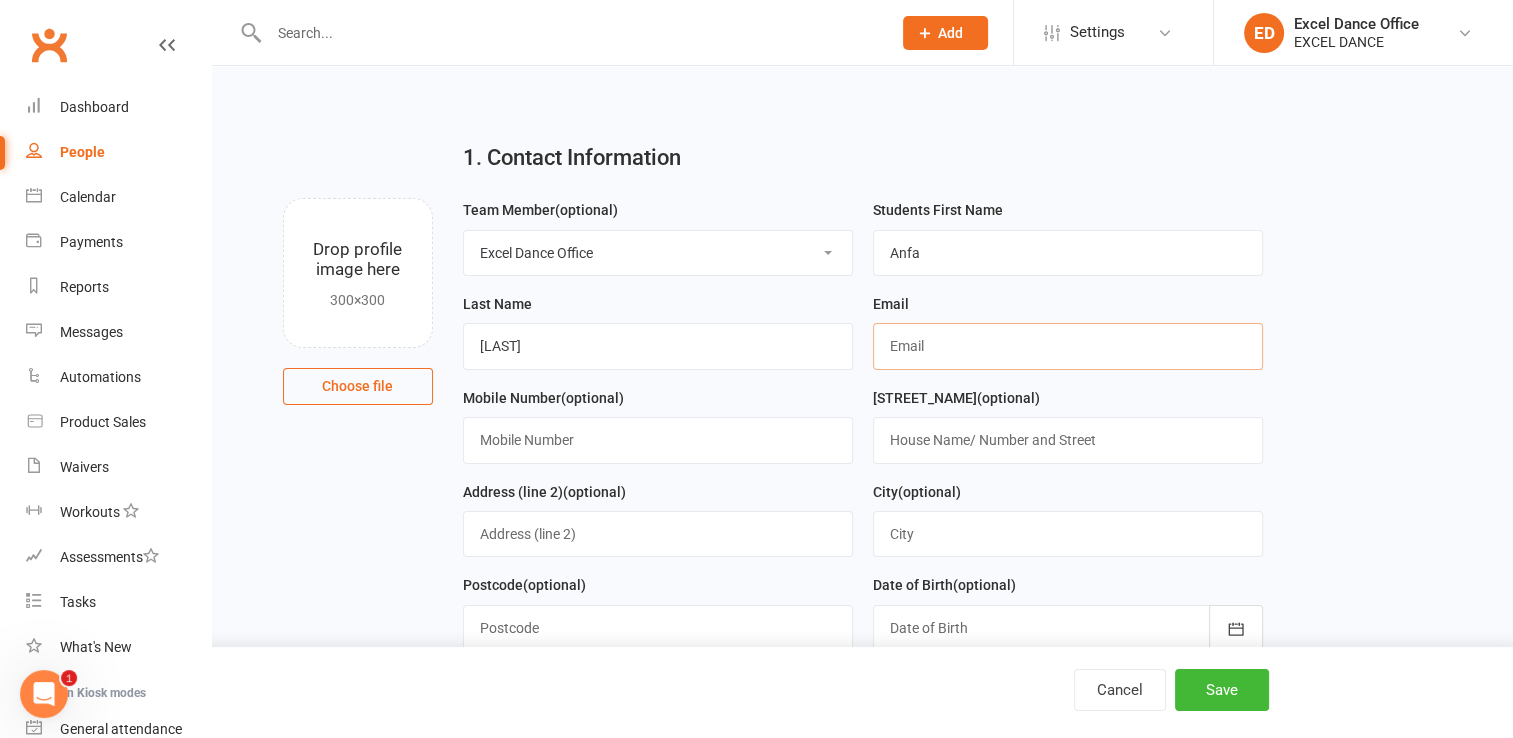 type on "ahmeeleo@gmail.com" 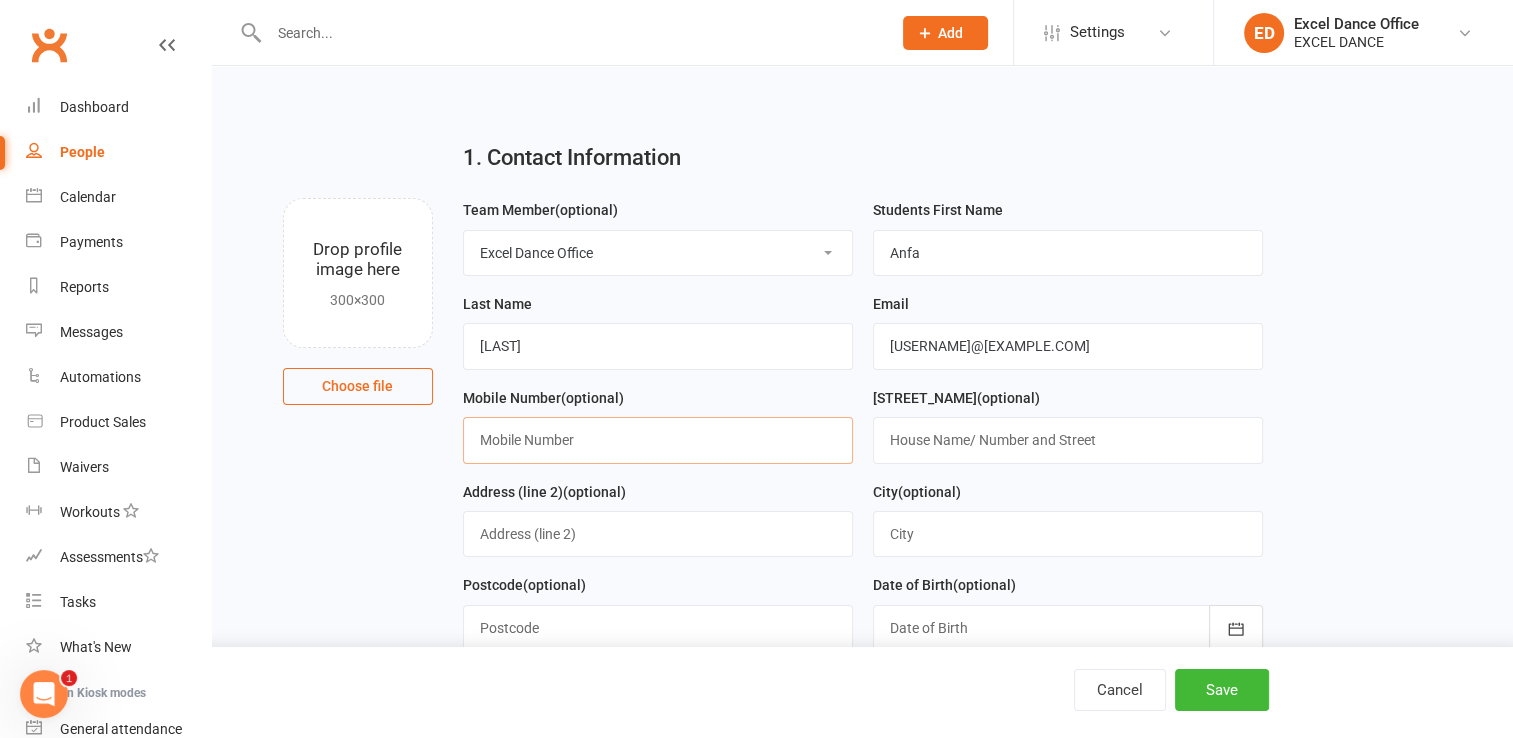type on "07878180617" 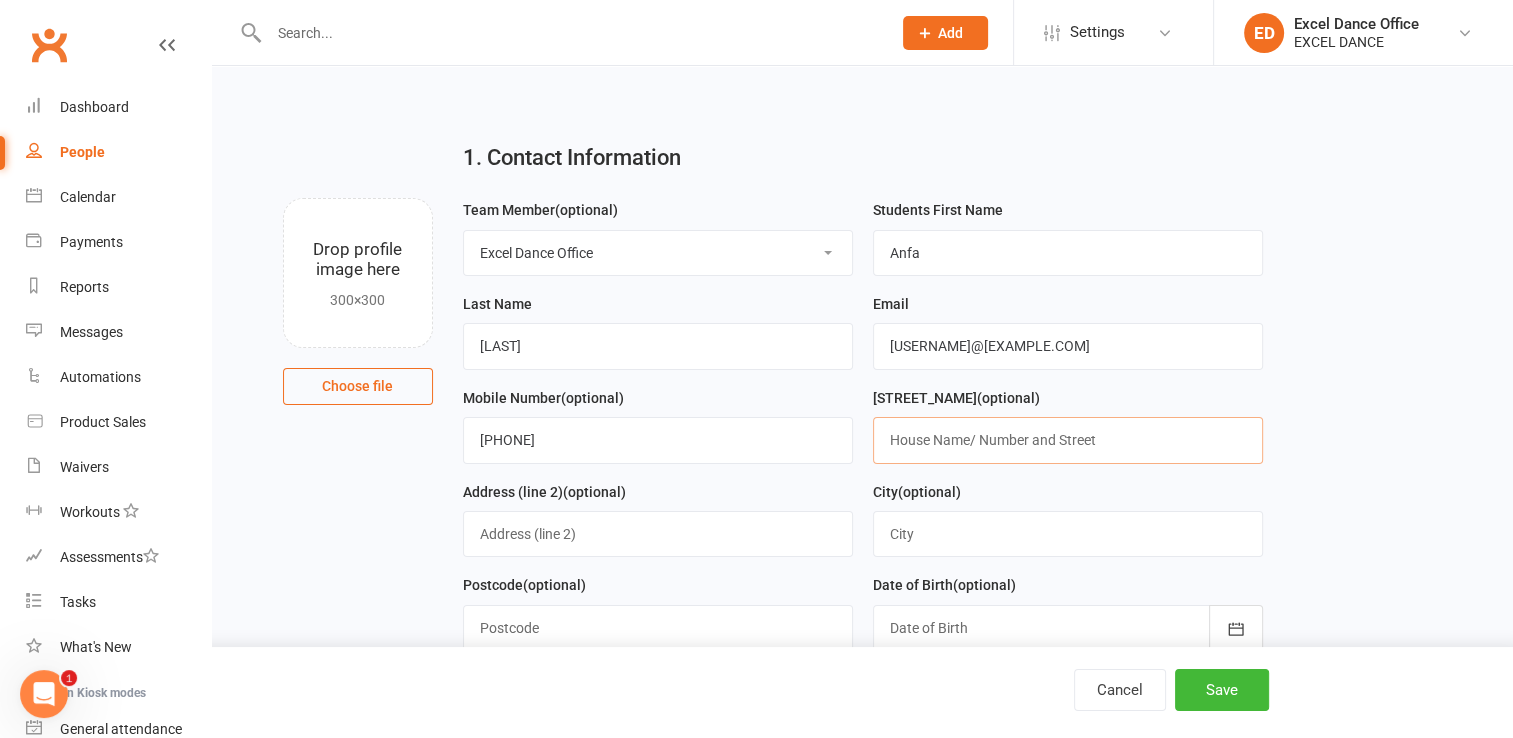type on "296 Hall Road" 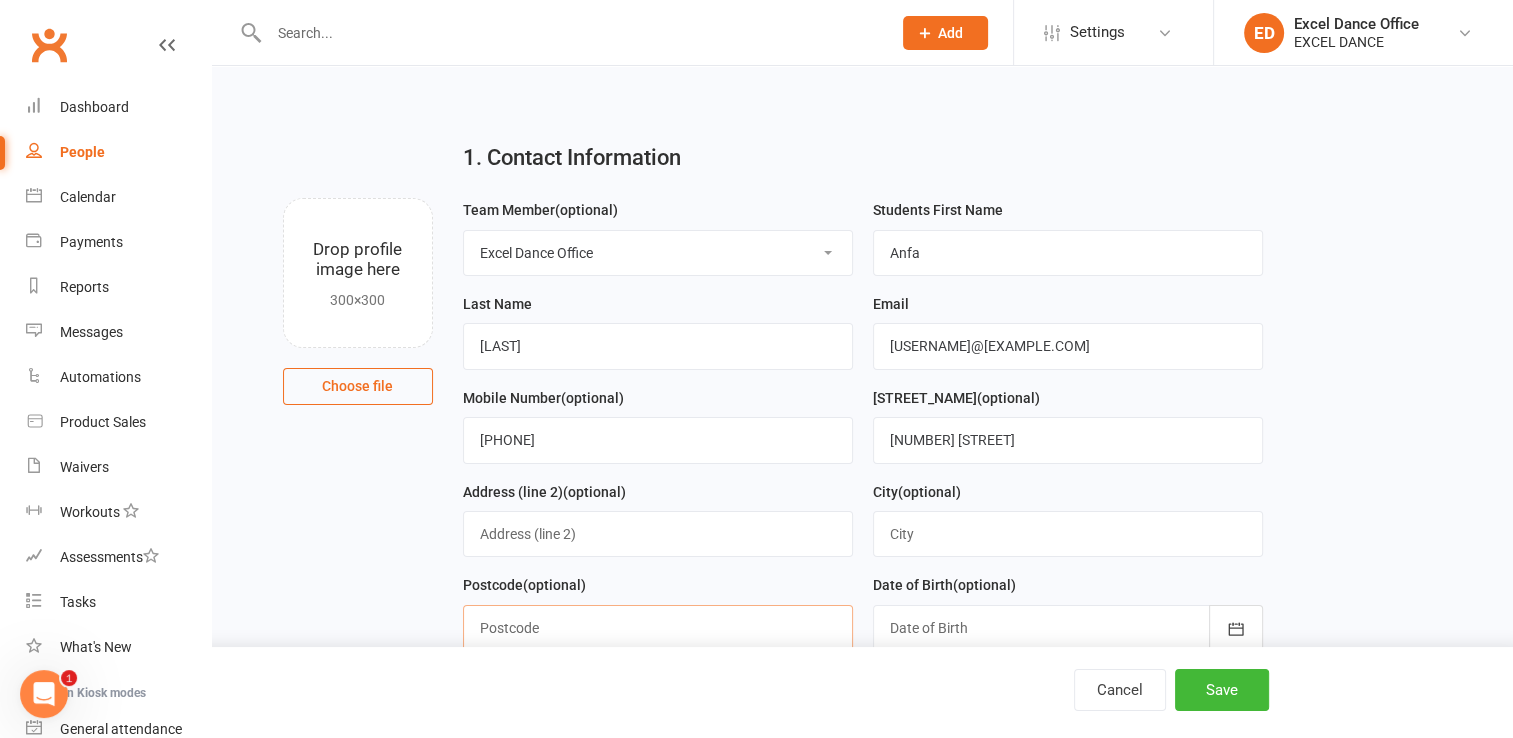 type on "S9 4AG" 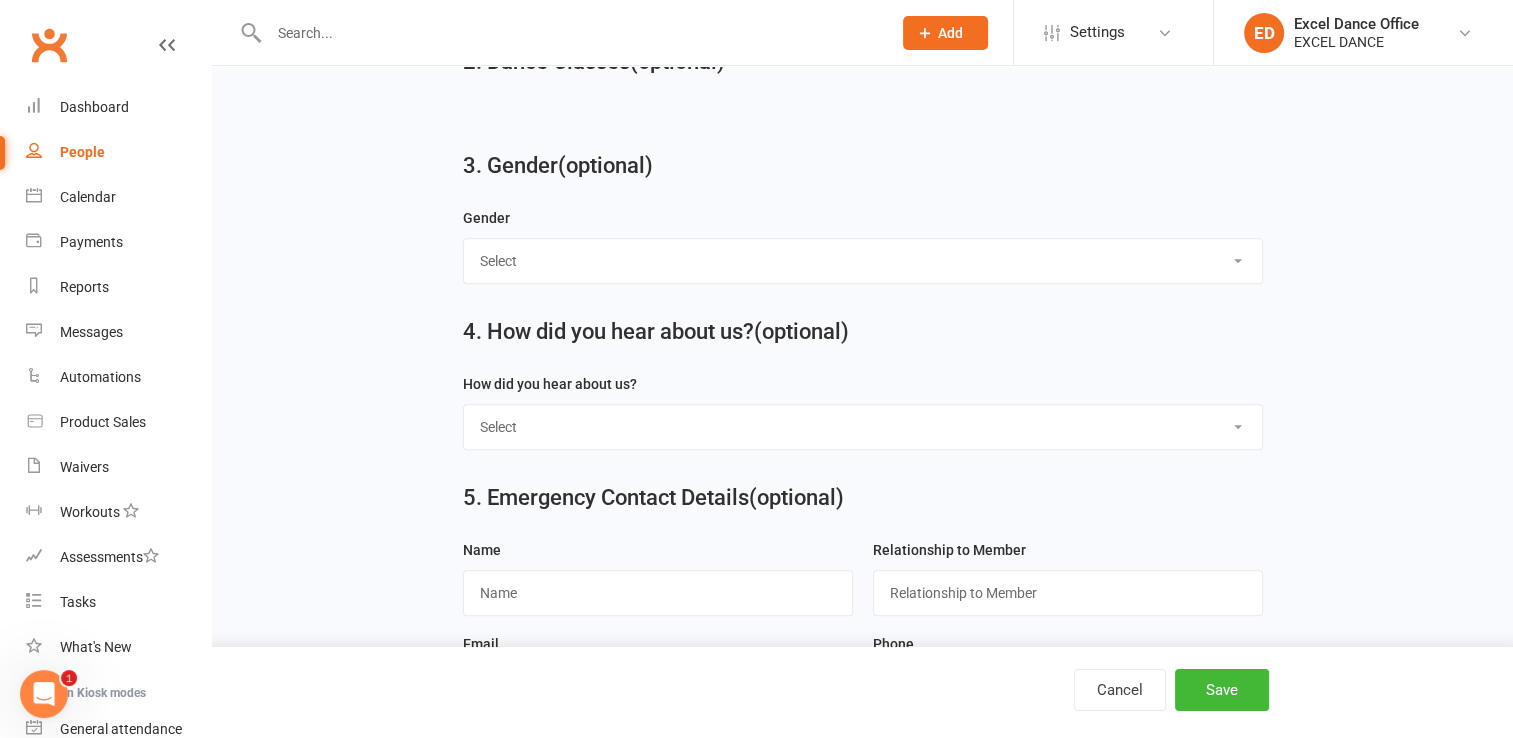 scroll, scrollTop: 737, scrollLeft: 0, axis: vertical 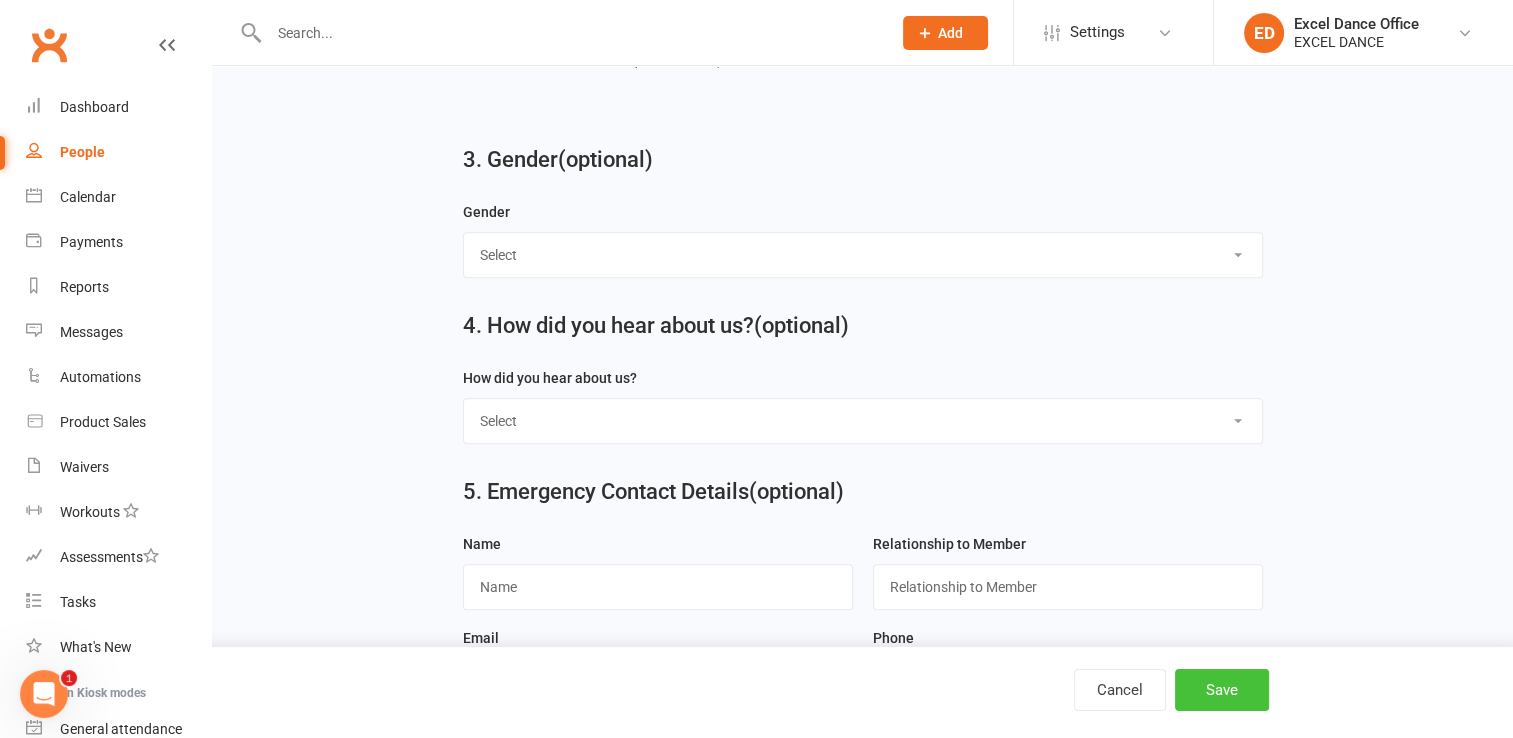 click on "Save" at bounding box center (1222, 690) 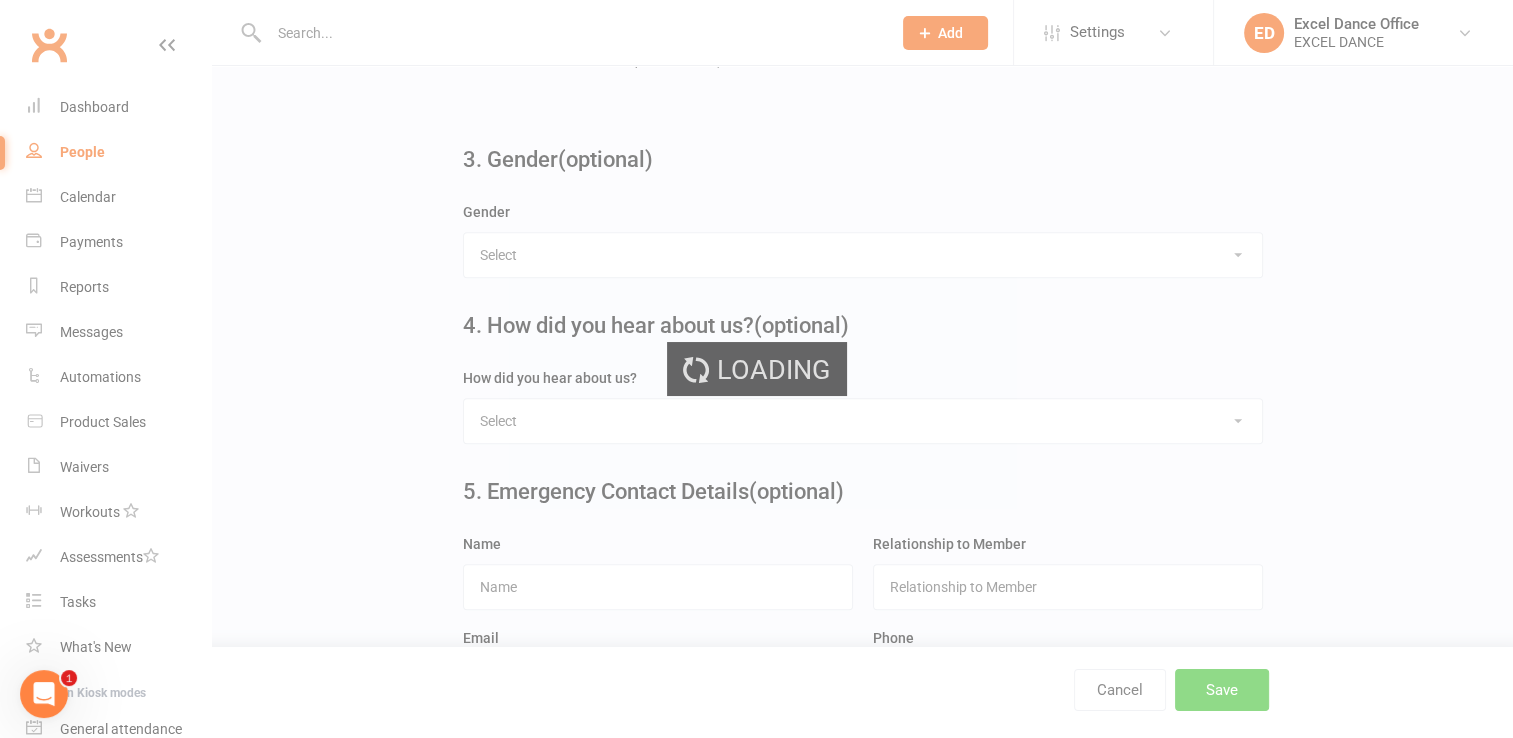 scroll, scrollTop: 0, scrollLeft: 0, axis: both 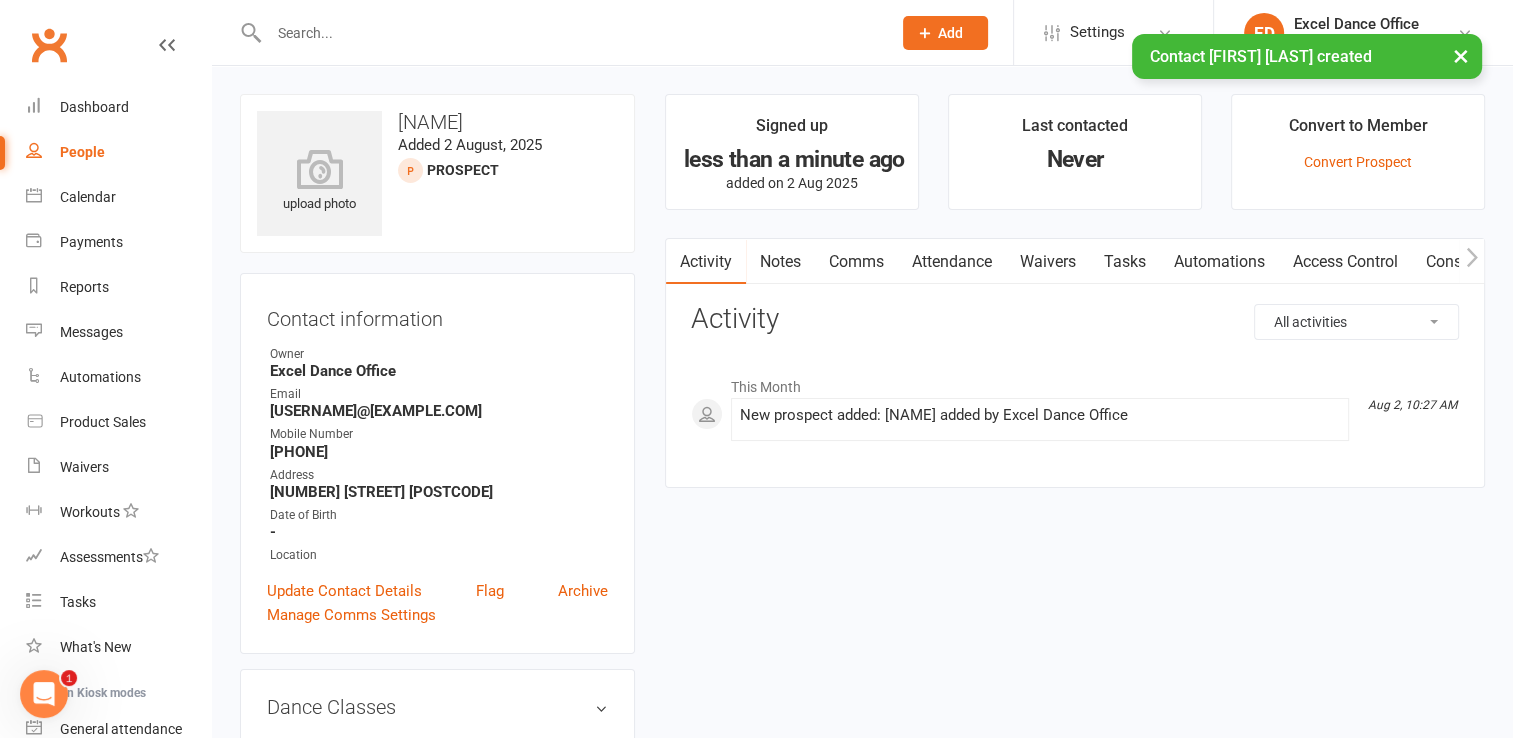click on "upload photo Anfa Ahmad Added 2 August, 2025   prospect Contact information Owner   Excel Dance Office Email  ahmeeleo@gmail.com
Mobile Number  07878180617
Address  296 Hall Road S9 4AG
Date of Birth  -
Location
Update Contact Details Flag Archive Manage Comms Settings
Dance Classes  edit
Gender  edit Gender -
How did you hear about us?  edit How did you hear about us? -
Emergency Contact Details  edit Name -
Relationship to Member -
Email -
Phone -
Address -
Family Members  Email / SMS Subscriptions  edit Medical Information  edit Waiver Answers  edit Add sections & fields Convert to NAC Signed up less than a minute ago added on 2 Aug 2025 Last contacted Never Convert to Member Convert Prospect
Activity Notes Comms Attendance Waivers Tasks Automations Access Control Consent
All activities Bookings / Attendances Communications Notes Failed SMSes Gradings Members Memberships POS Sales Payments Credit Vouchers Prospects Reports Automations Tasks Waivers Workouts Kiosk Mode" at bounding box center [862, 946] 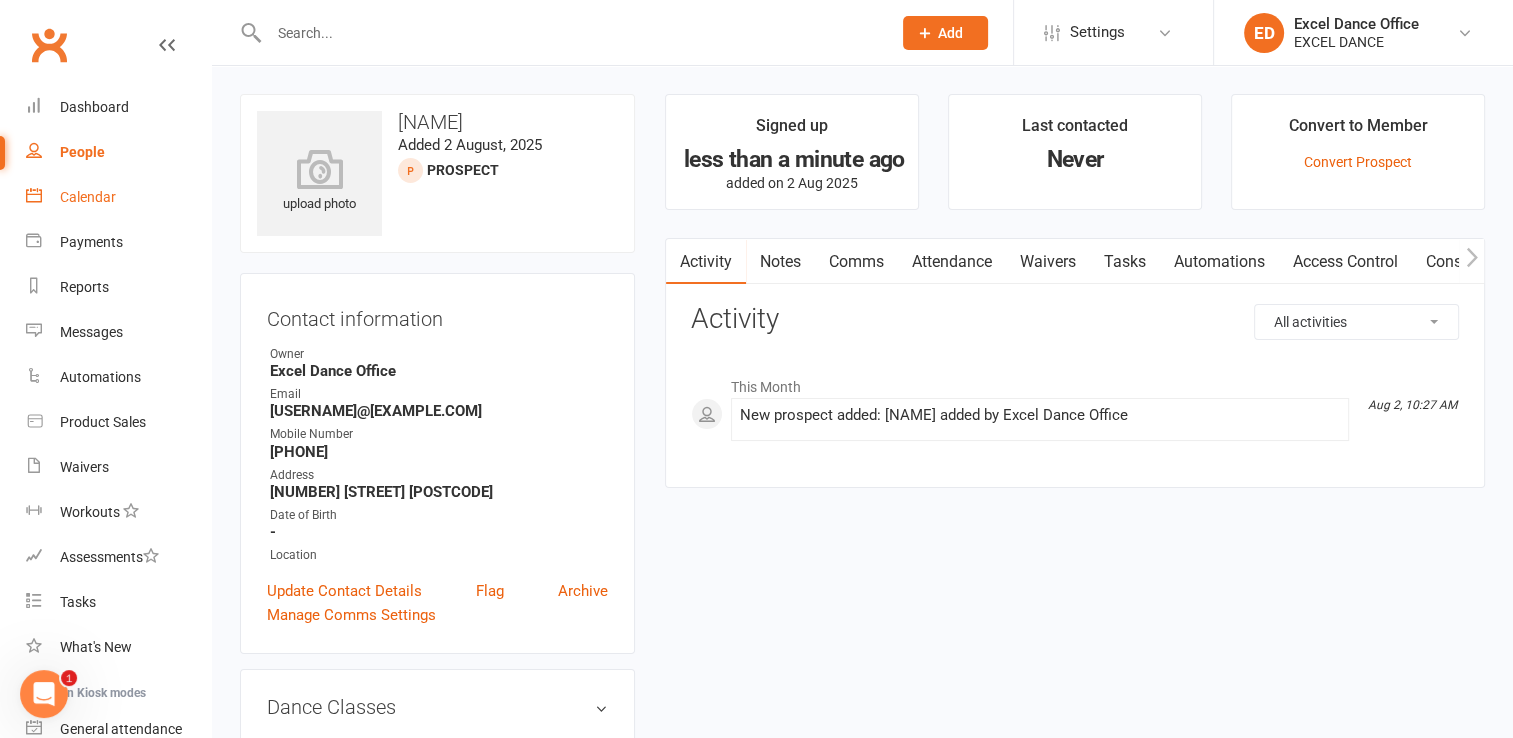 click on "Calendar" at bounding box center (88, 197) 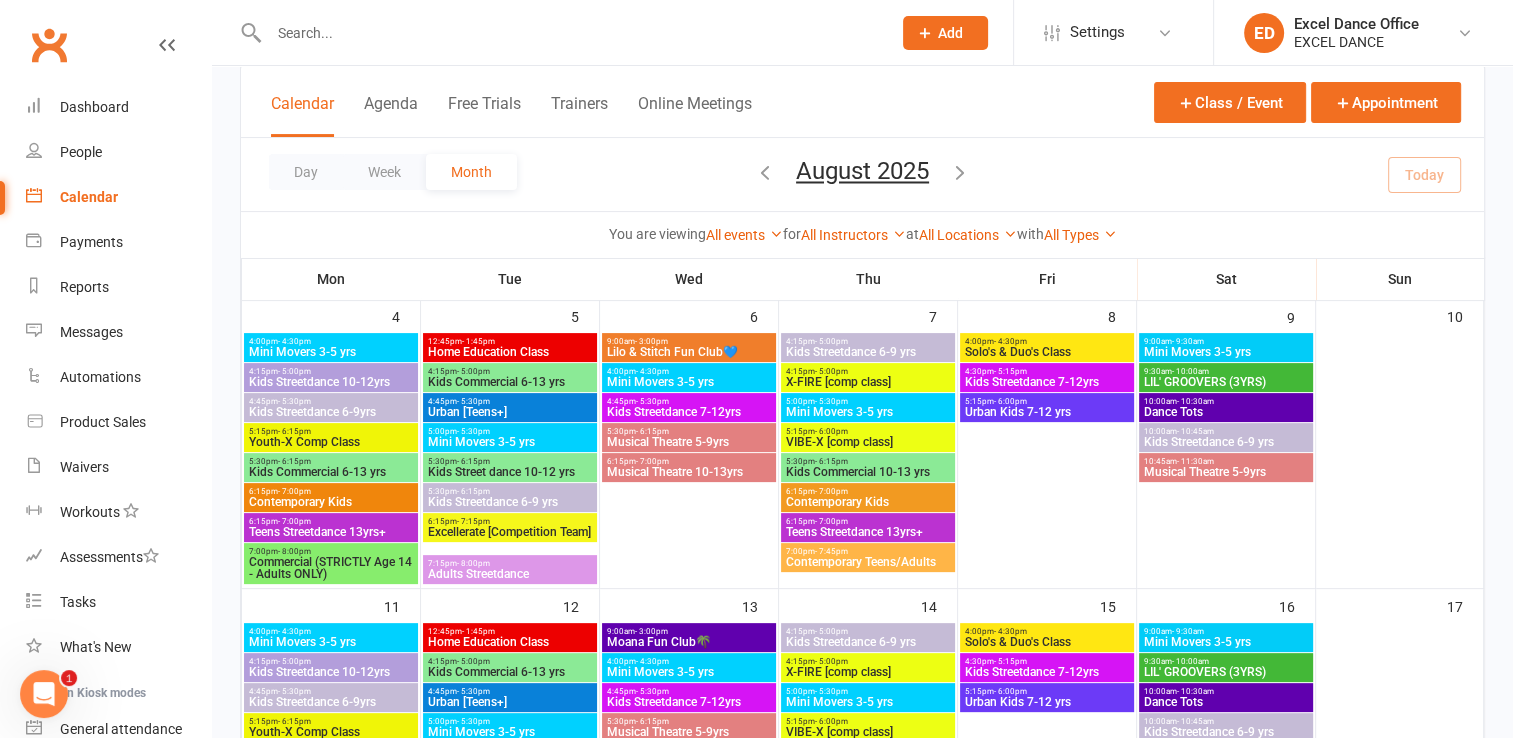 scroll, scrollTop: 436, scrollLeft: 0, axis: vertical 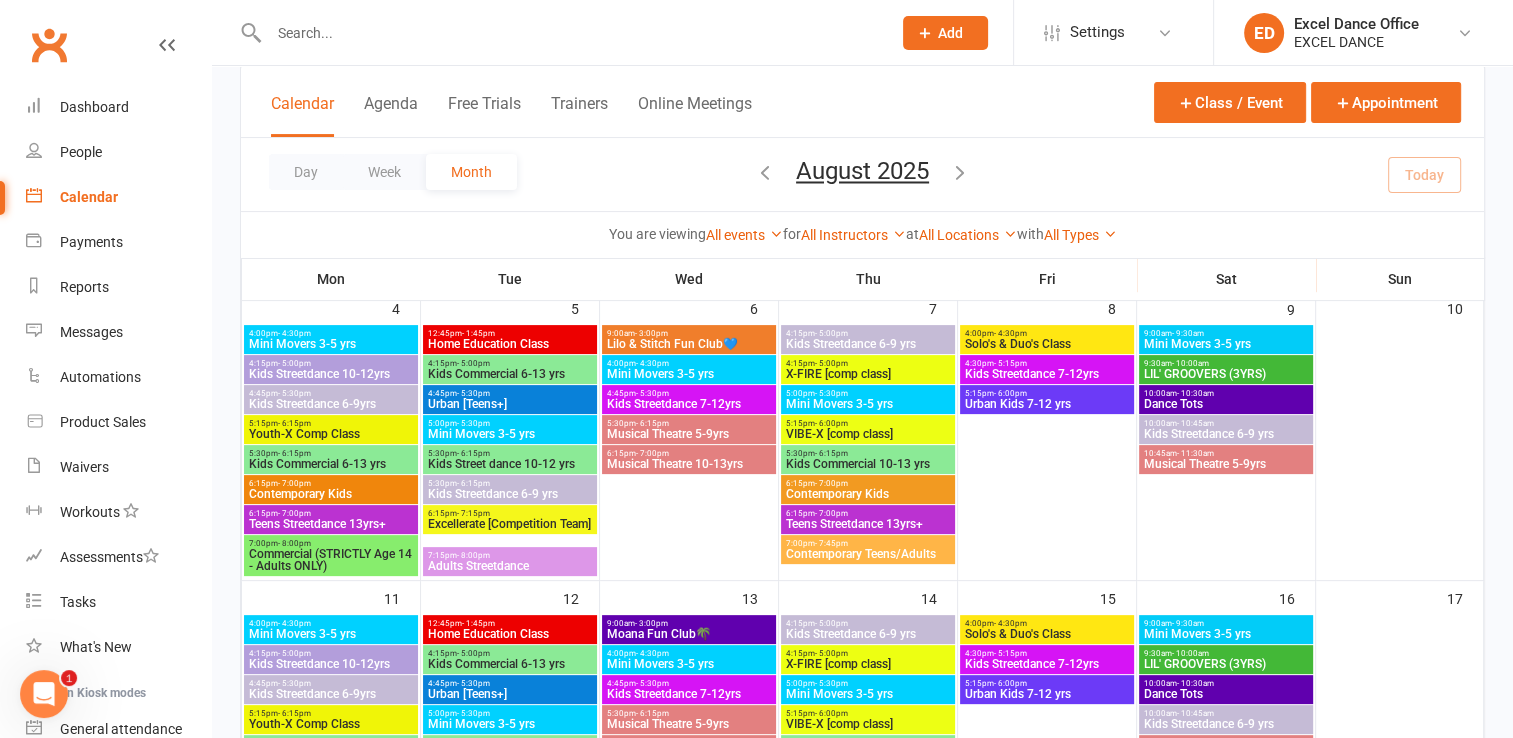 click on "Musical Theatre 5-9yrs" at bounding box center (689, 434) 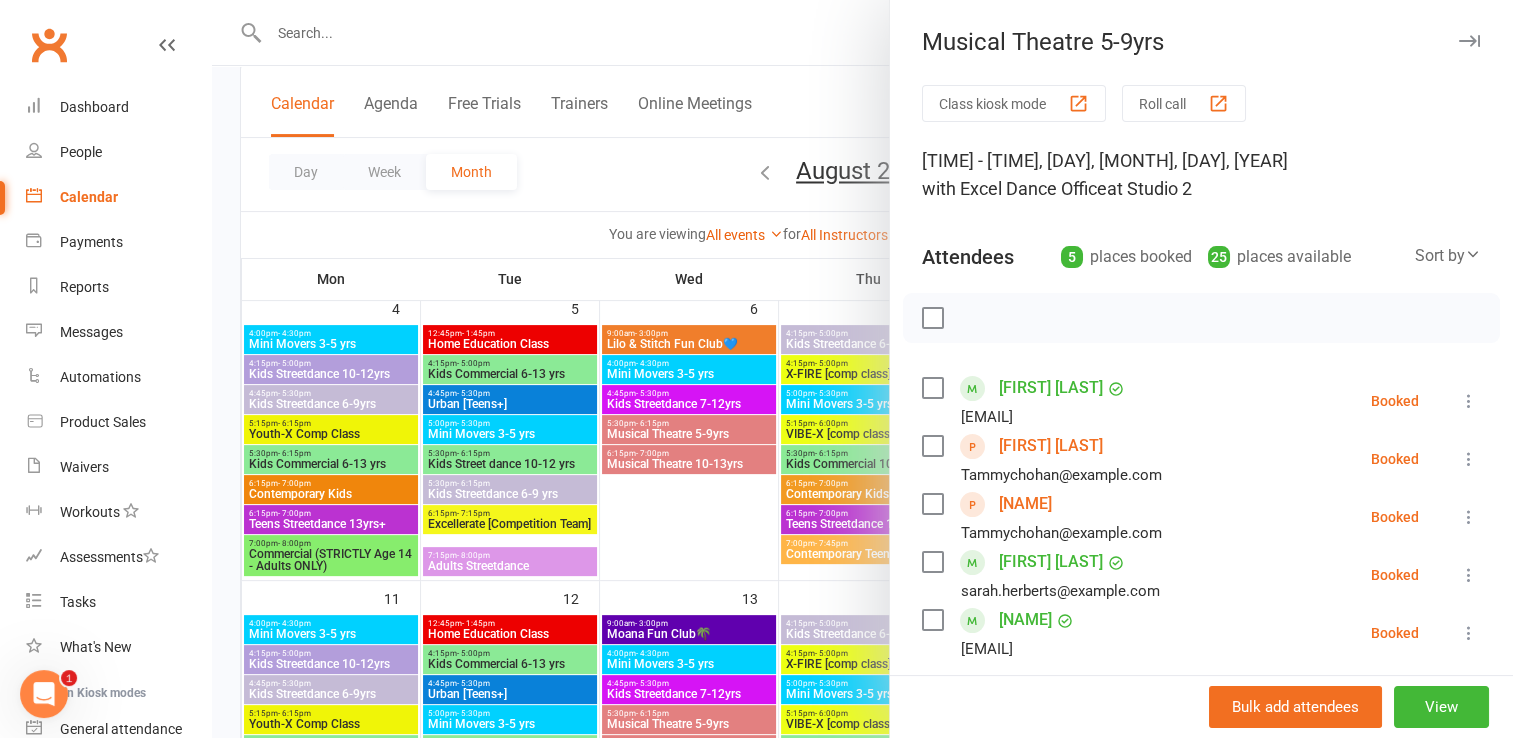 scroll, scrollTop: 344, scrollLeft: 0, axis: vertical 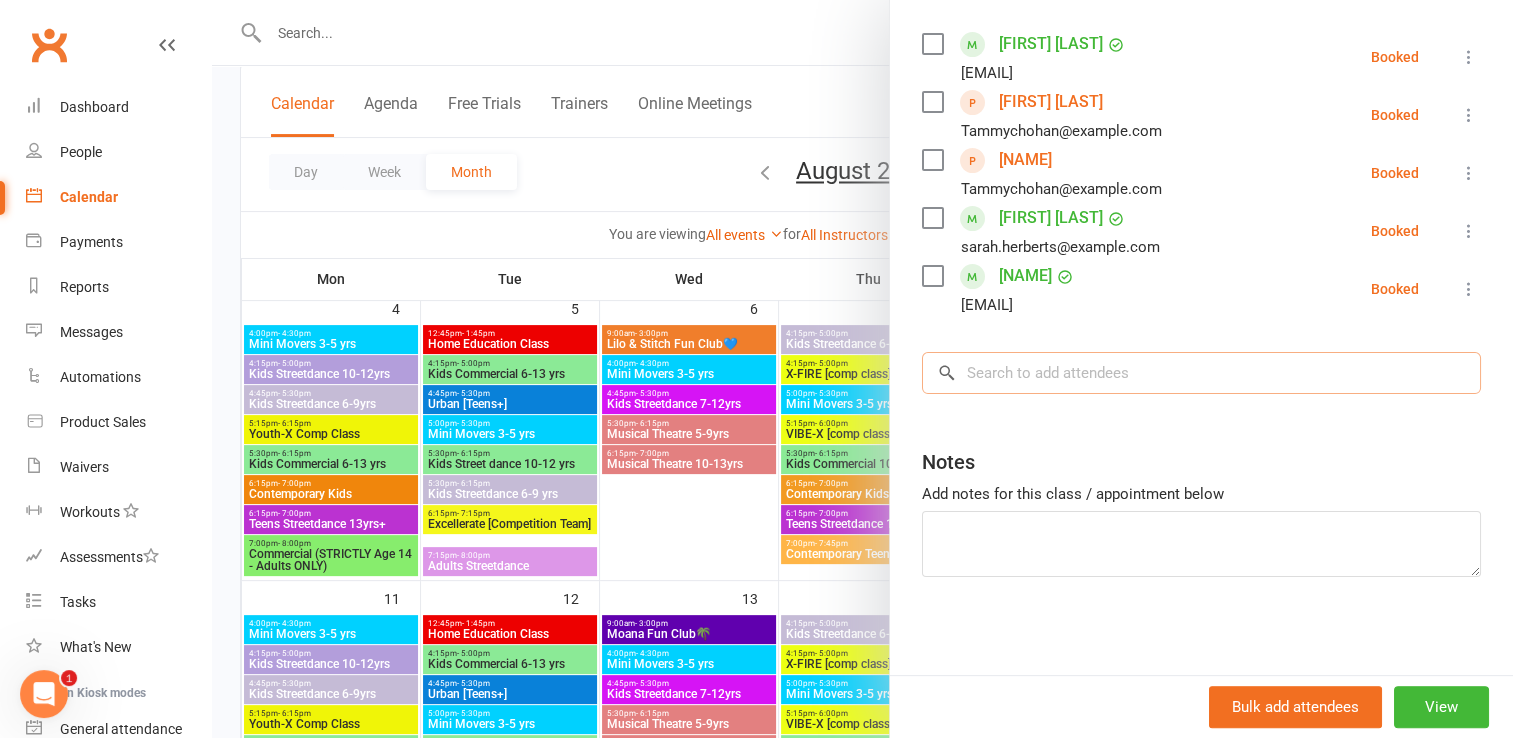 click at bounding box center [1201, 373] 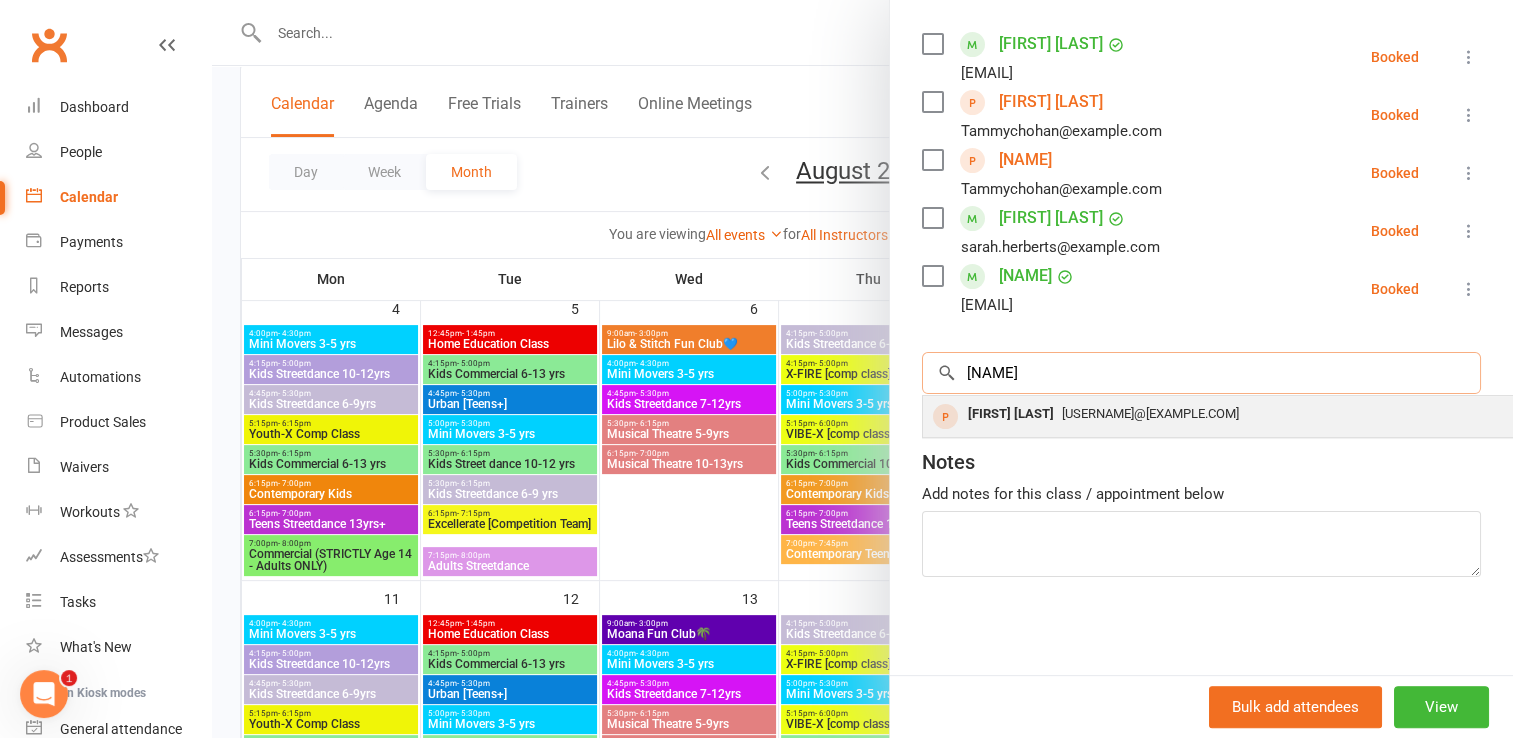 type on "arfa" 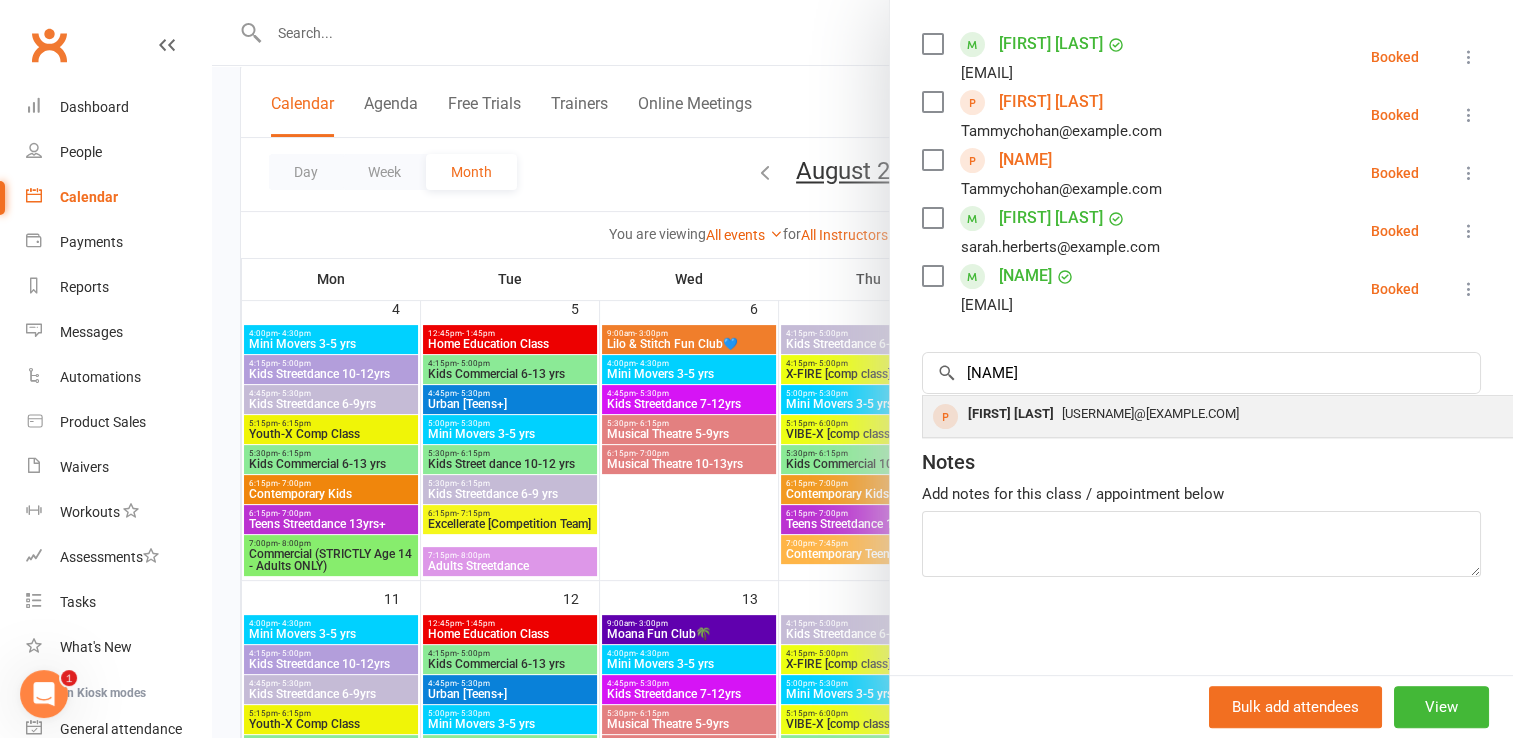click on "ahmeeleo@gmail.com" at bounding box center [1222, 414] 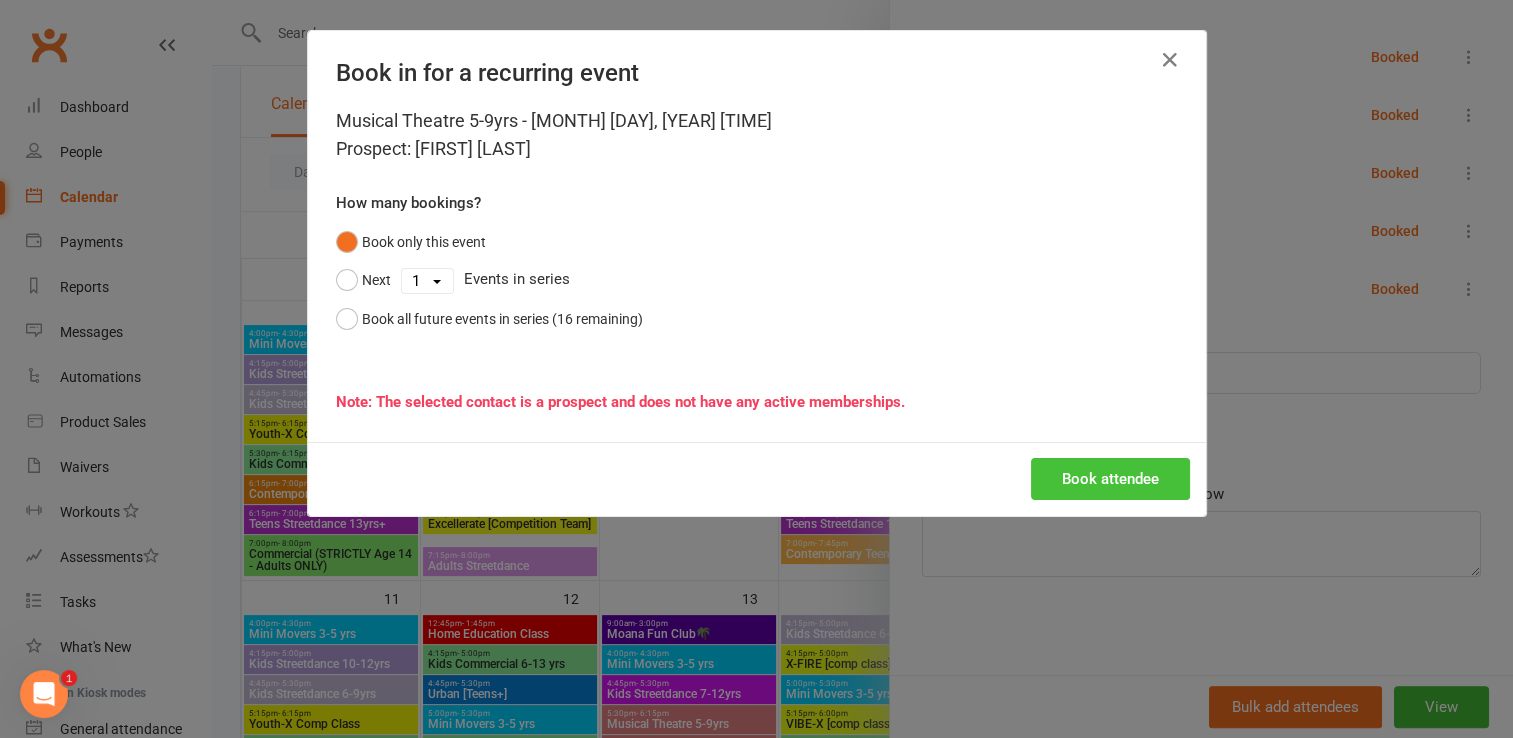 click on "Book attendee" at bounding box center (1110, 479) 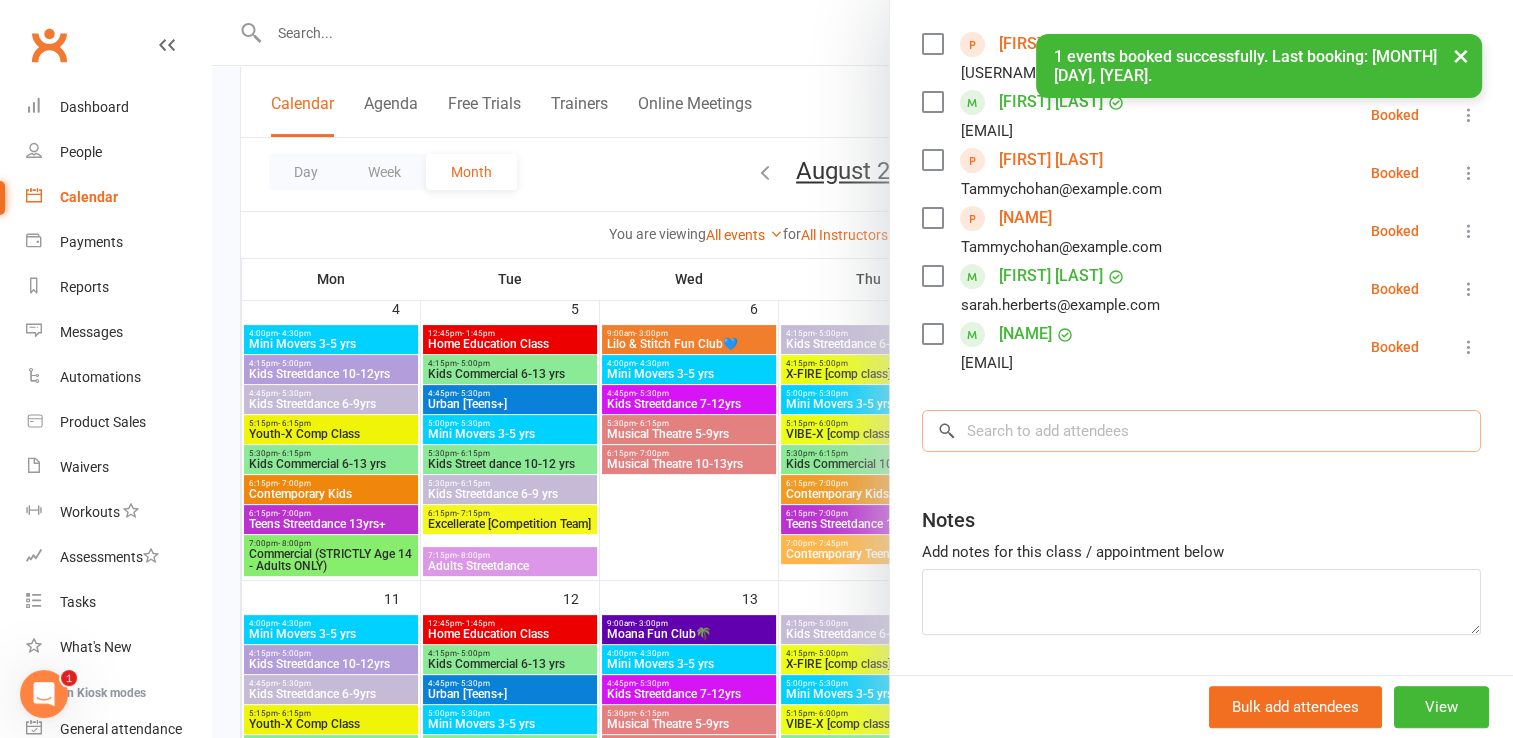 click at bounding box center [1201, 431] 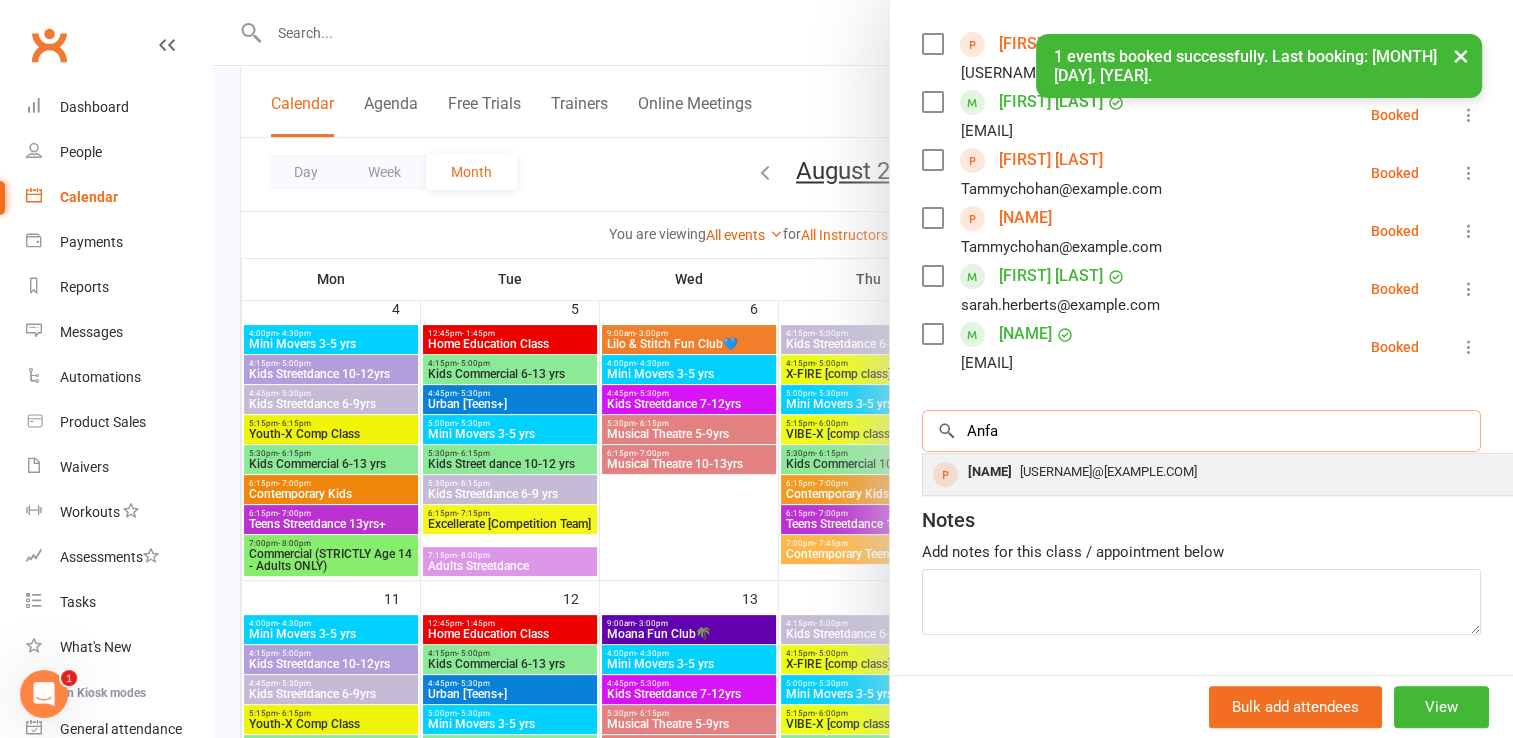 type on "Anfa" 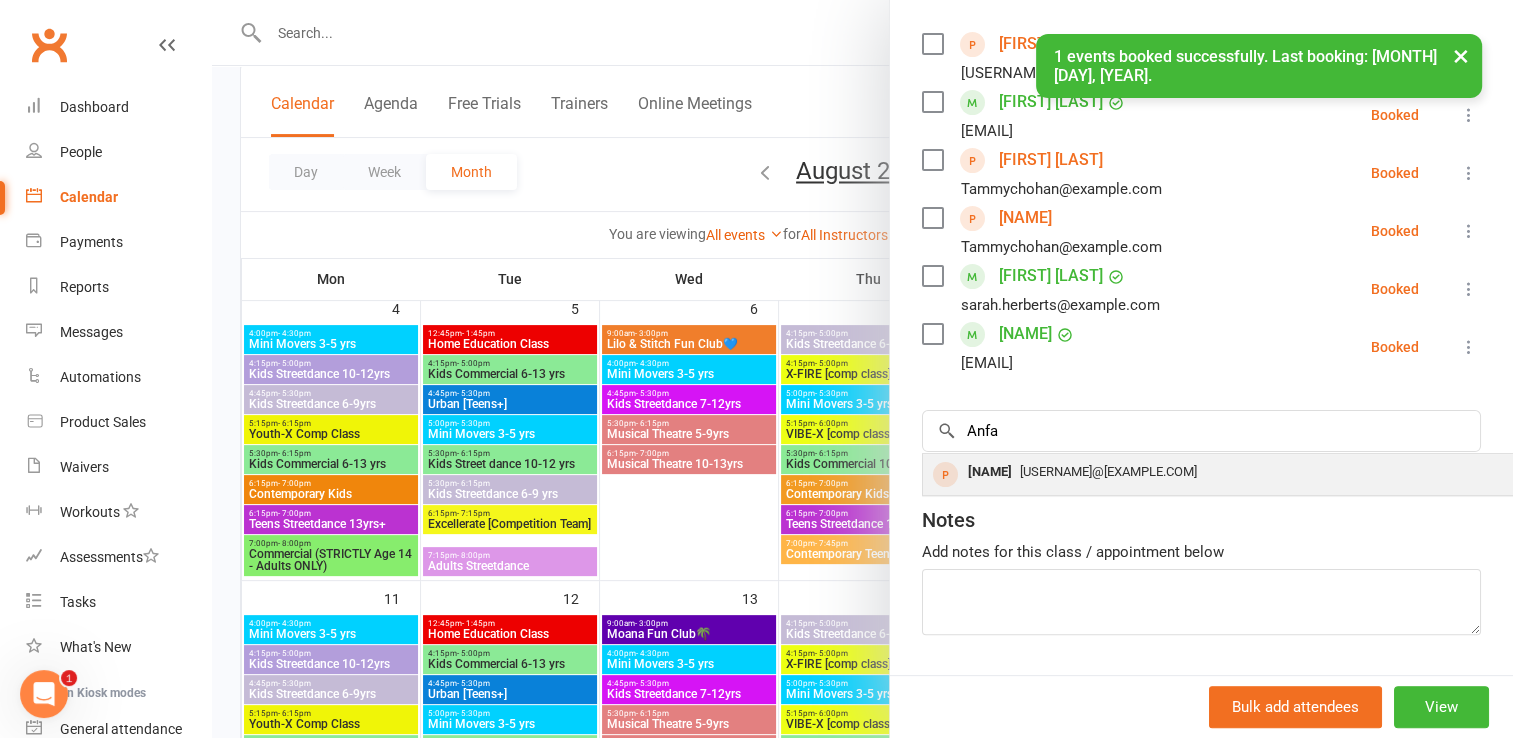 click on "ahmeeleo@gmail.com" at bounding box center (1108, 471) 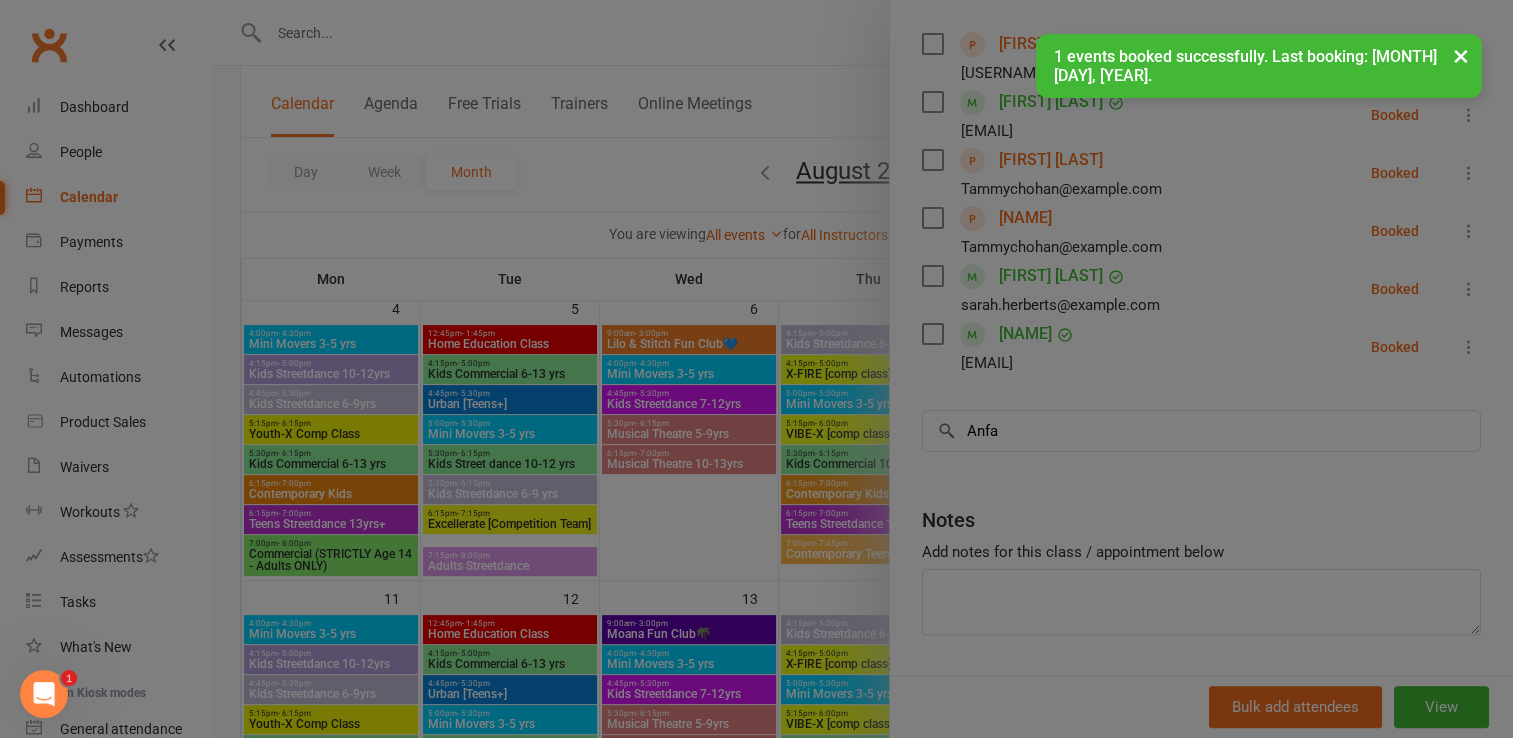 type 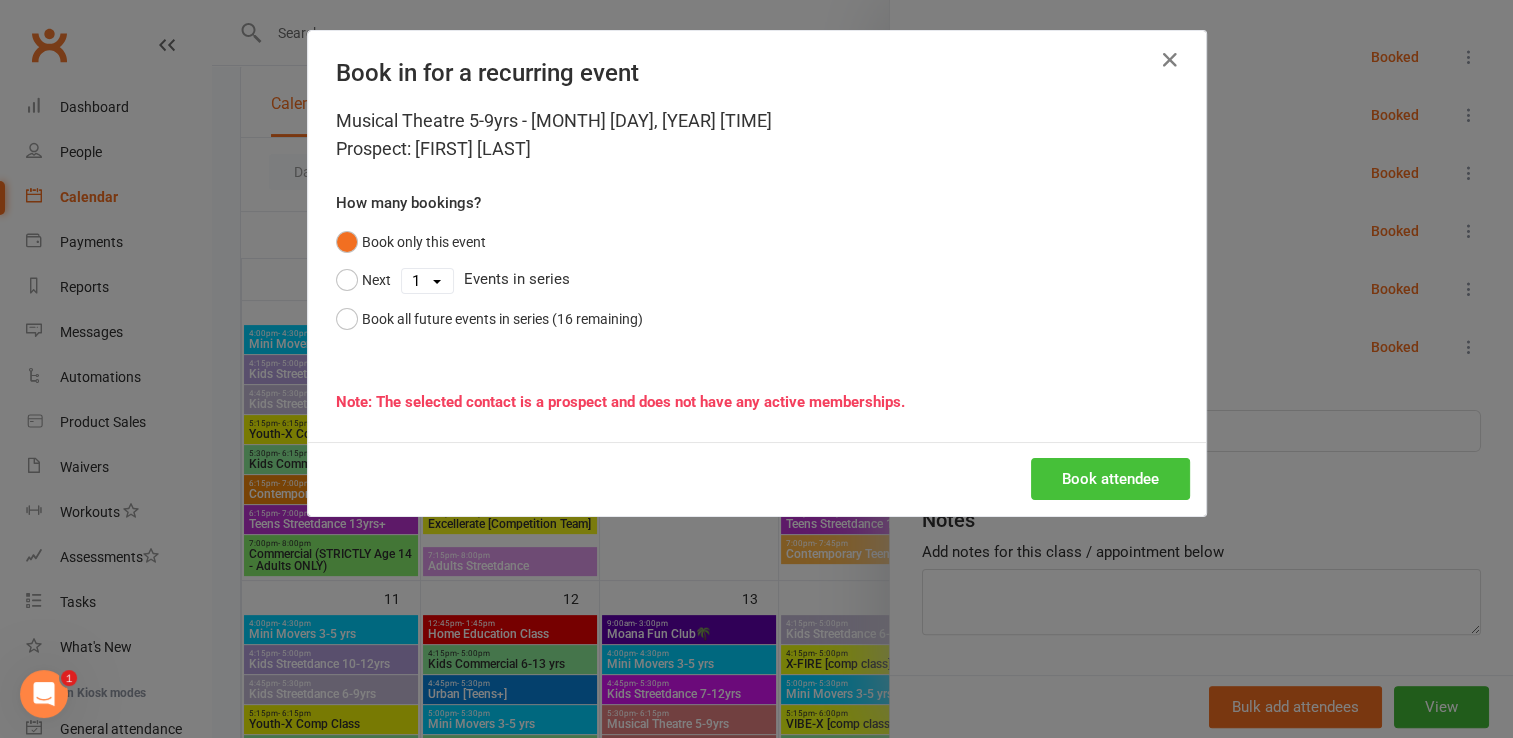 click on "Book attendee" at bounding box center (1110, 479) 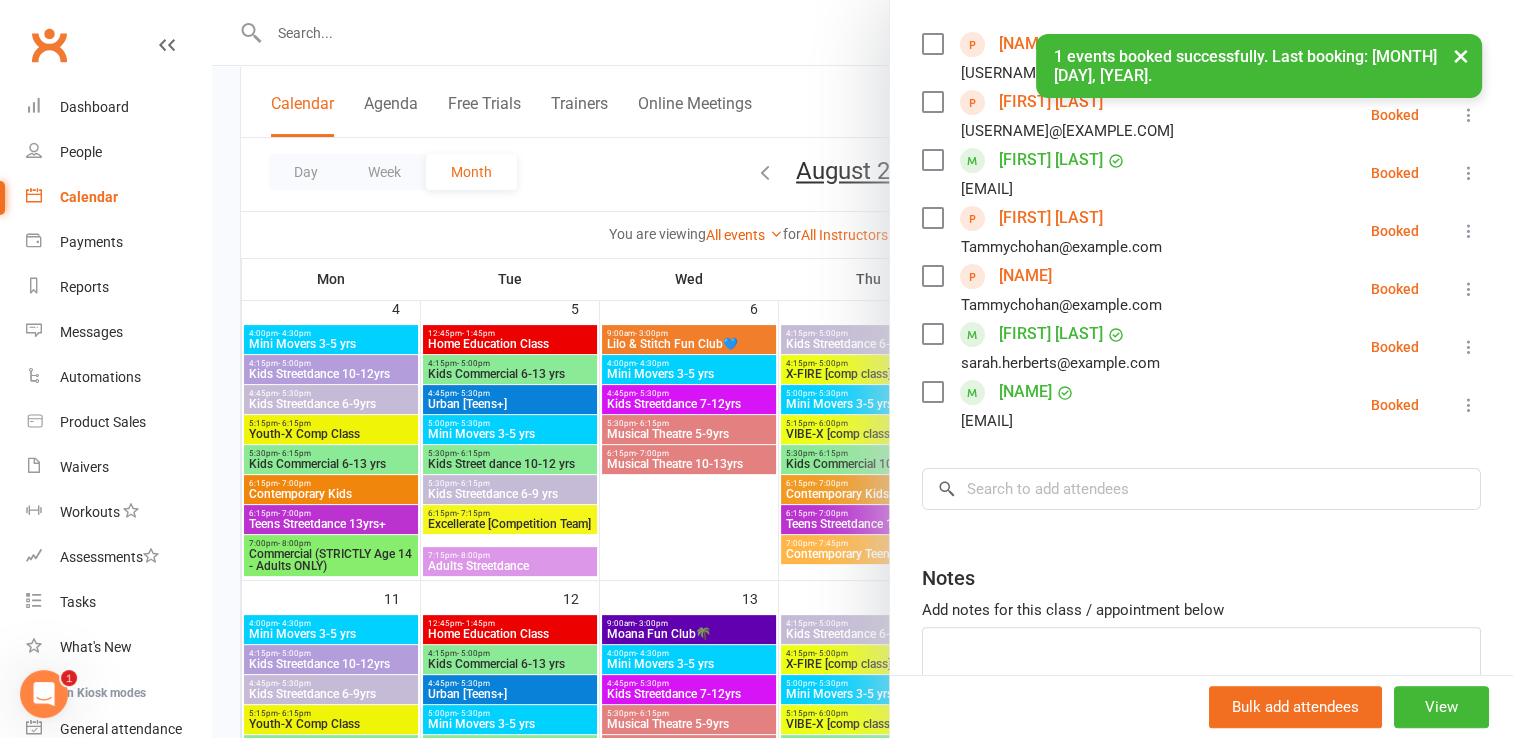 click on "× 1 events booked successfully. Last booking: Aug 6, 2025." at bounding box center [743, 34] 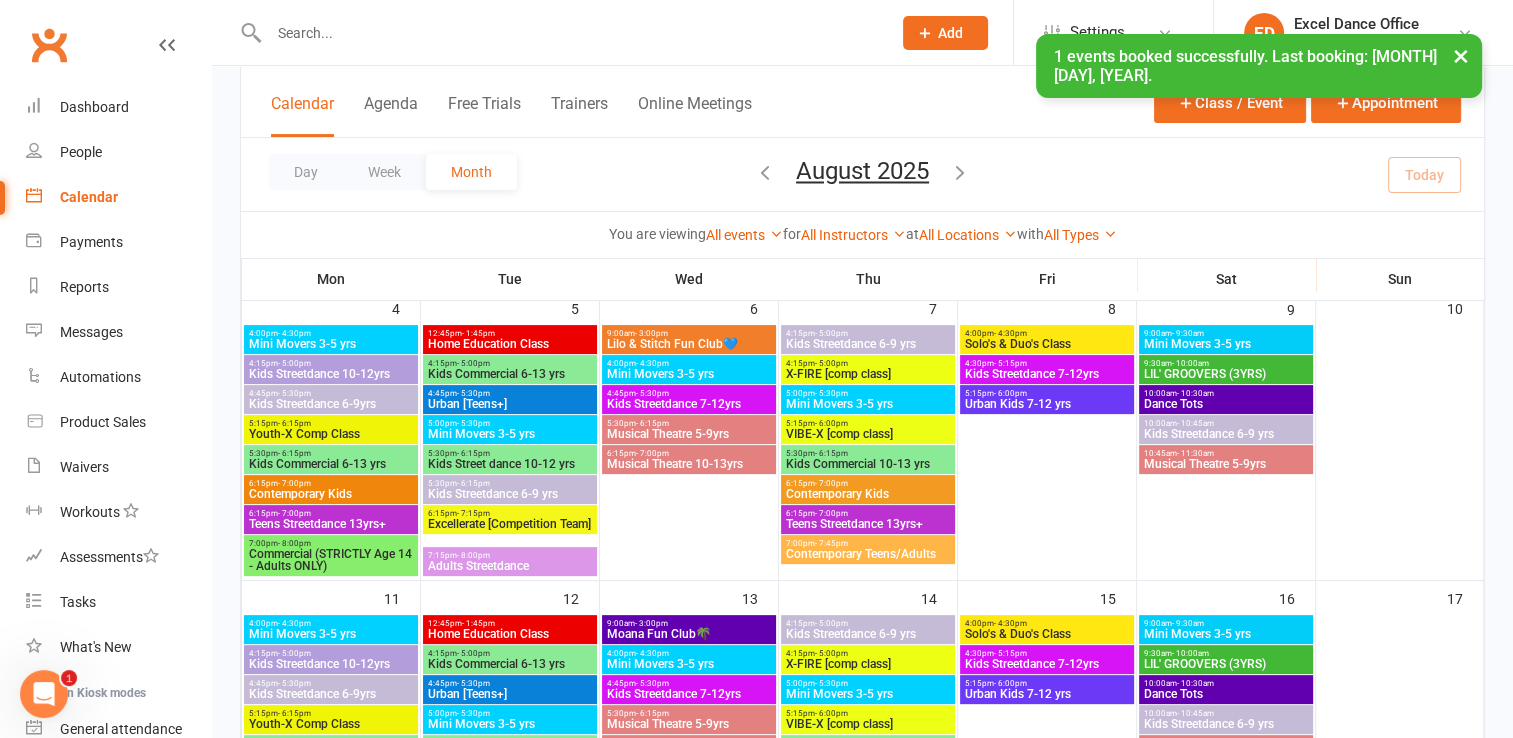 click at bounding box center (570, 33) 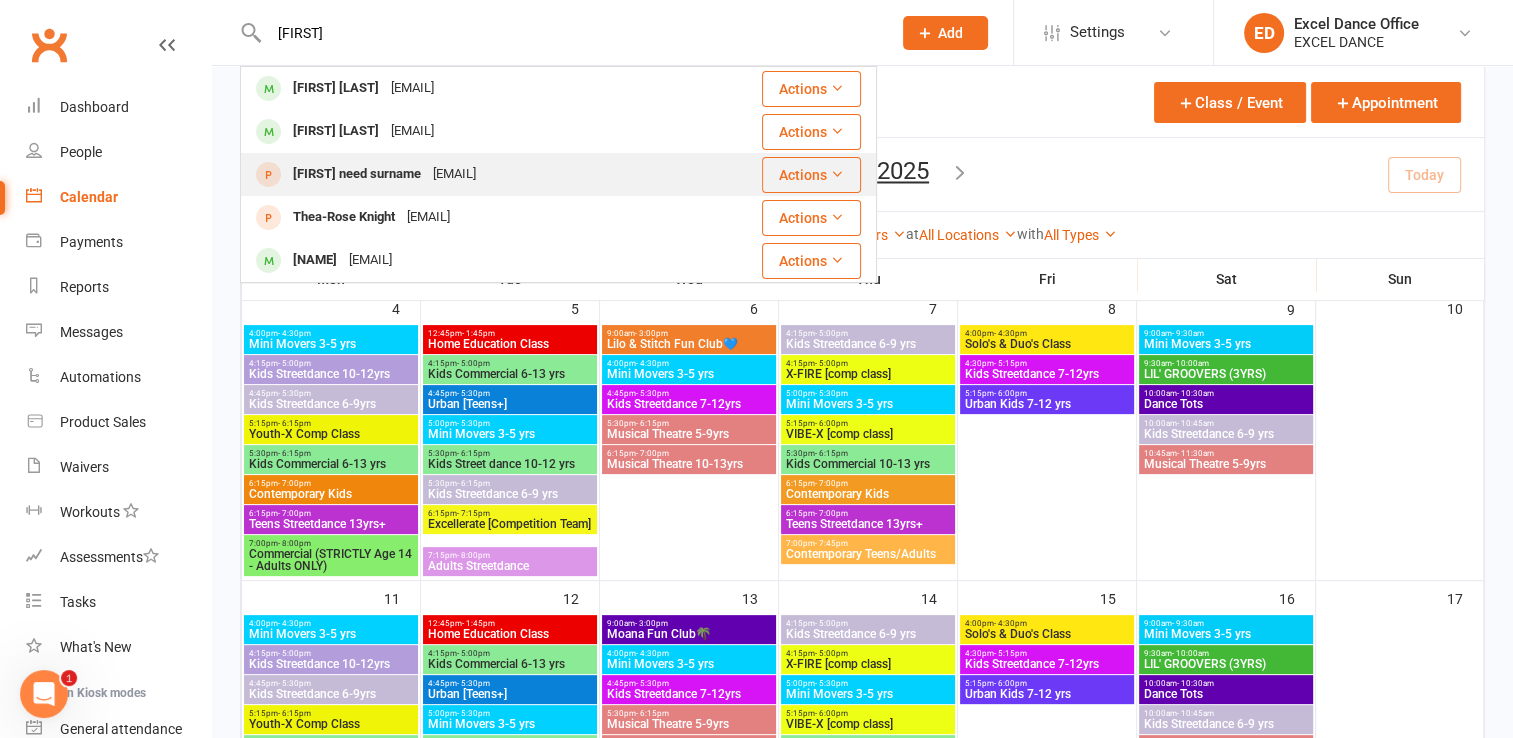 type on "thea" 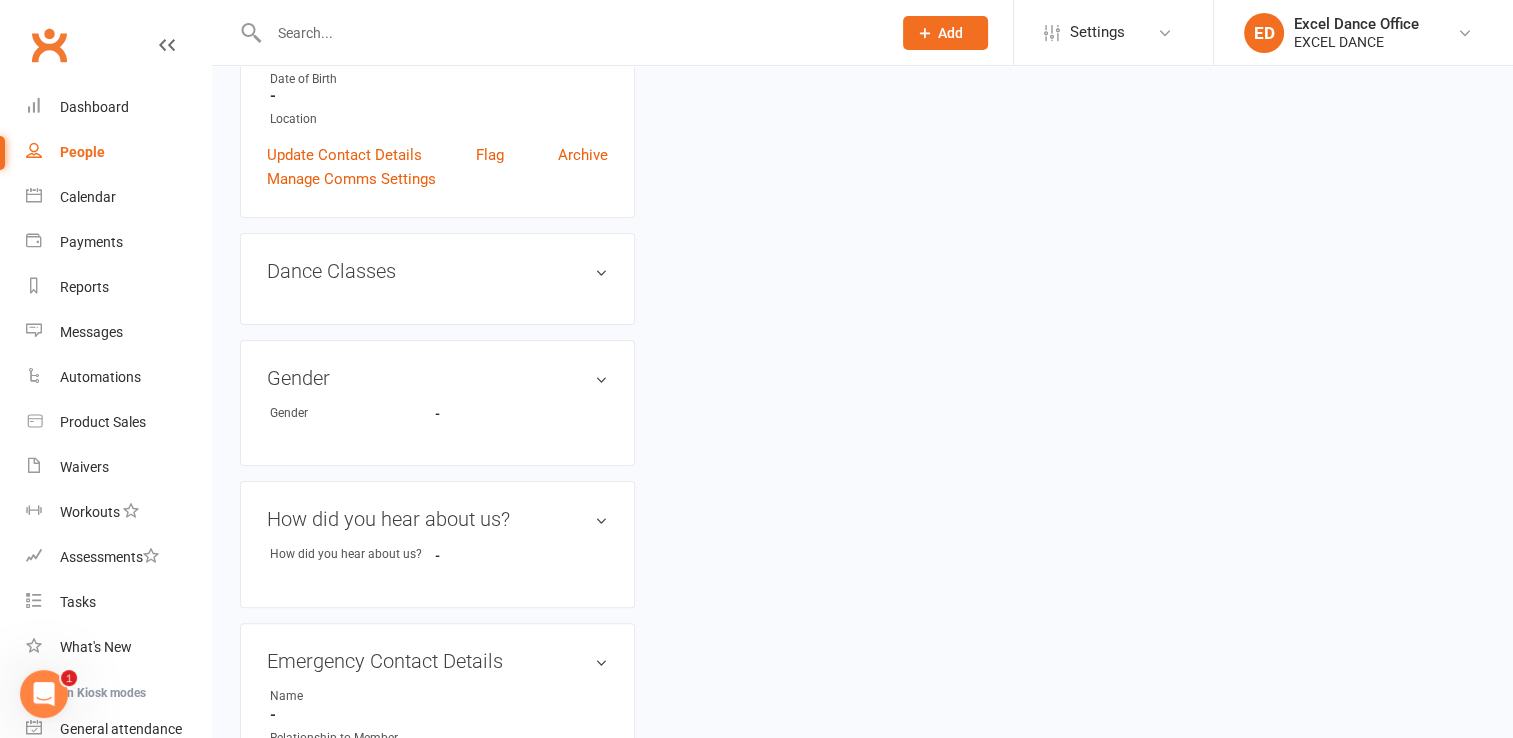 scroll, scrollTop: 0, scrollLeft: 0, axis: both 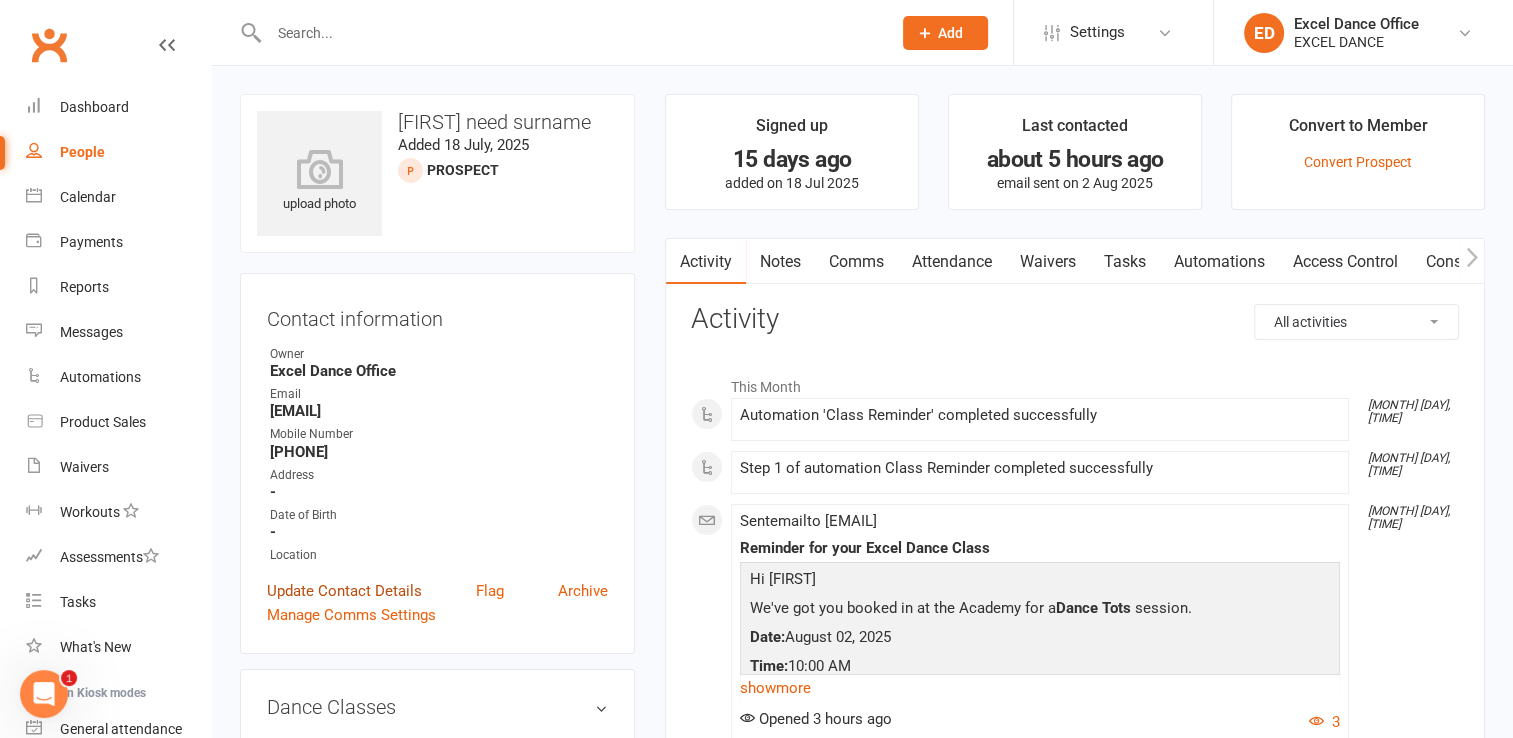 click on "Update Contact Details" at bounding box center (344, 591) 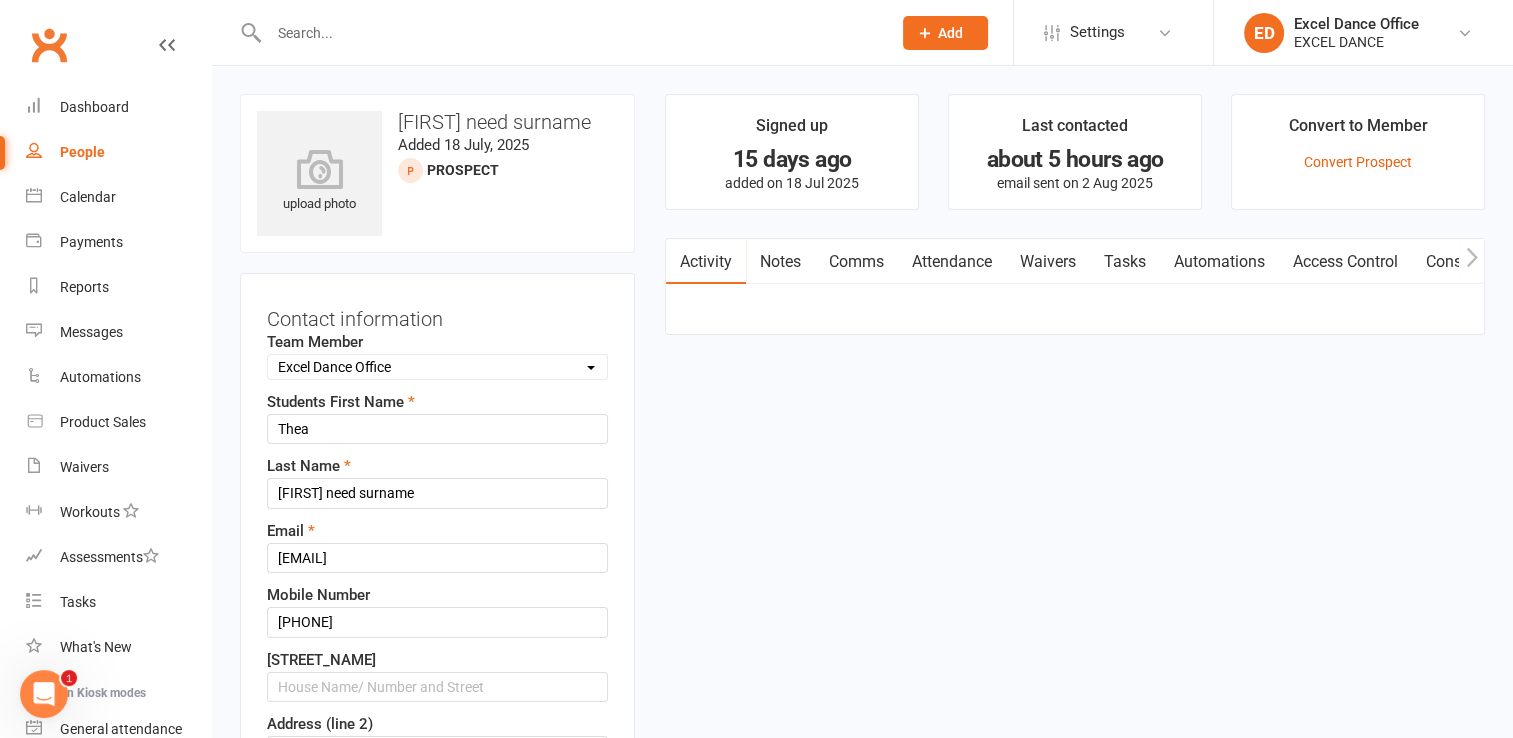 scroll, scrollTop: 94, scrollLeft: 0, axis: vertical 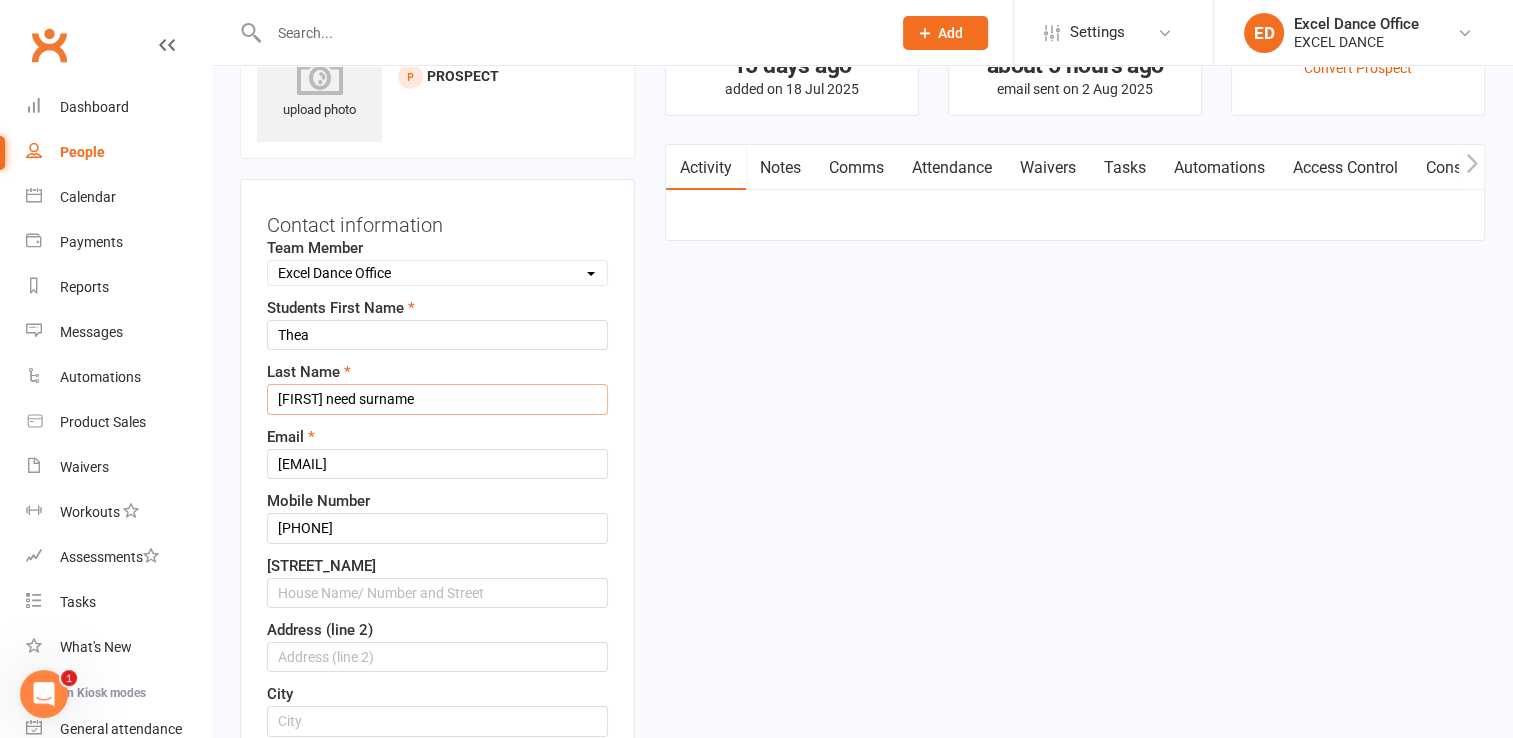 drag, startPoint x: 413, startPoint y: 394, endPoint x: 0, endPoint y: 537, distance: 437.05606 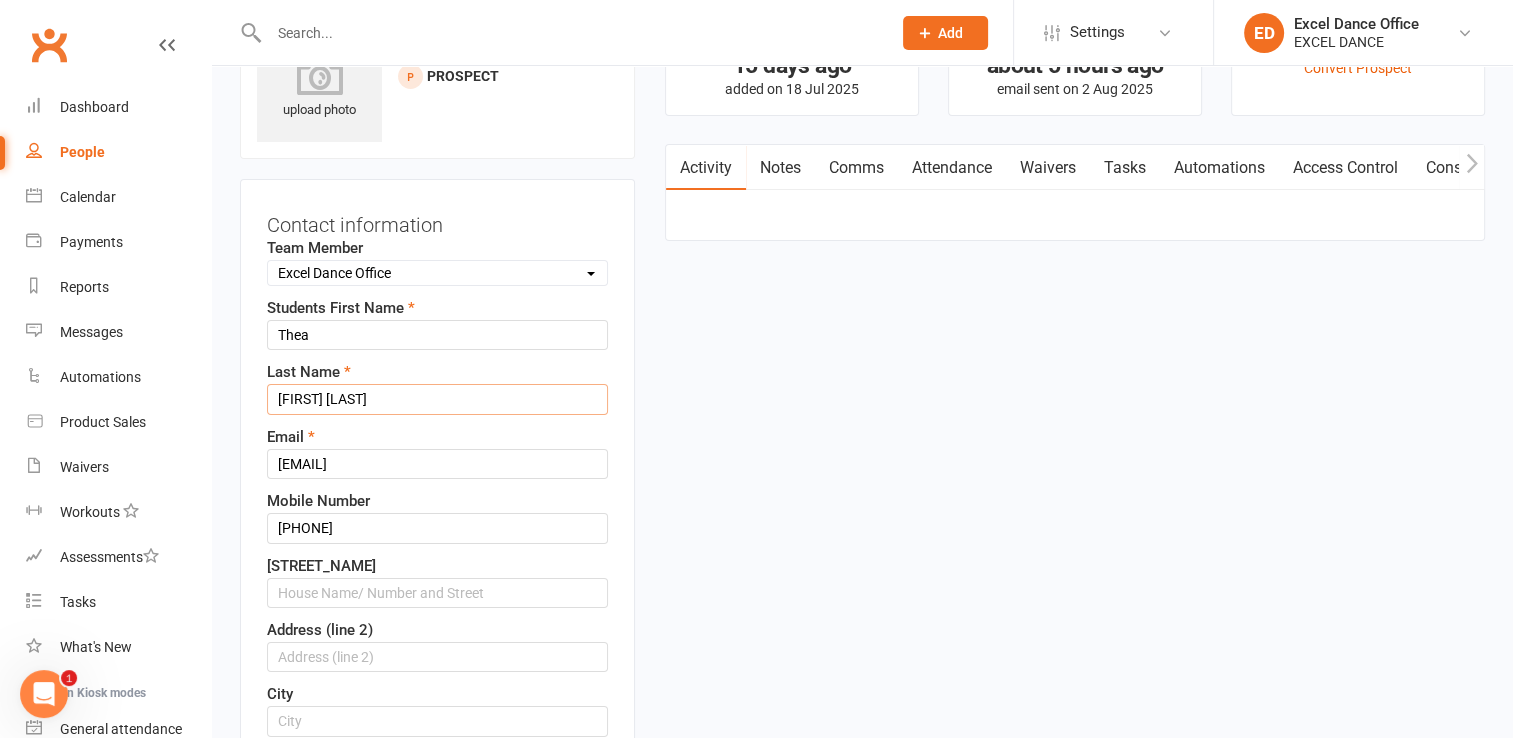 type on "Joan Evans" 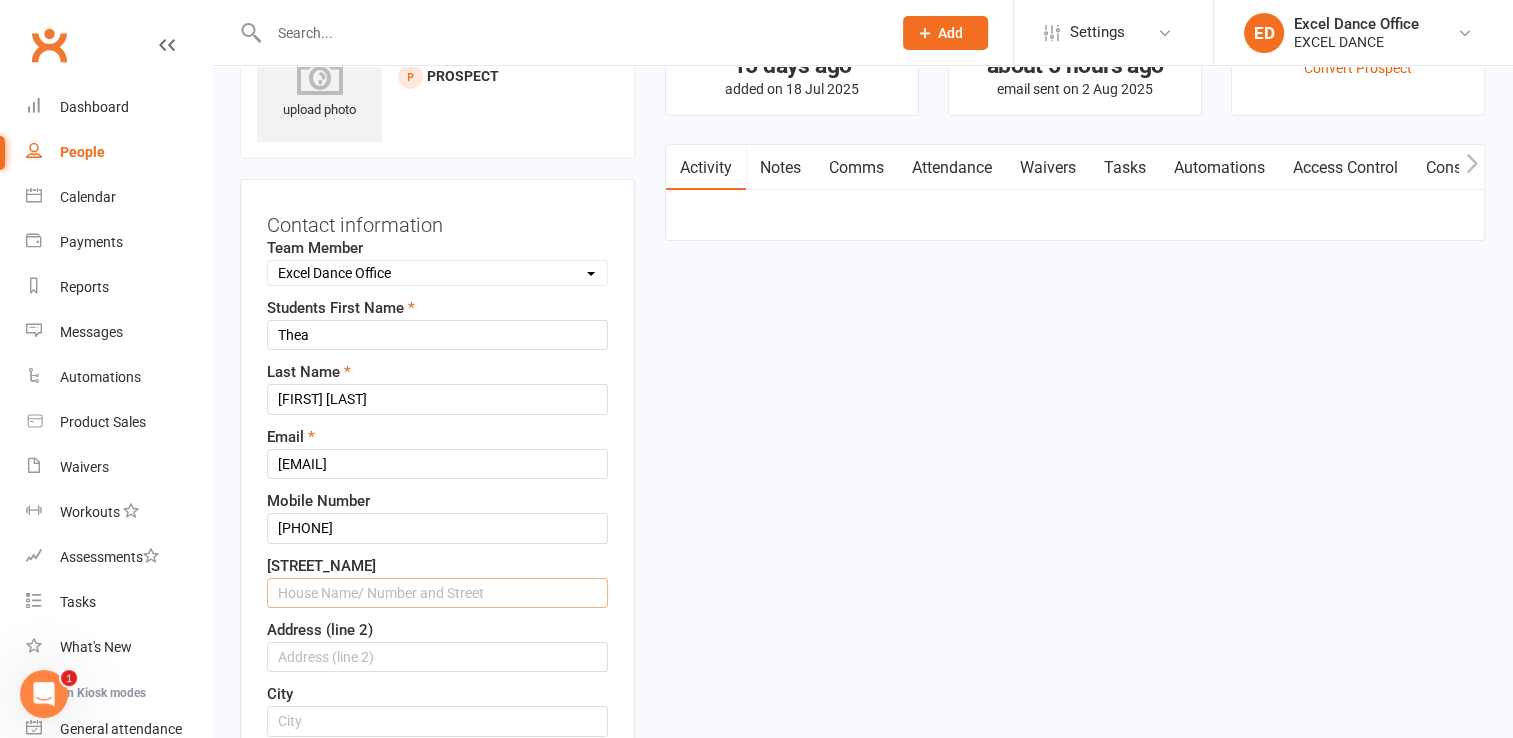 click at bounding box center [437, 593] 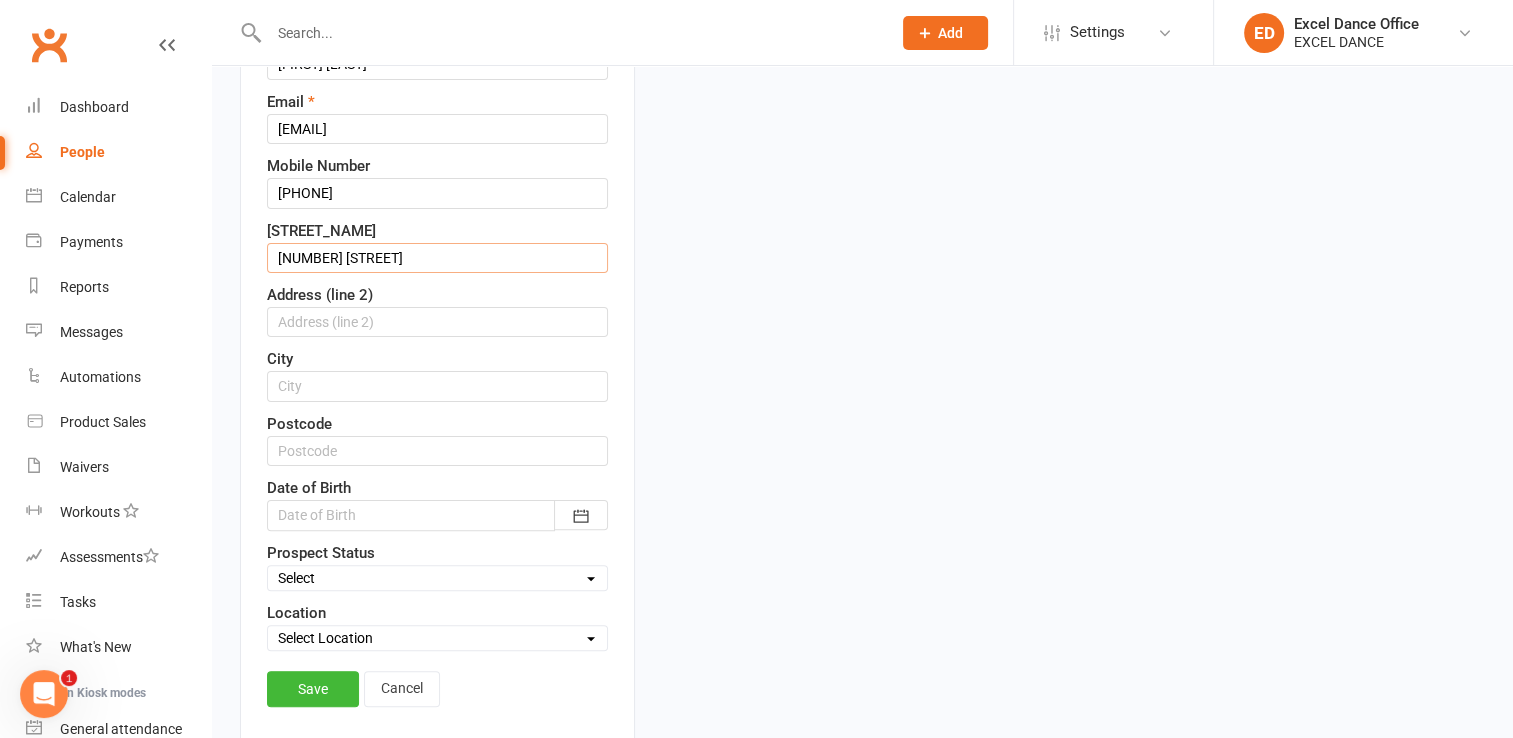 scroll, scrollTop: 568, scrollLeft: 0, axis: vertical 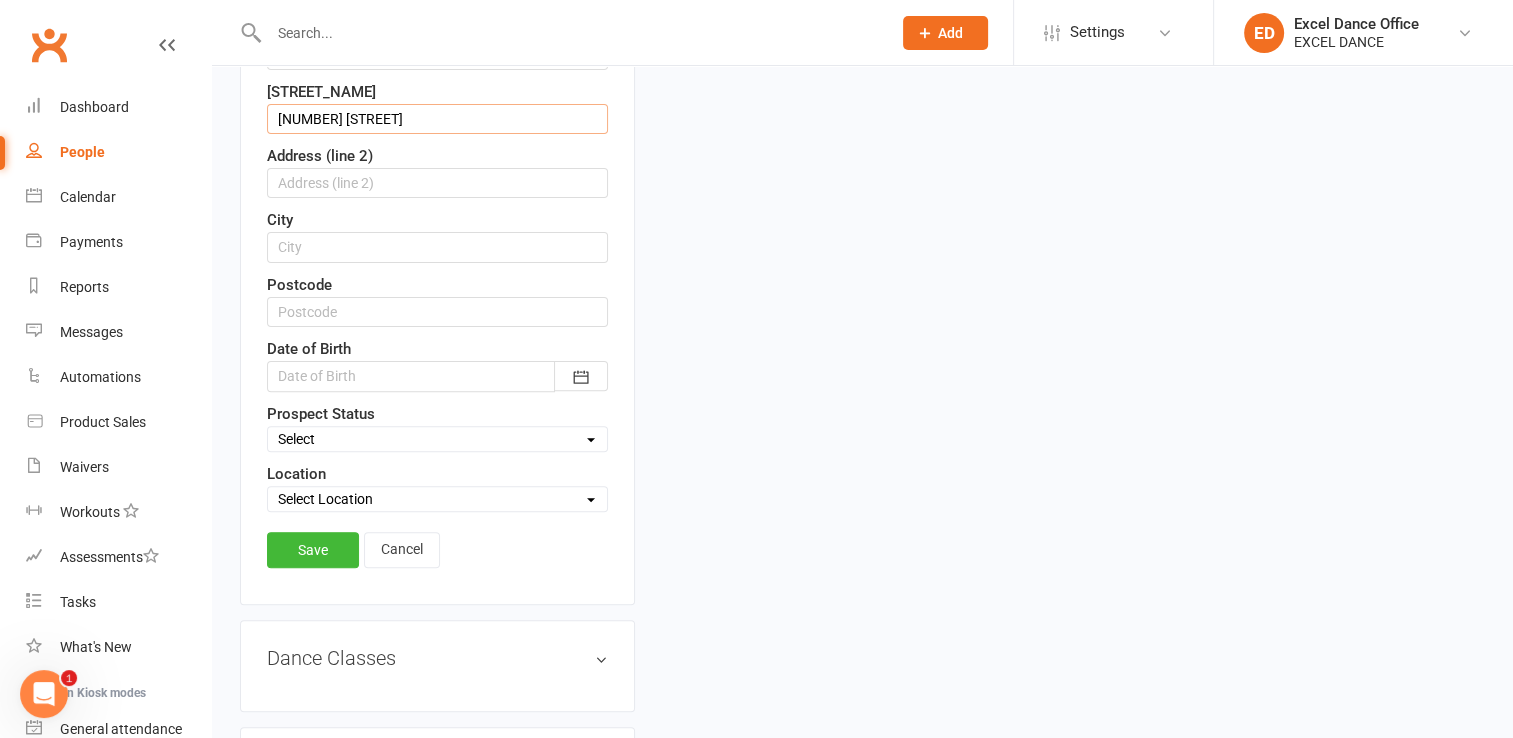 type on "155 Sheffield Road" 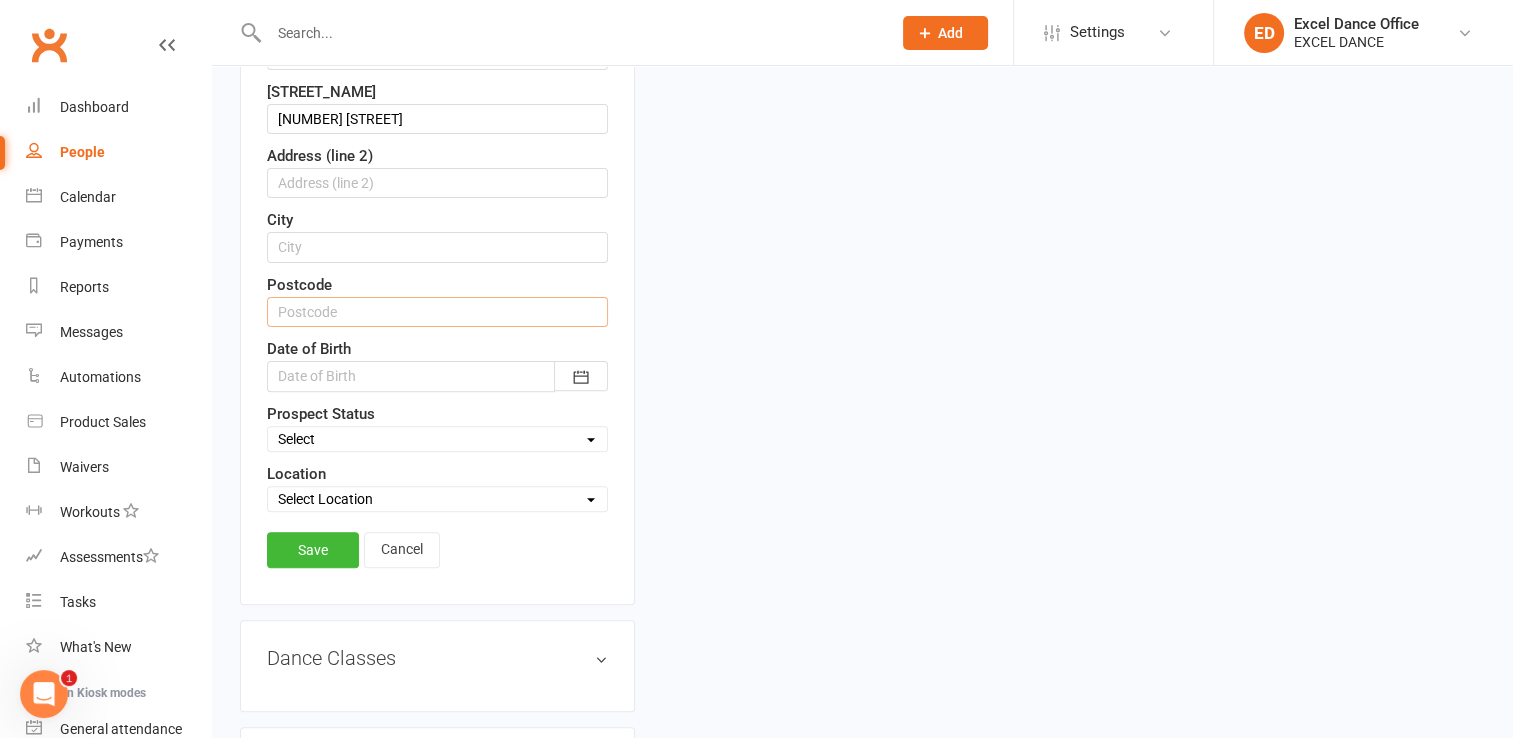 click at bounding box center [437, 312] 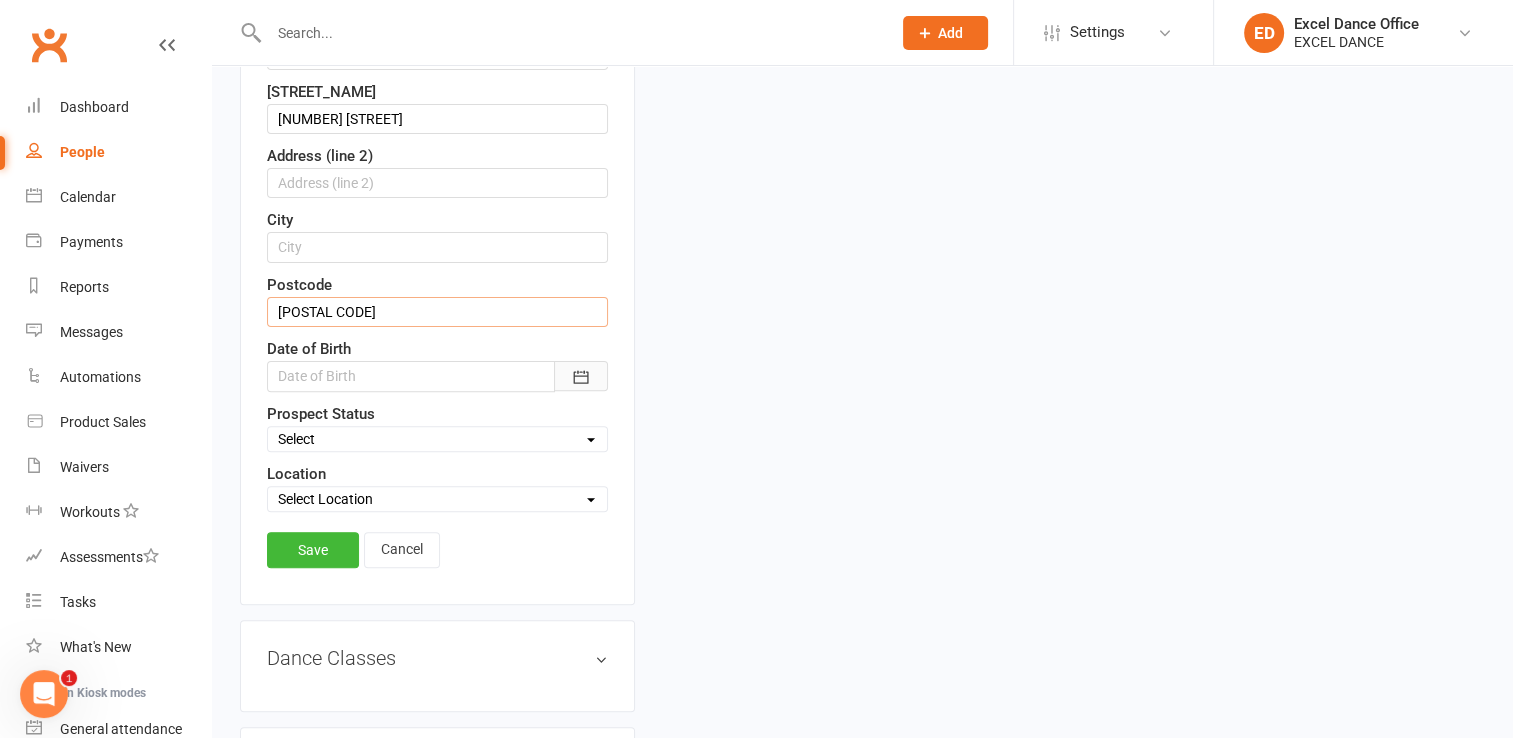 type on "S13 93B" 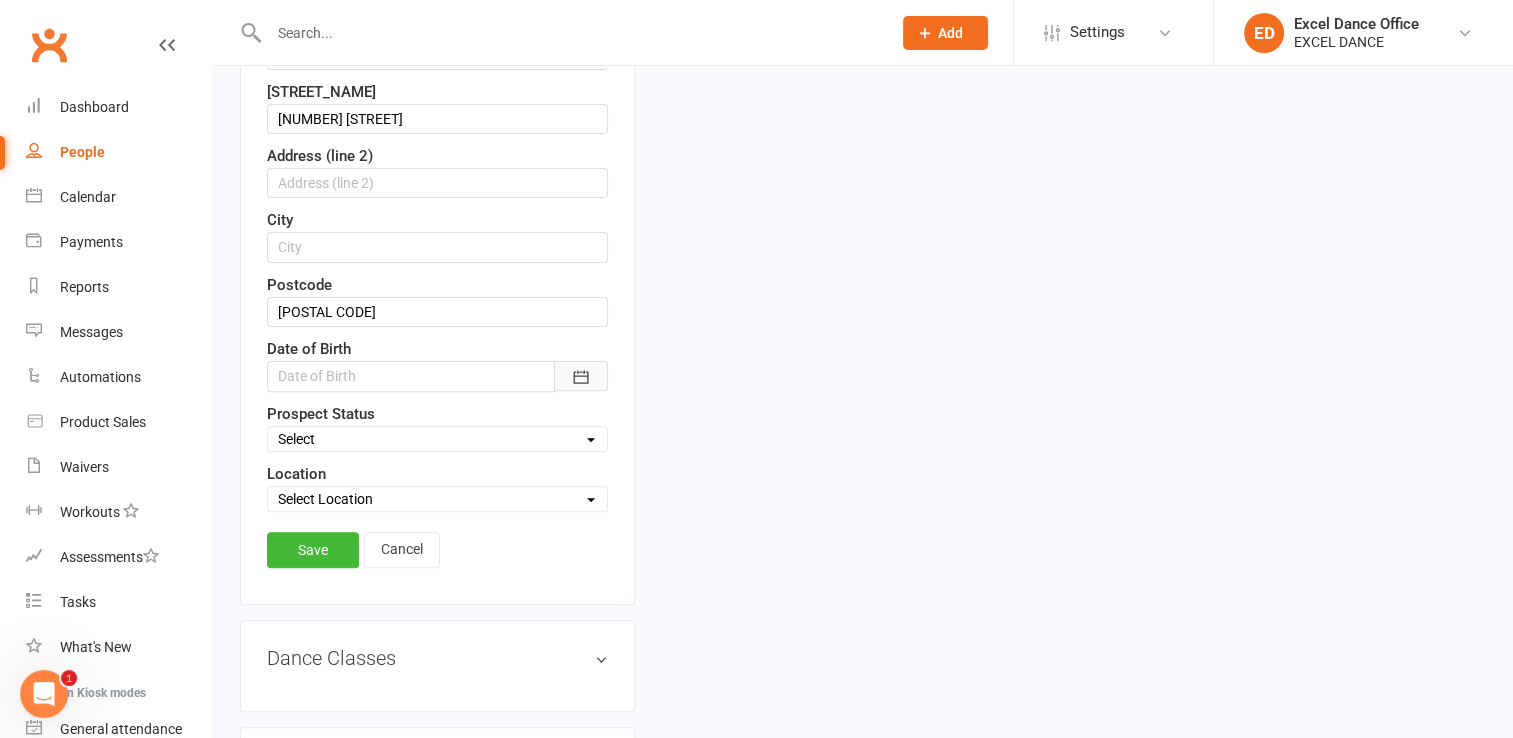 click at bounding box center [581, 376] 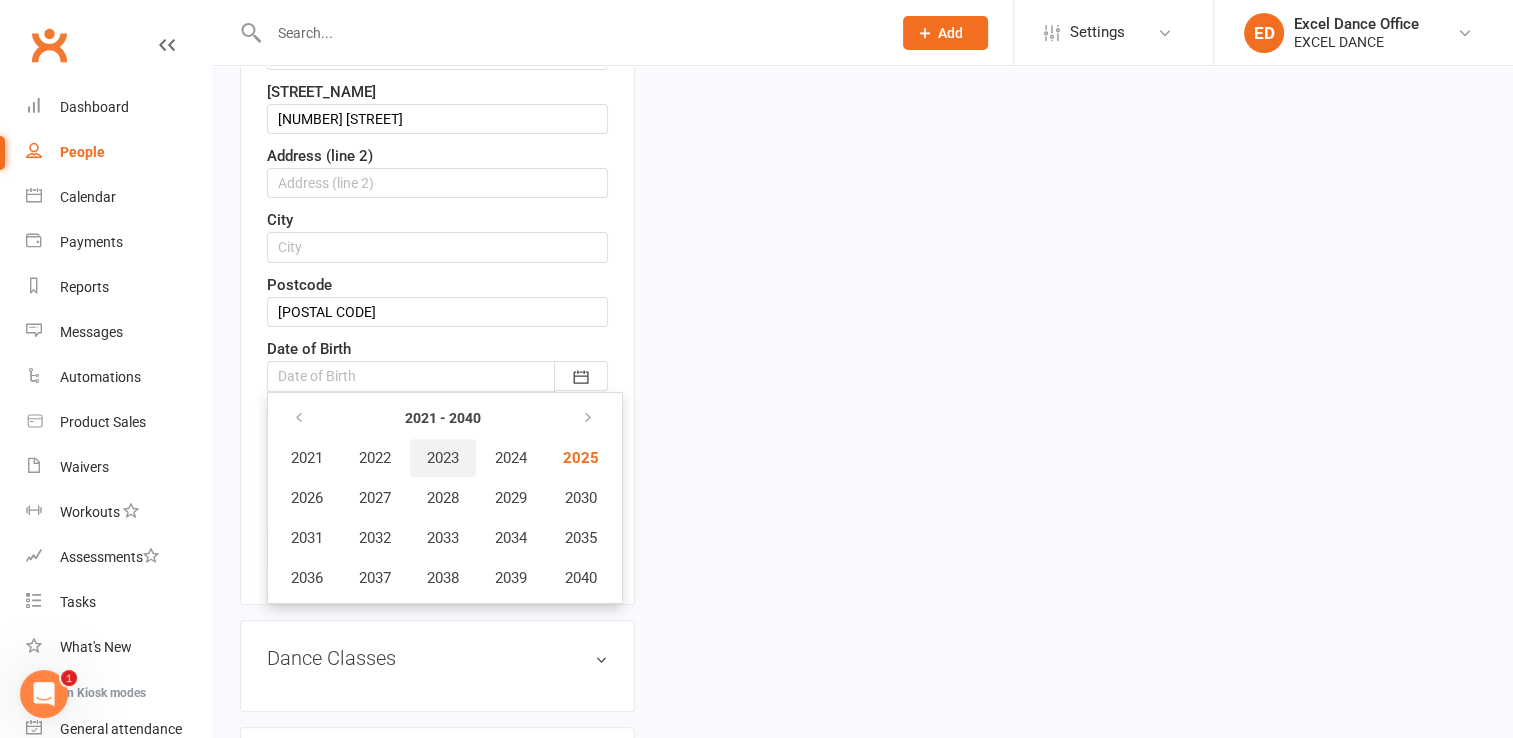 click on "2023" at bounding box center [443, 458] 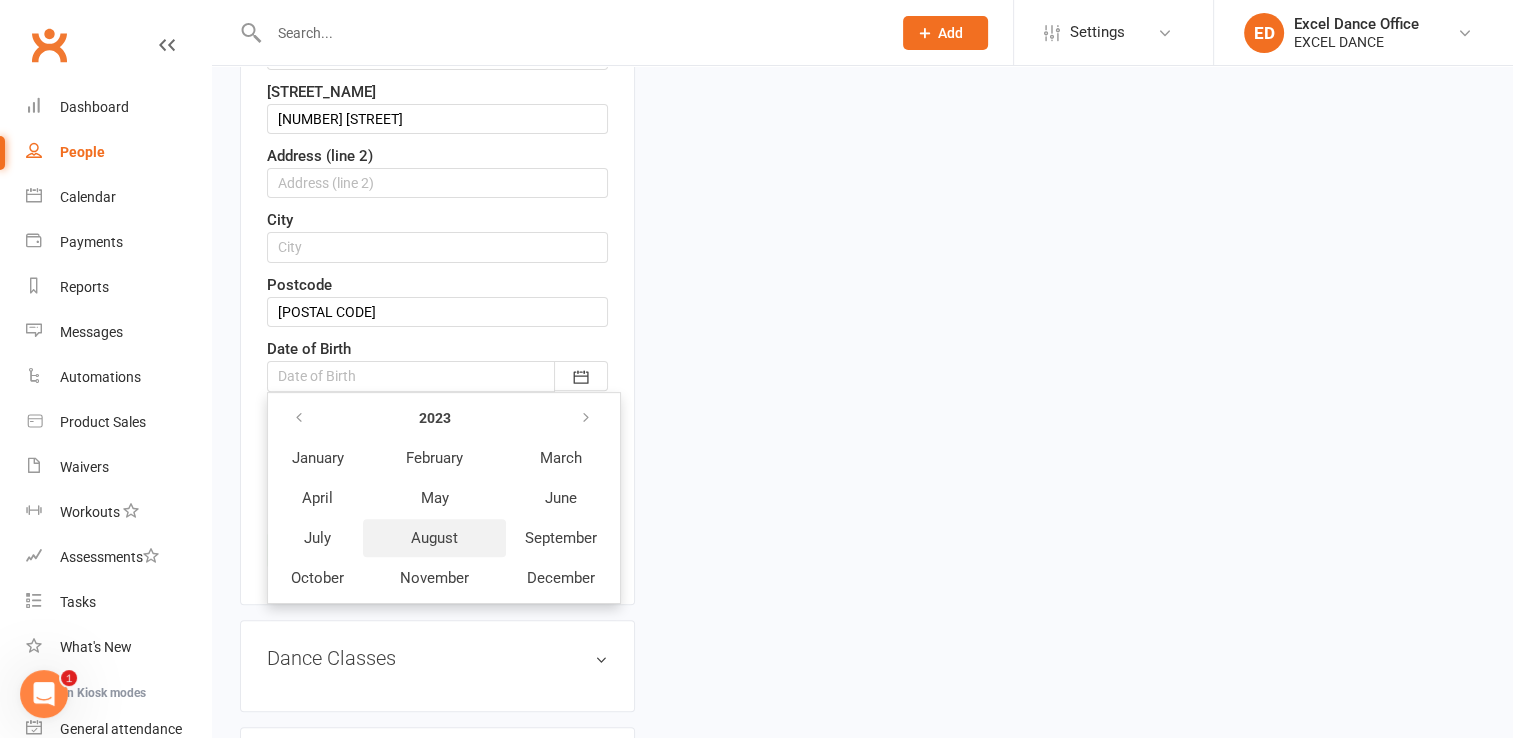 click on "August" at bounding box center (434, 538) 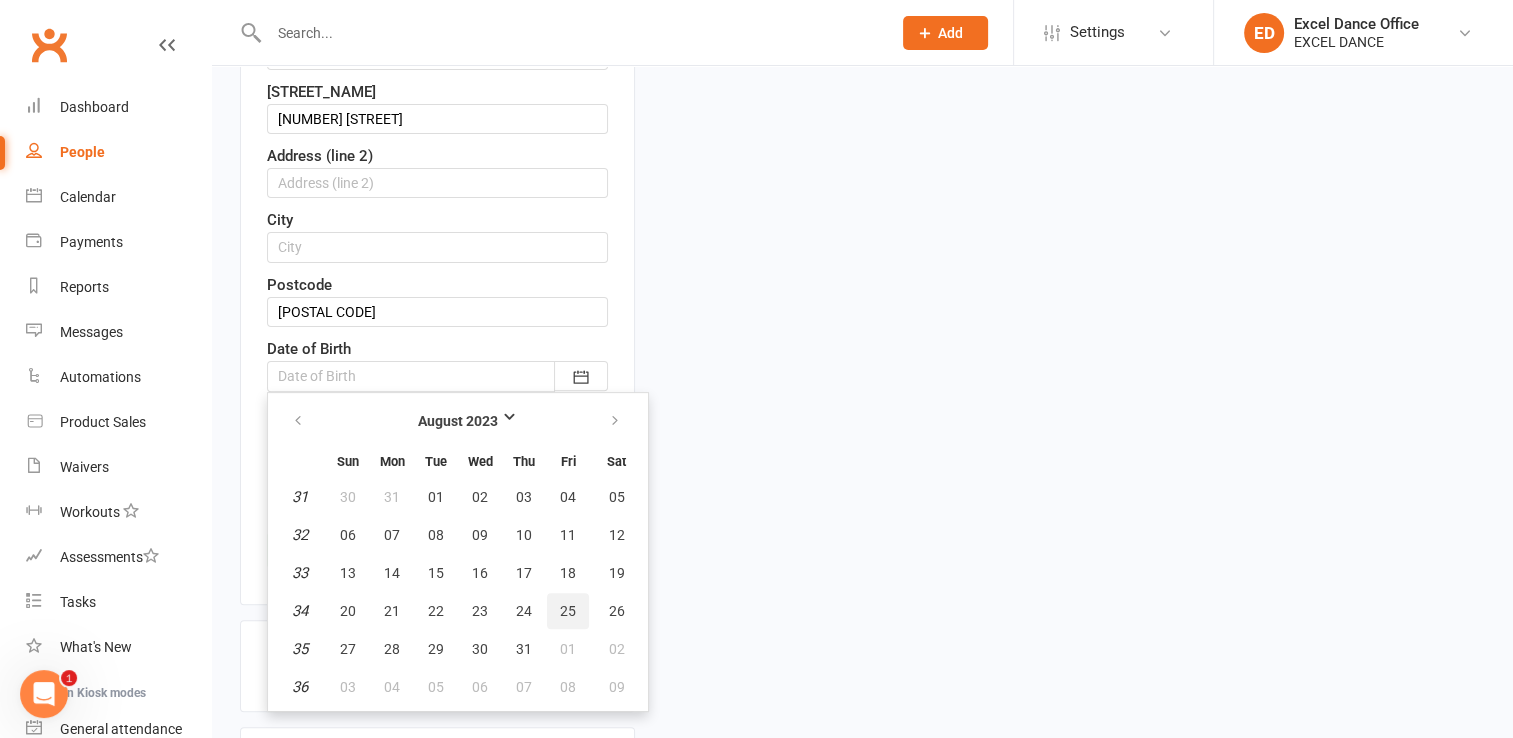 click on "25" at bounding box center (568, 611) 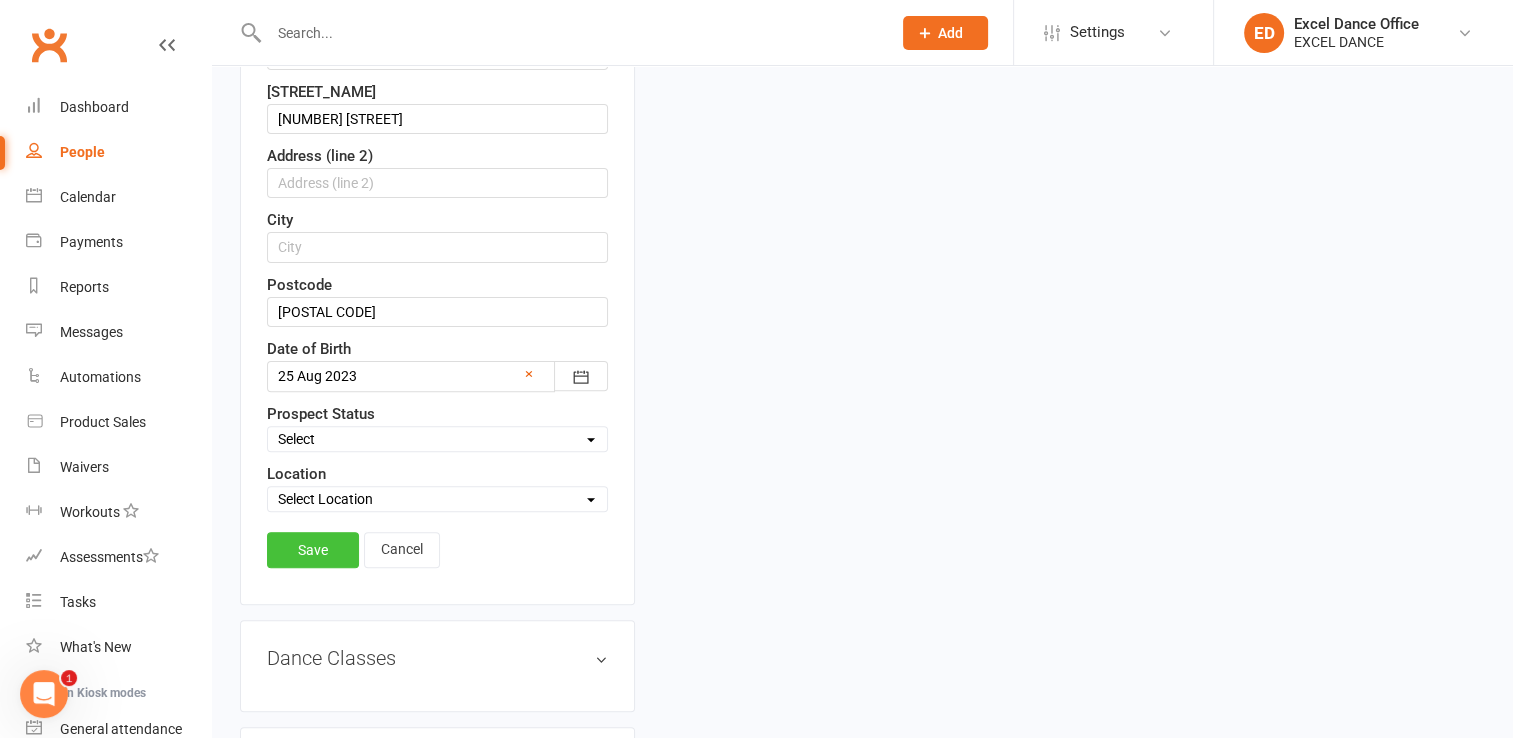 click on "Save" at bounding box center (313, 550) 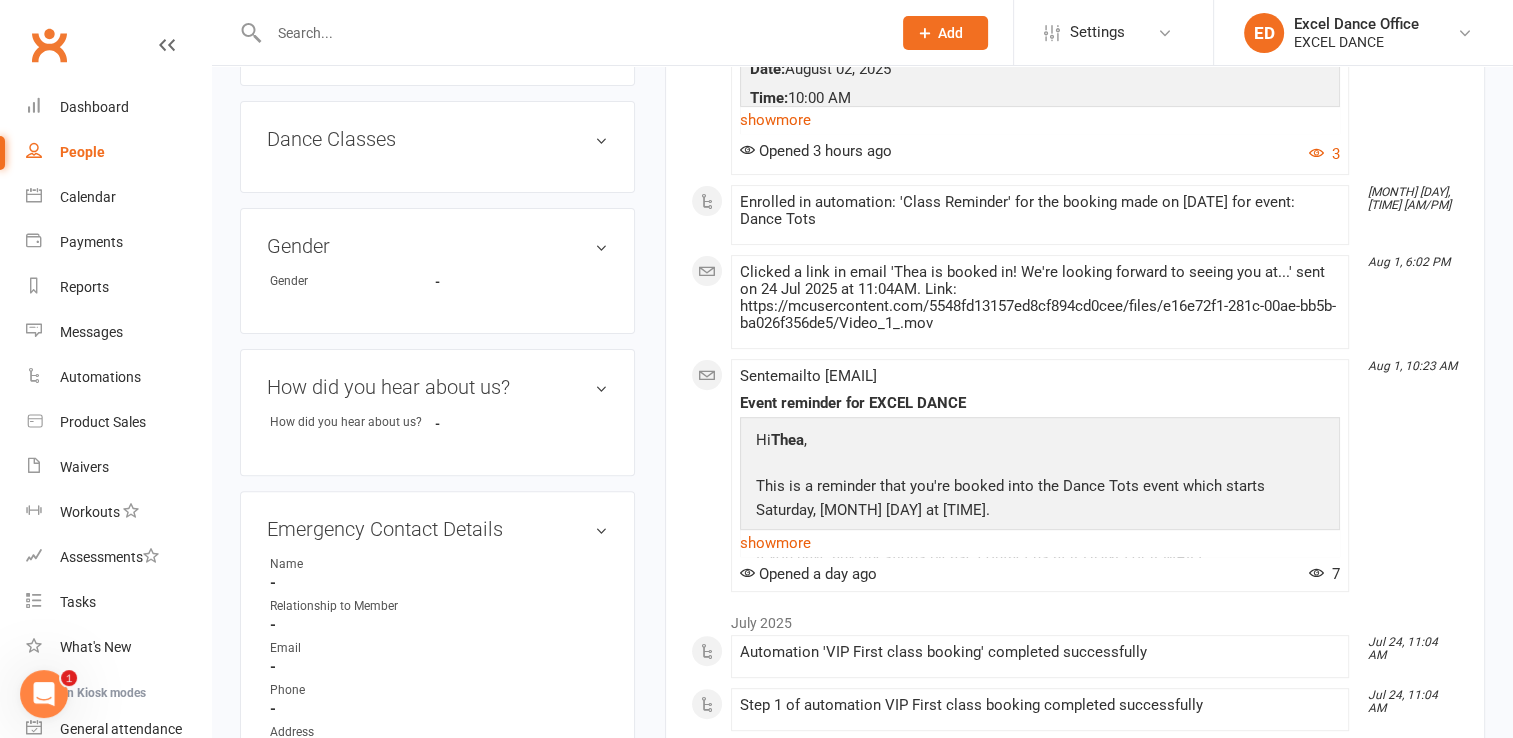 scroll, scrollTop: 309, scrollLeft: 0, axis: vertical 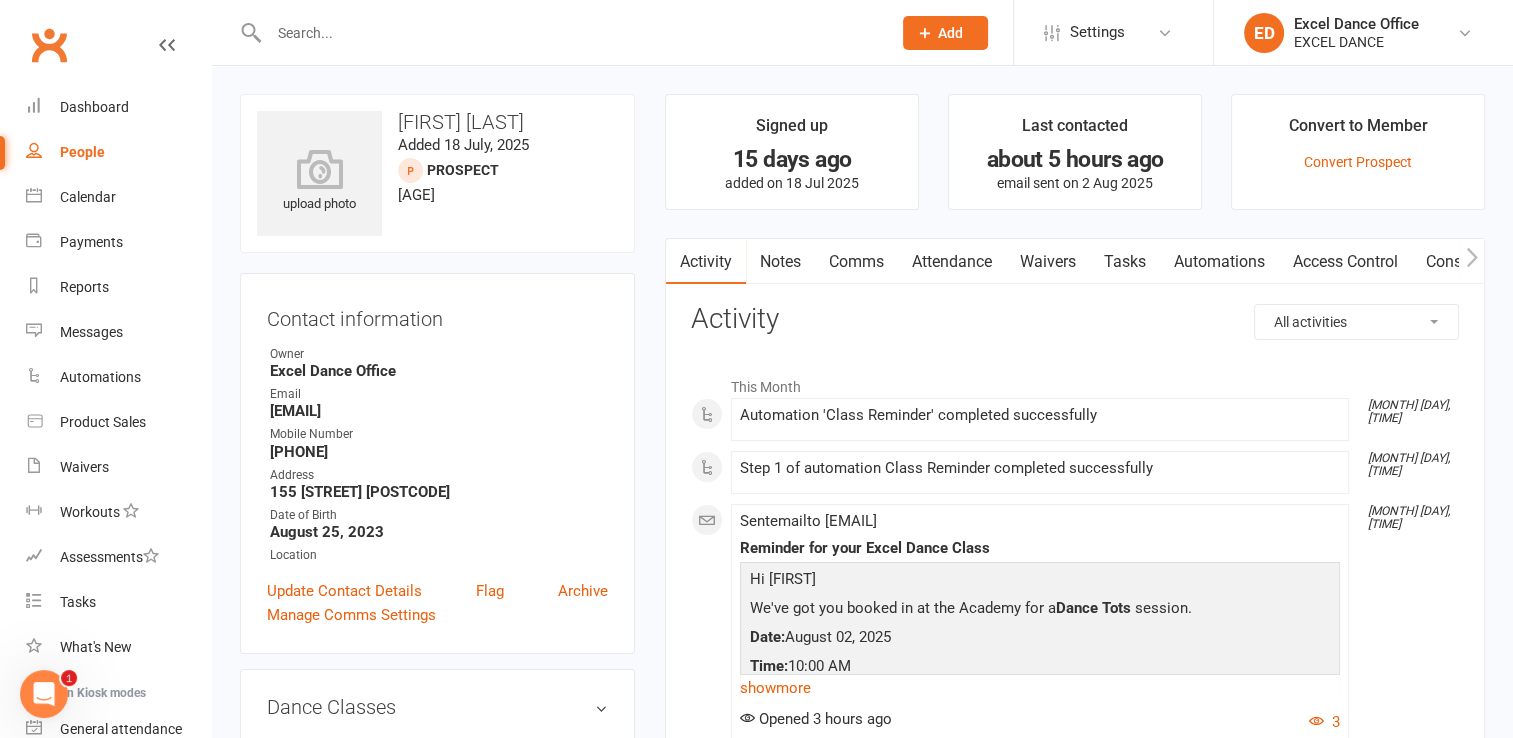 click on "[EMAIL]" at bounding box center [439, 411] 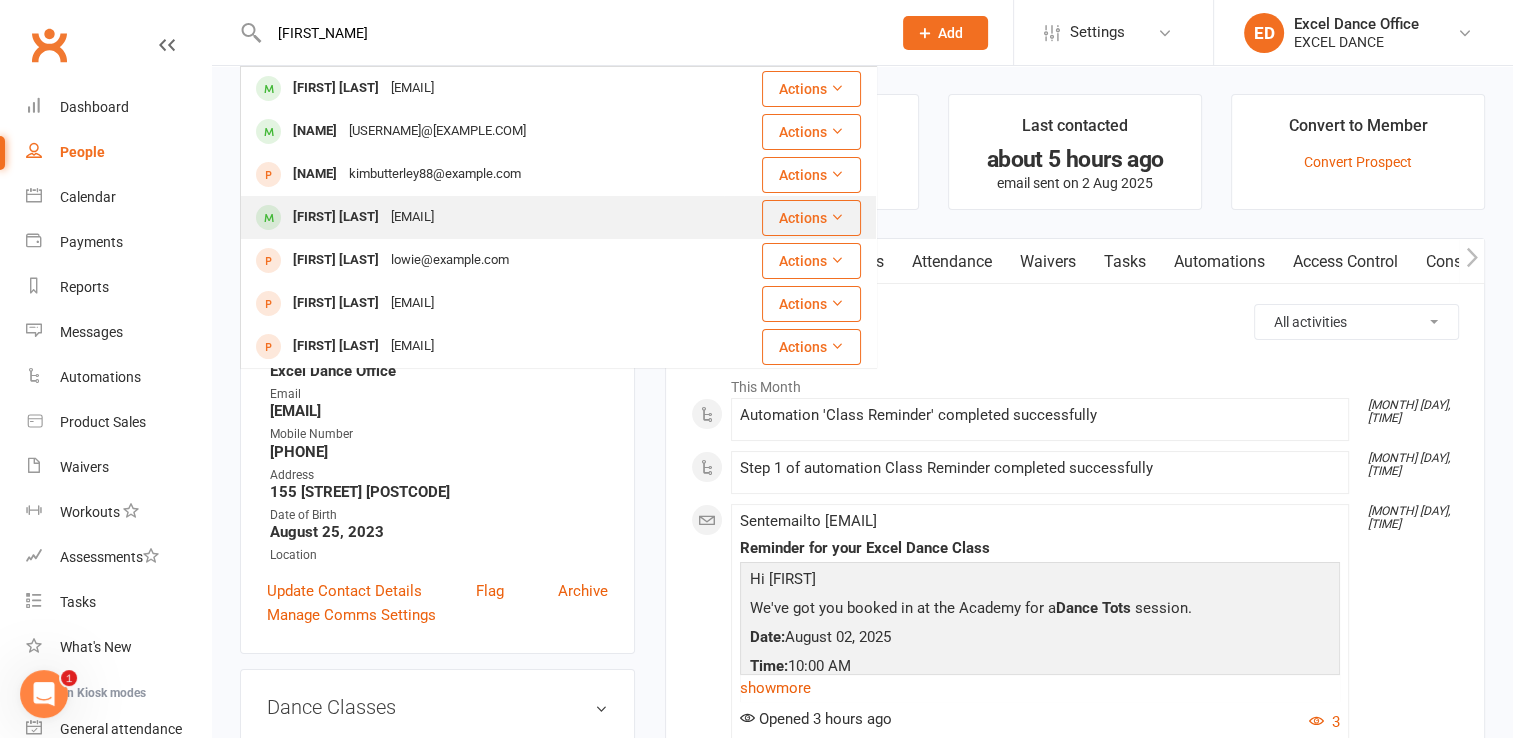 type on "MARNIE" 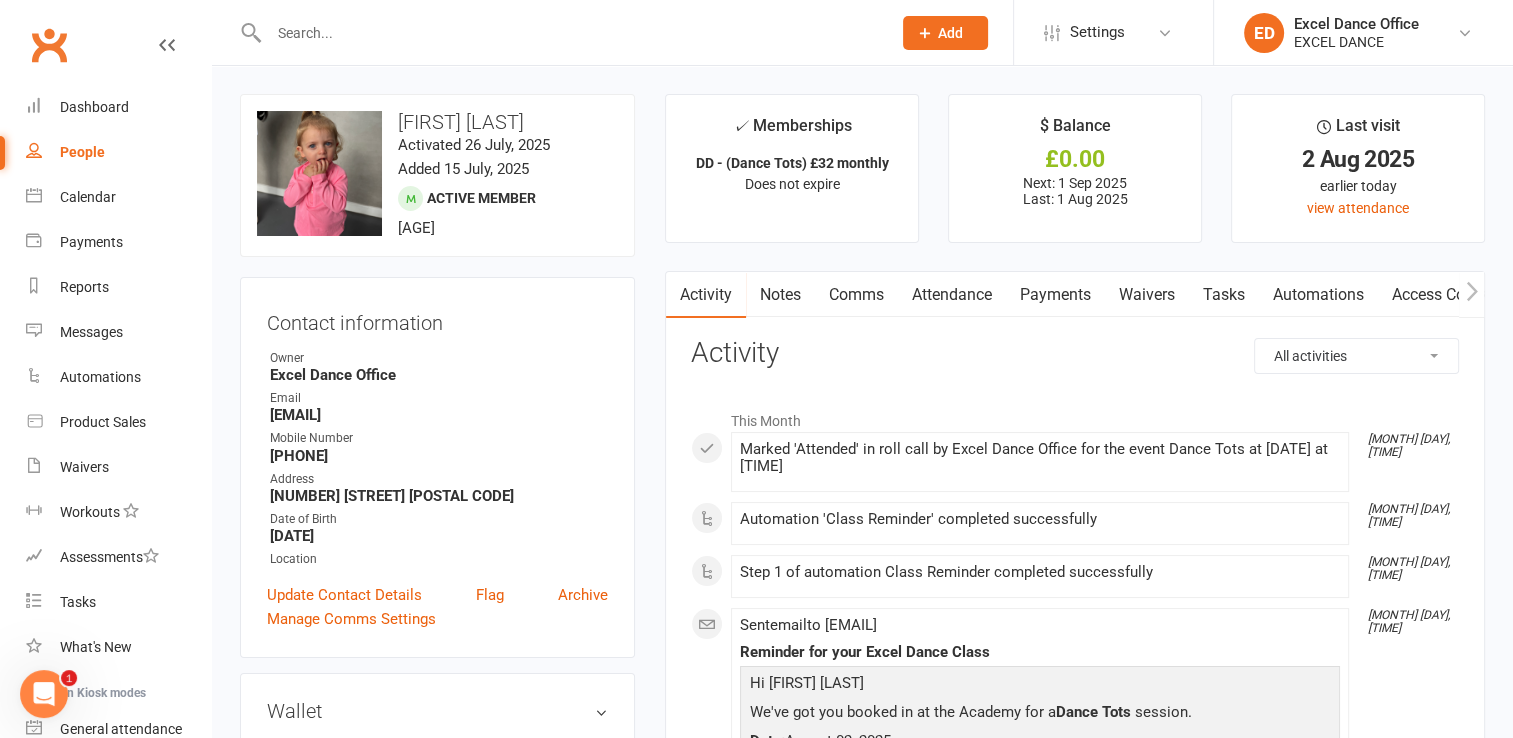 click on "Payments" at bounding box center [1055, 295] 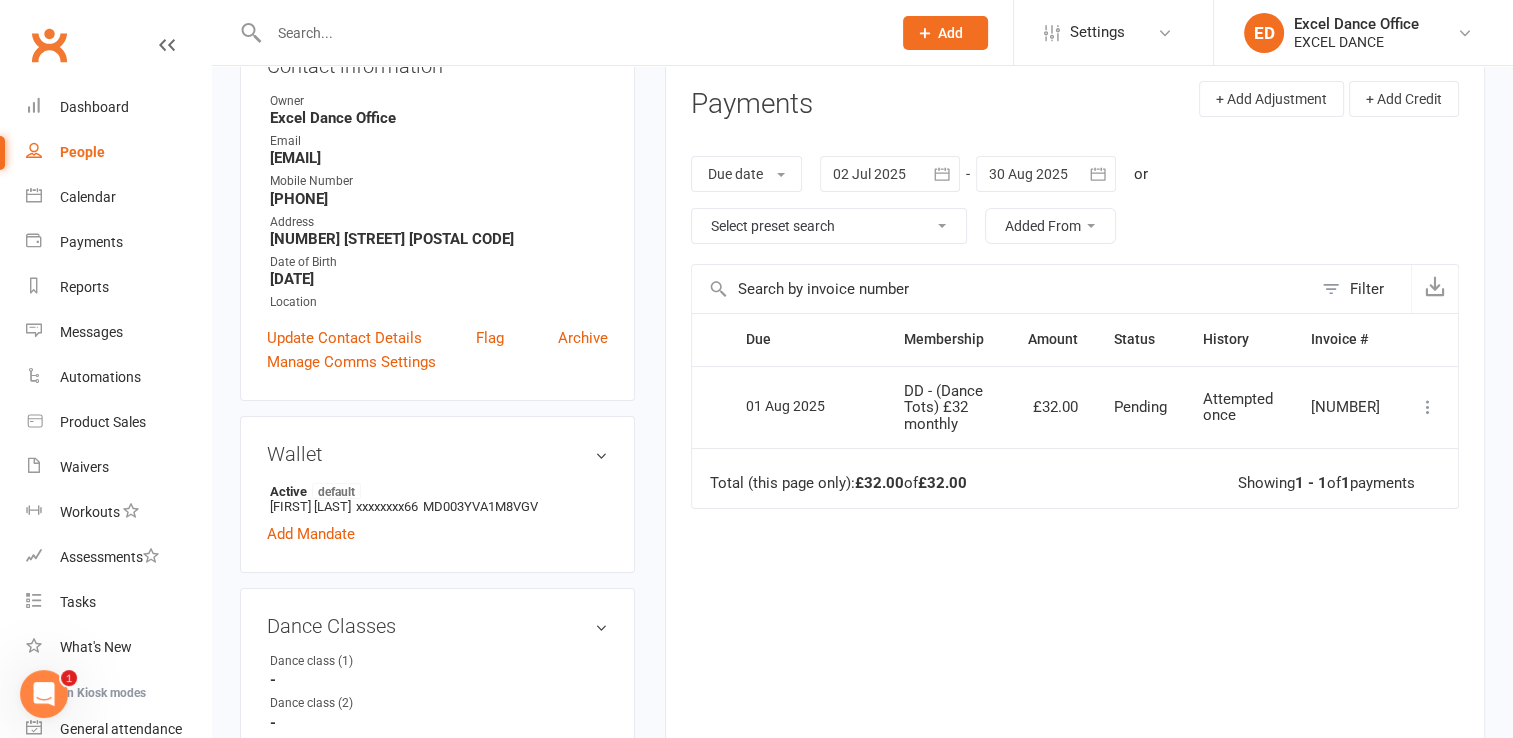scroll, scrollTop: 269, scrollLeft: 0, axis: vertical 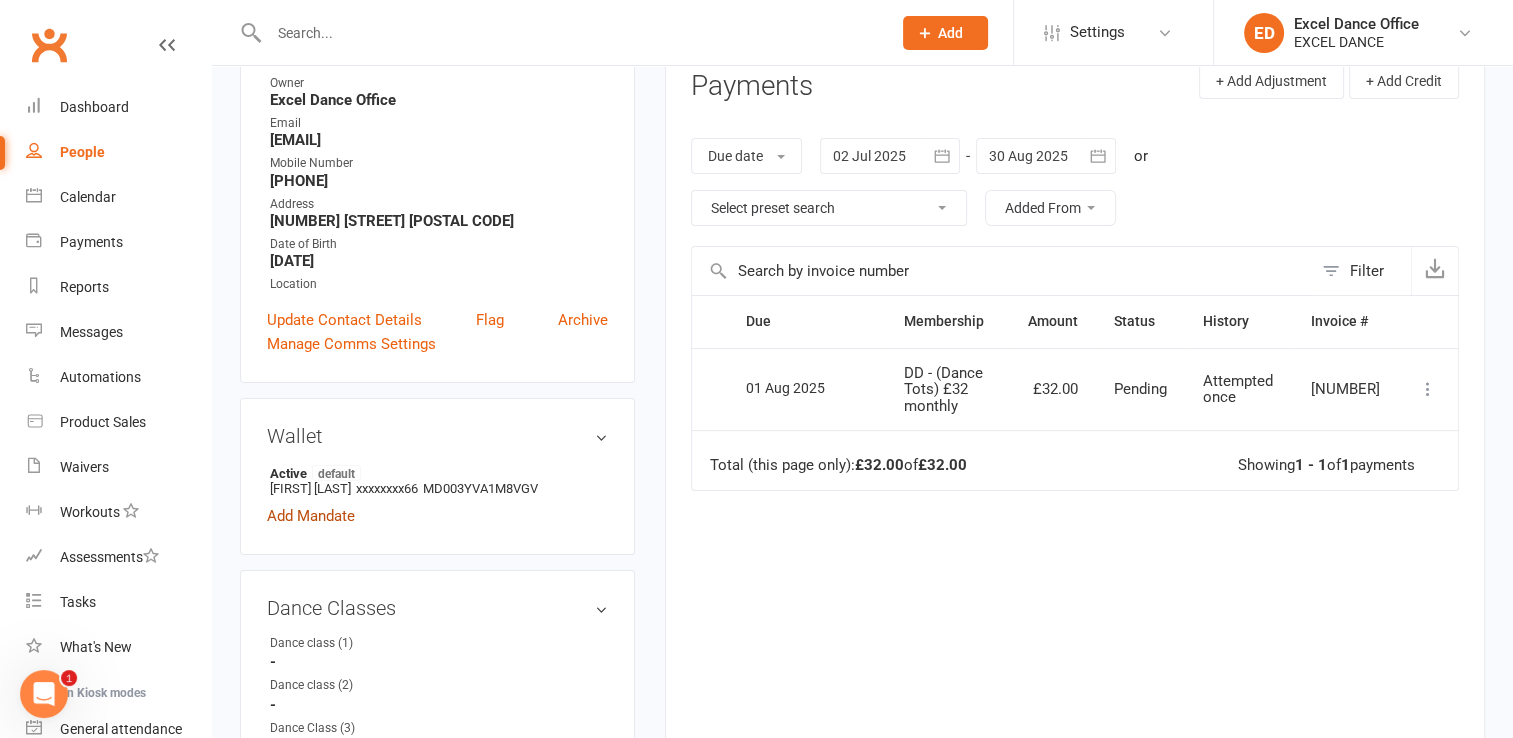 click on "Add Mandate" at bounding box center [311, 516] 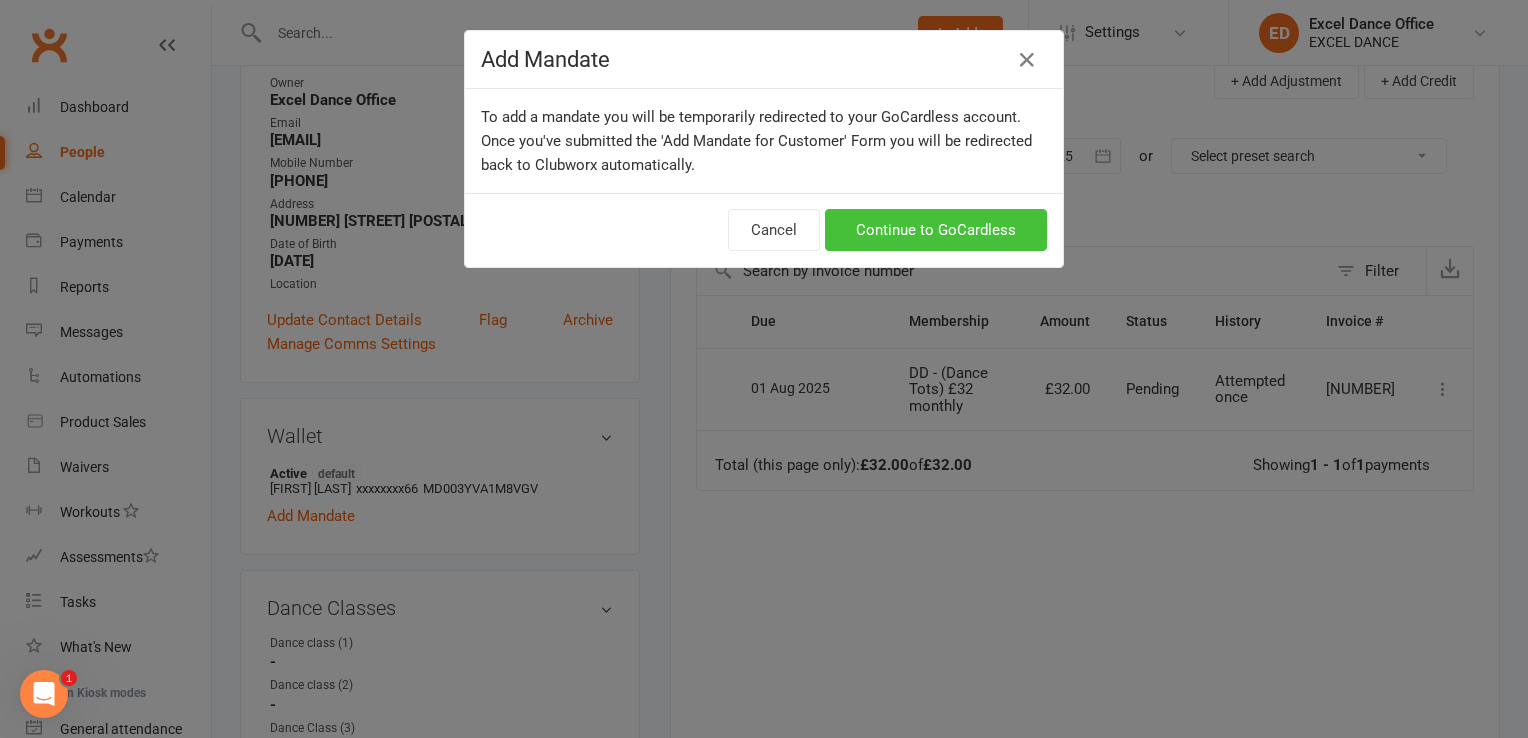 click on "Continue to GoCardless" at bounding box center (936, 230) 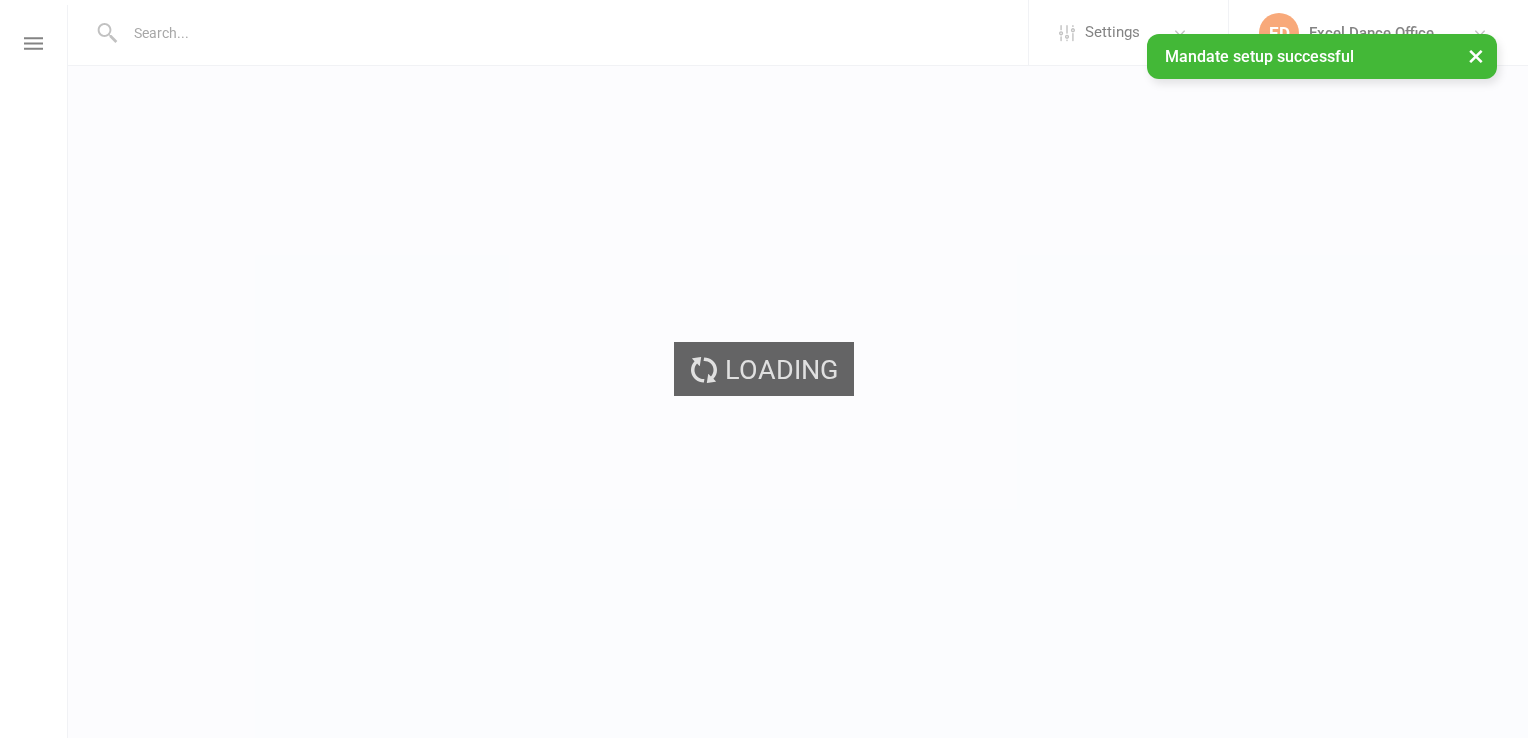 scroll, scrollTop: 0, scrollLeft: 0, axis: both 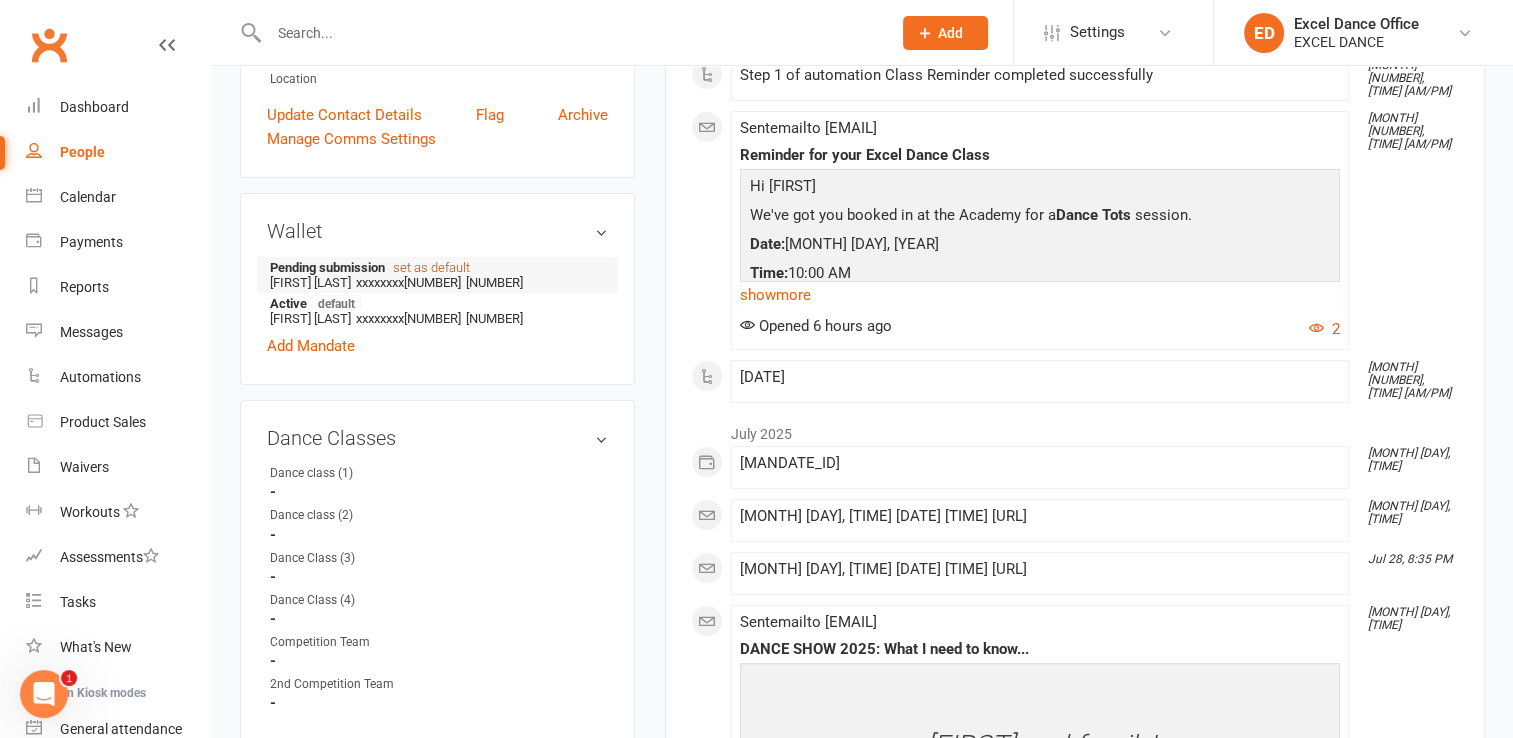 click on "set as default" at bounding box center [431, 267] 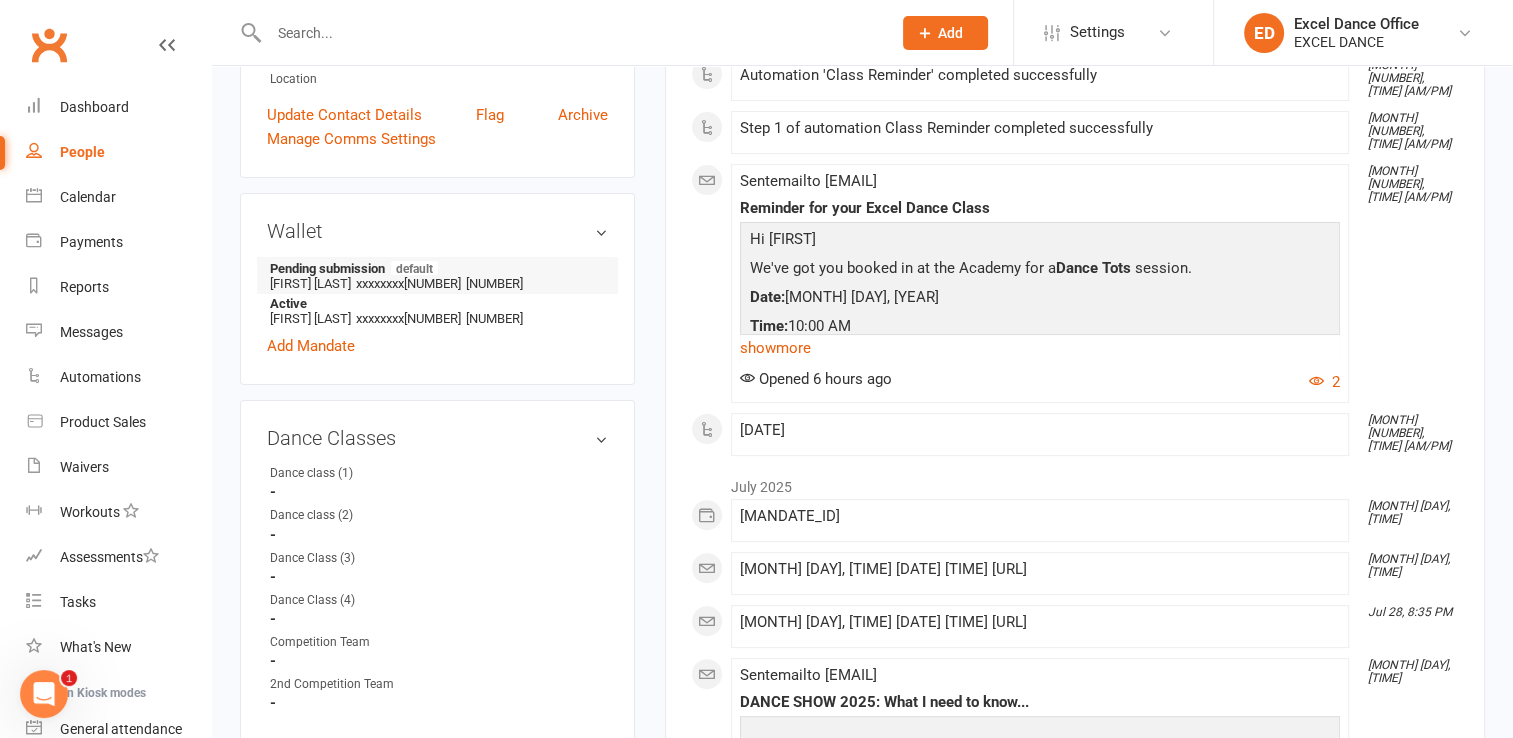 scroll, scrollTop: 0, scrollLeft: 0, axis: both 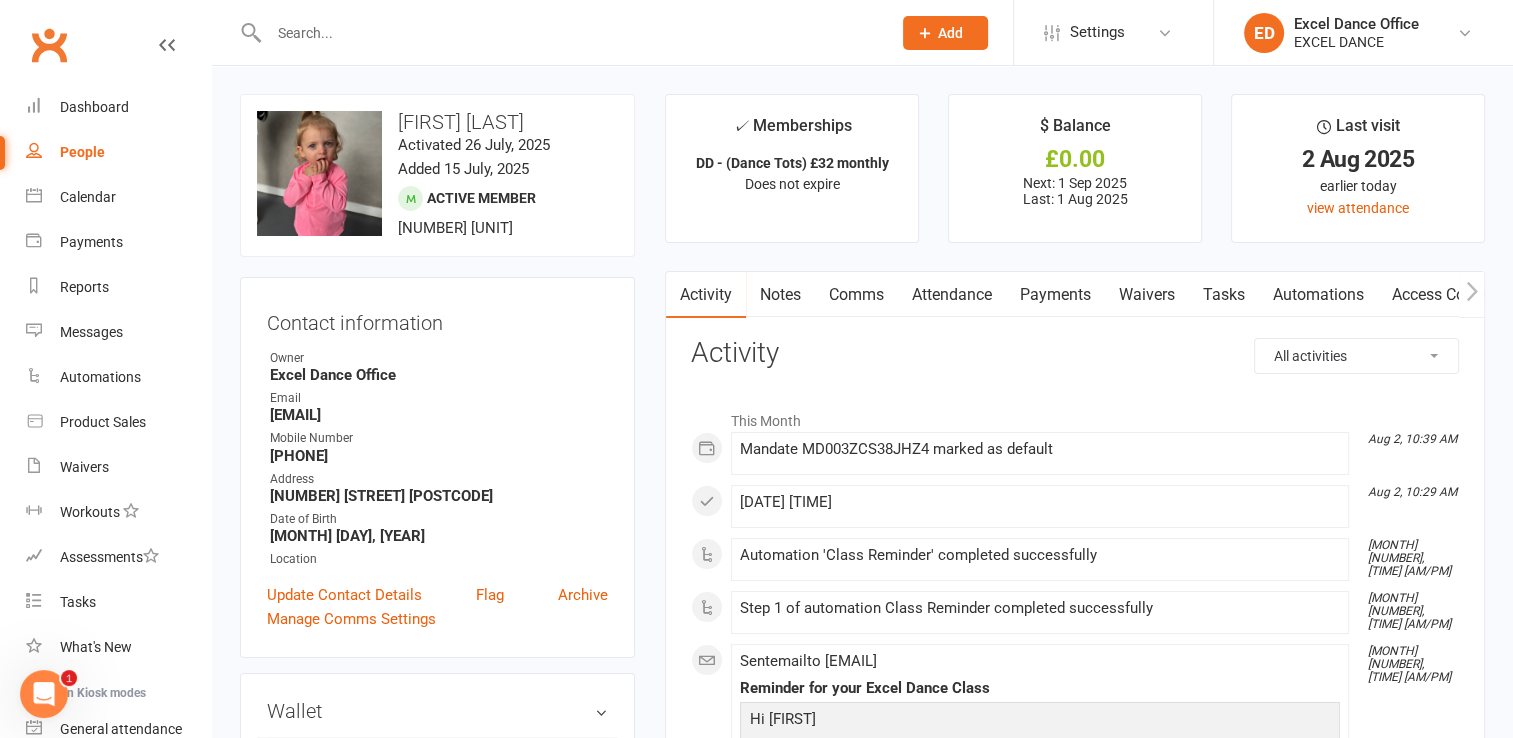 click on "Payments" at bounding box center (1055, 295) 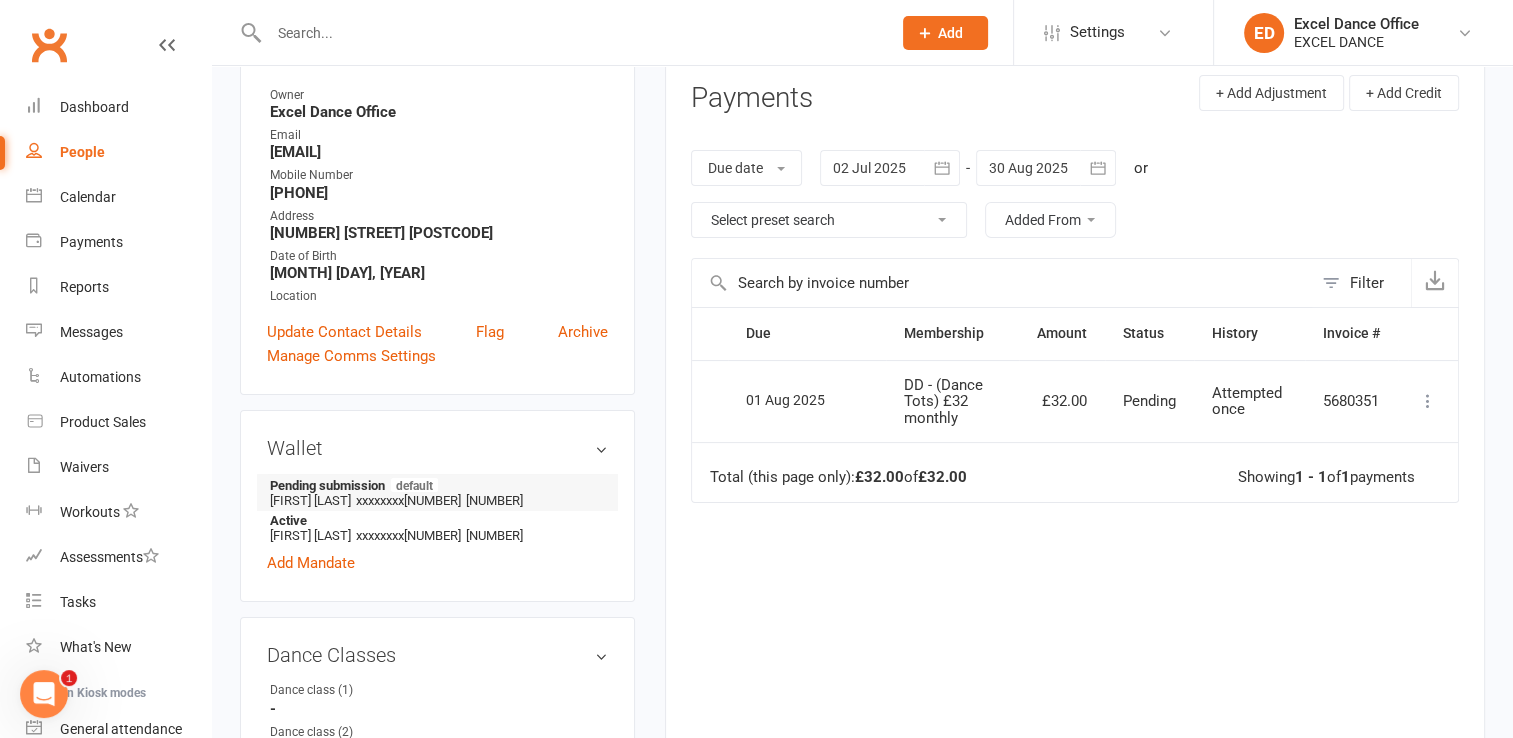 scroll, scrollTop: 0, scrollLeft: 0, axis: both 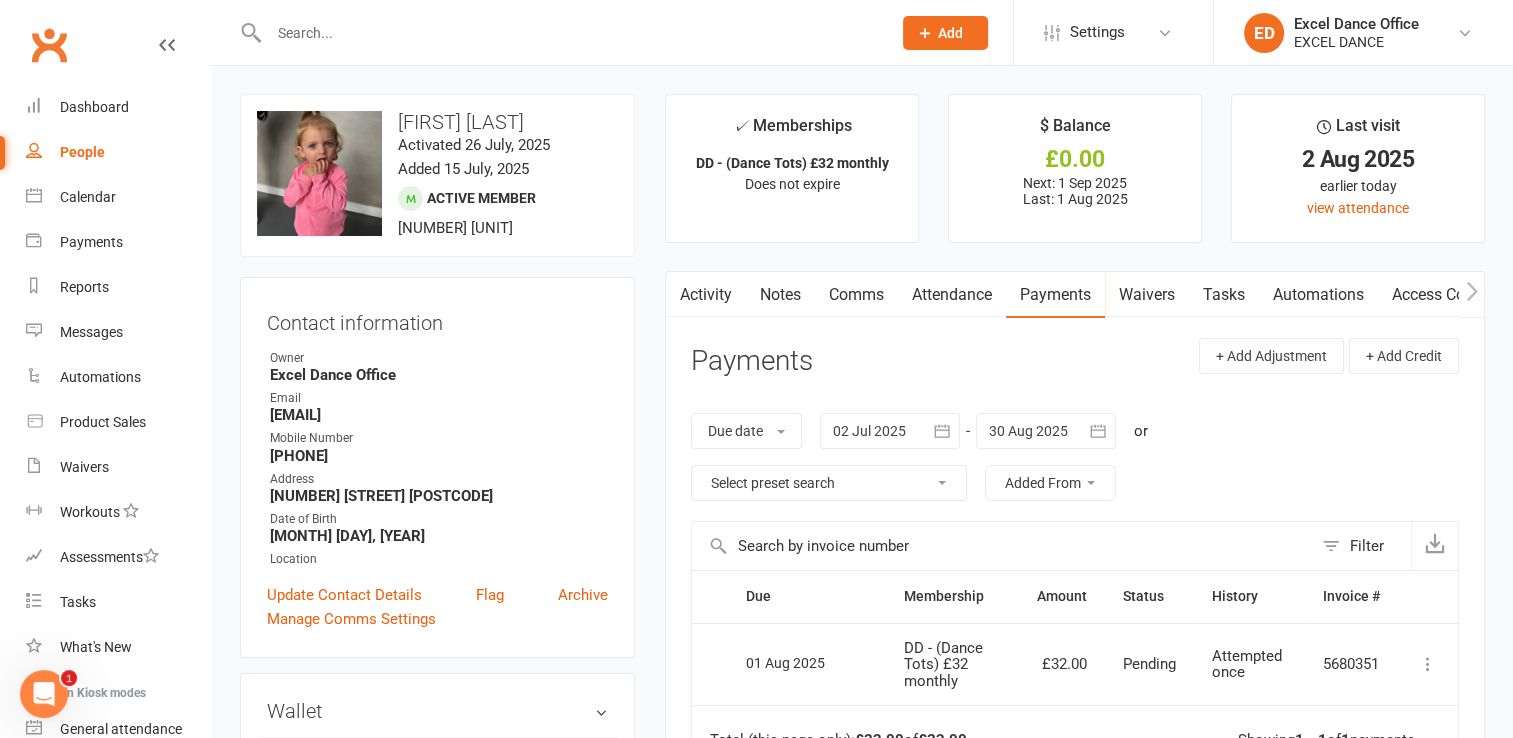 click at bounding box center [558, 32] 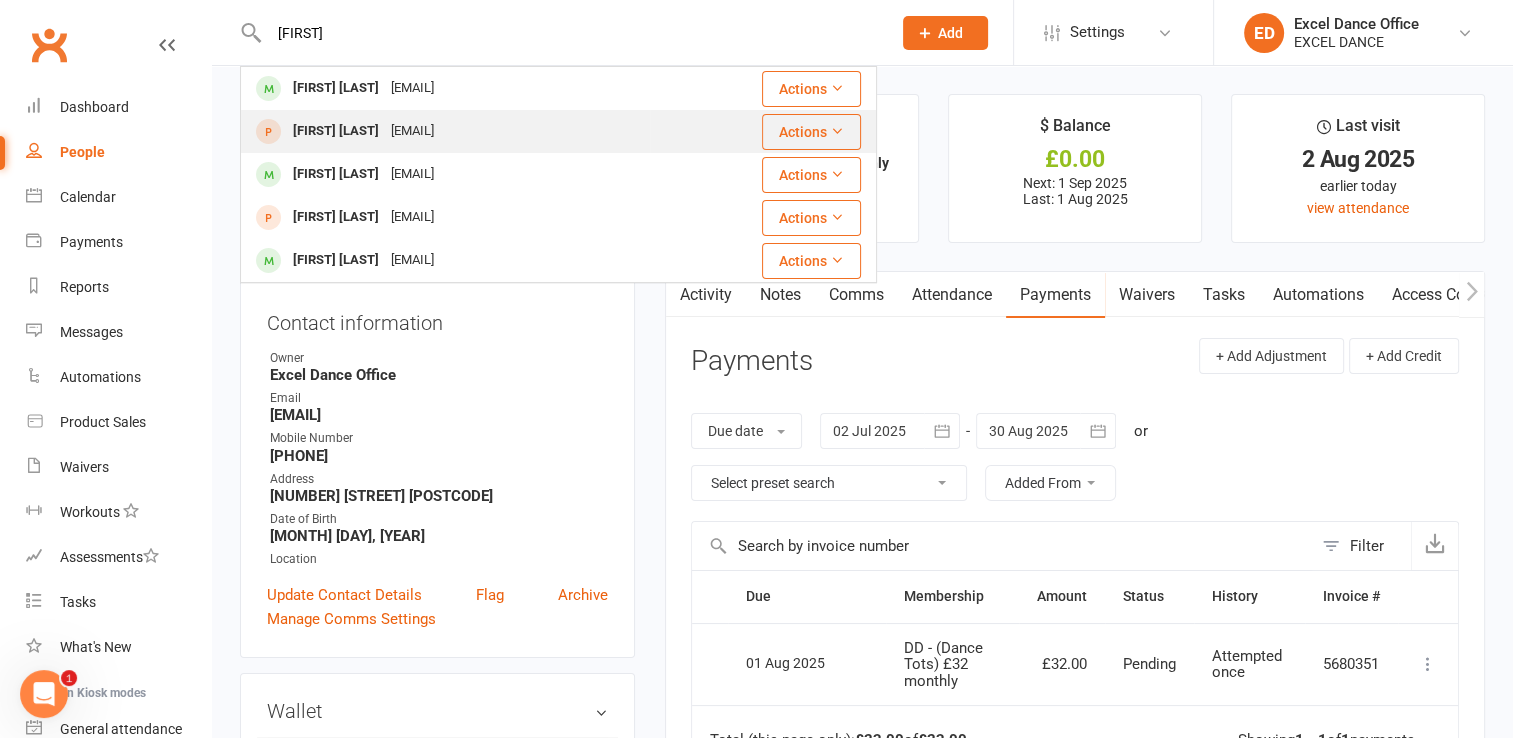 type on "[FIRST]" 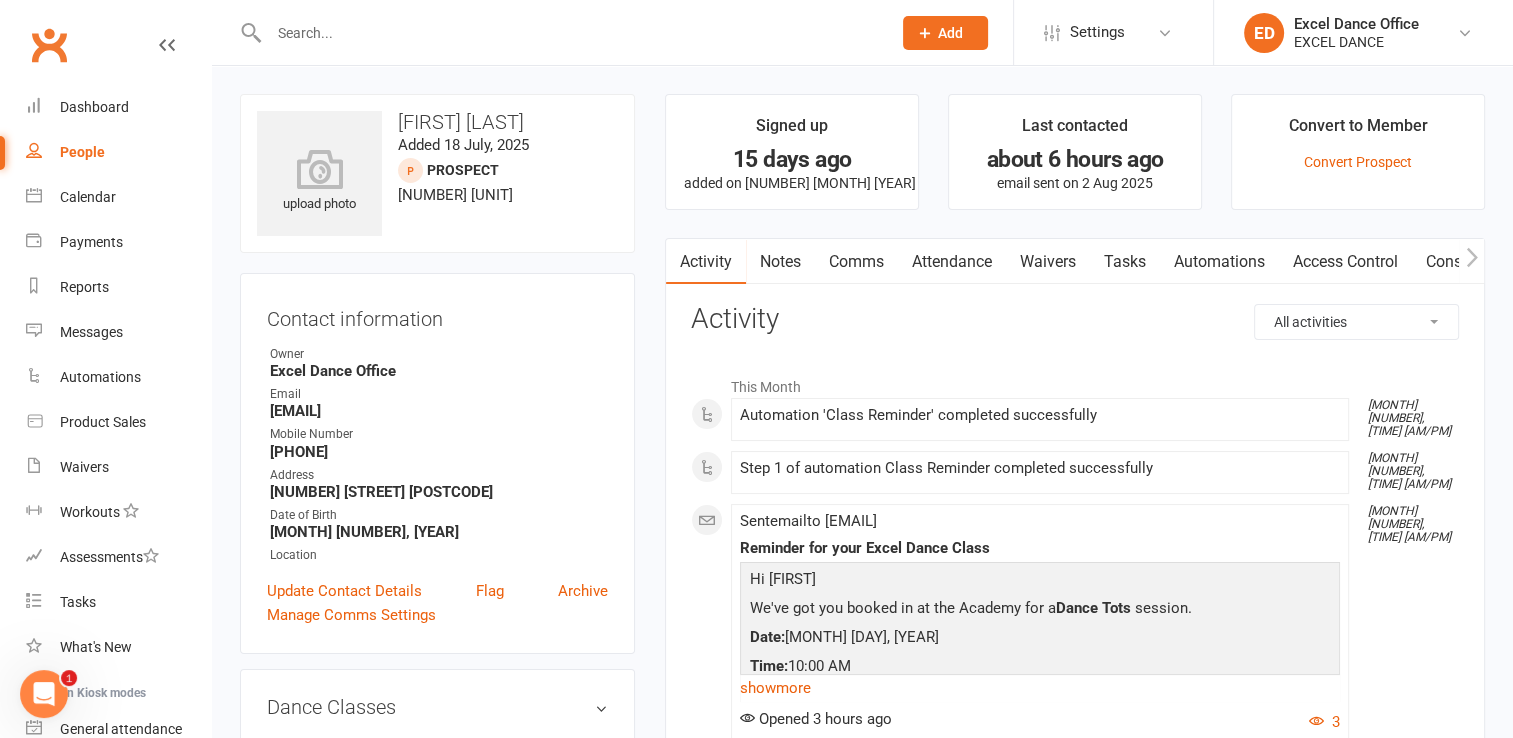 drag, startPoint x: 475, startPoint y: 415, endPoint x: 265, endPoint y: 409, distance: 210.0857 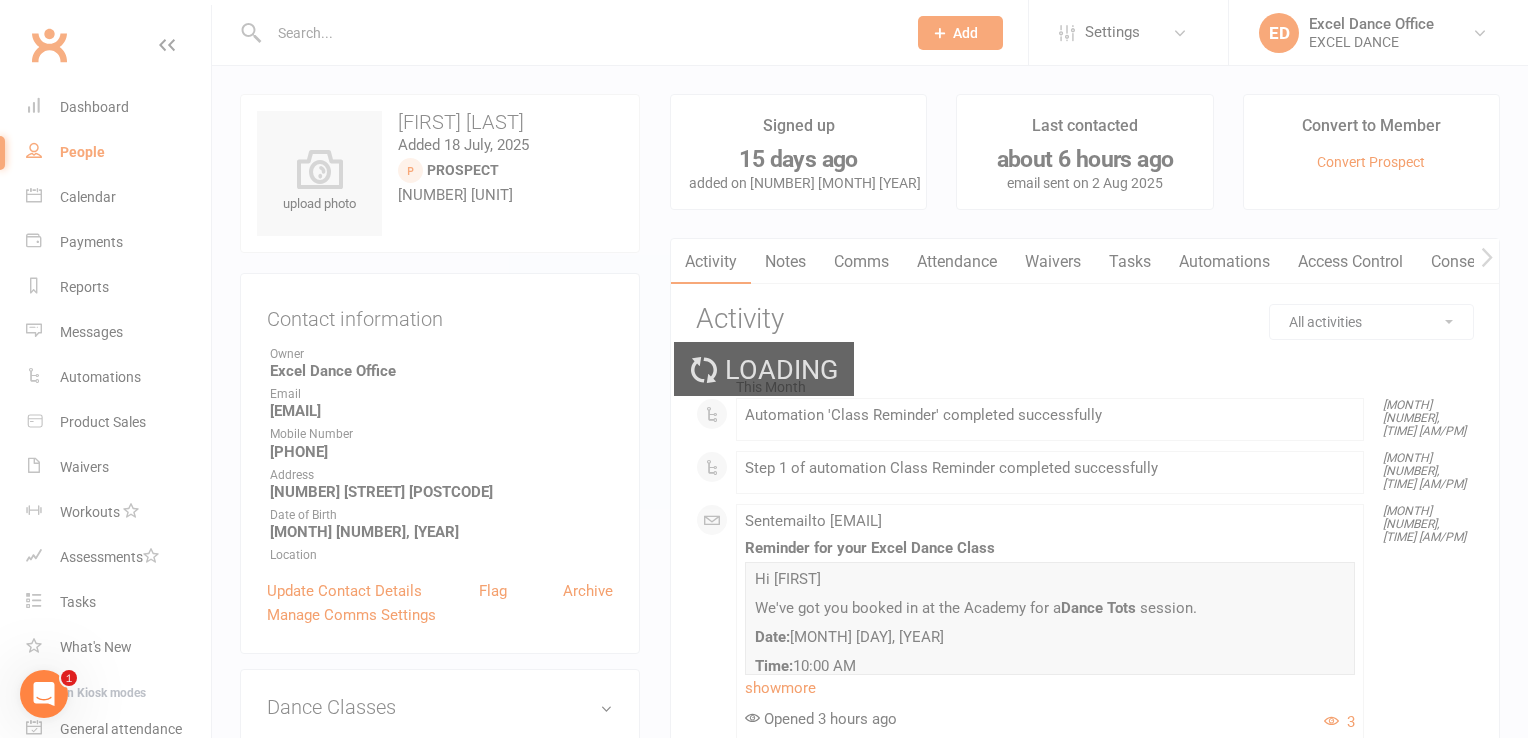 select on "100" 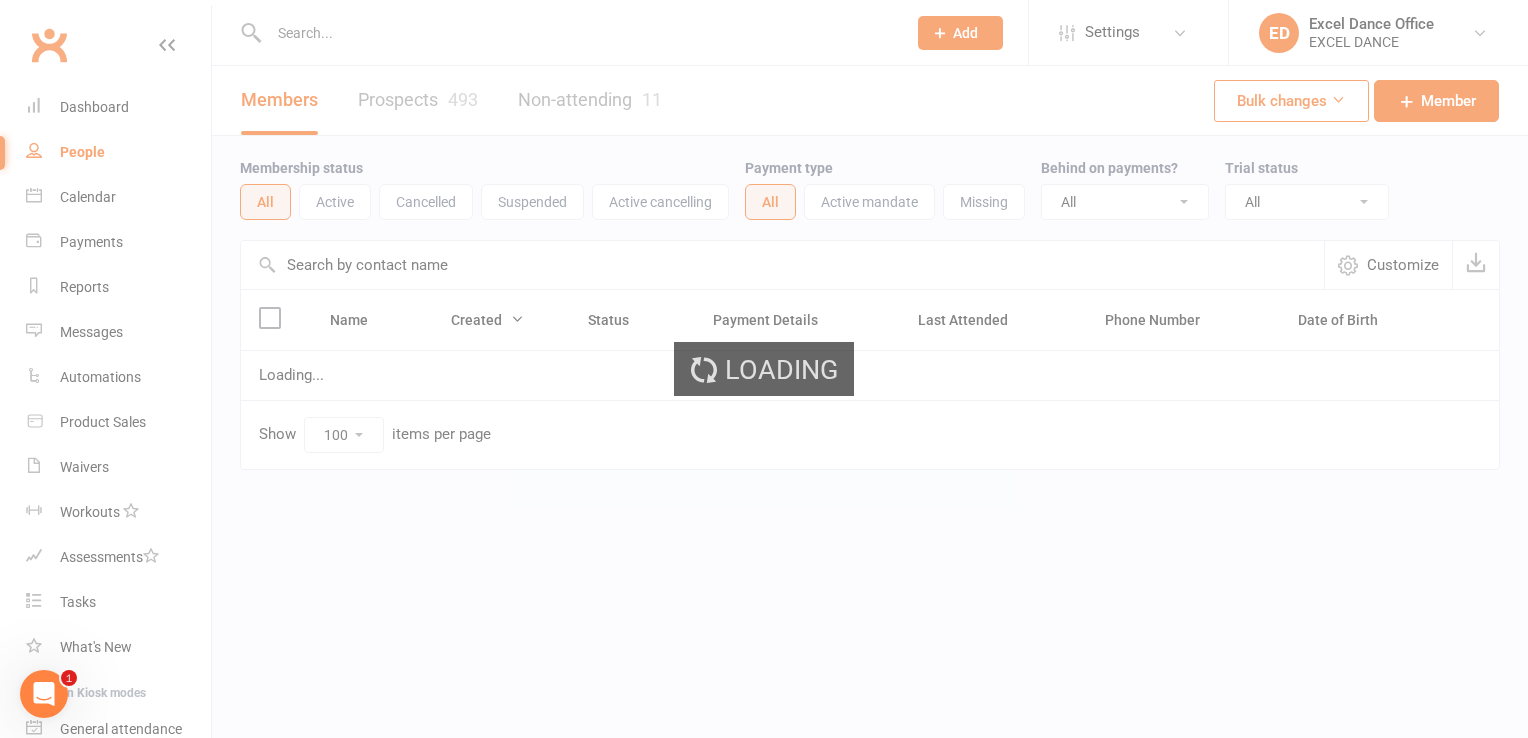 click on "Membership status All Active Cancelled Suspended Active cancelling" at bounding box center [492, 188] 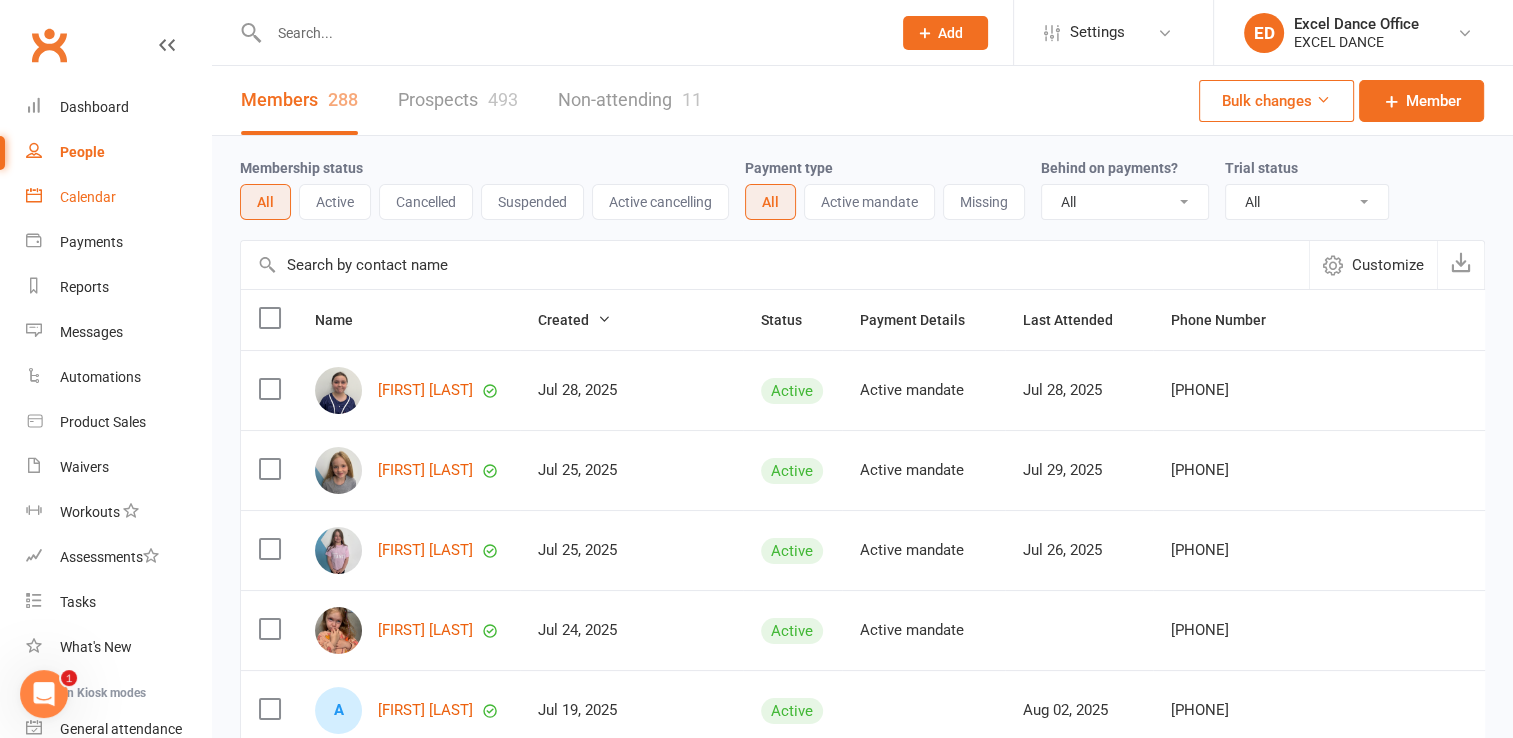 click on "Calendar" at bounding box center (118, 197) 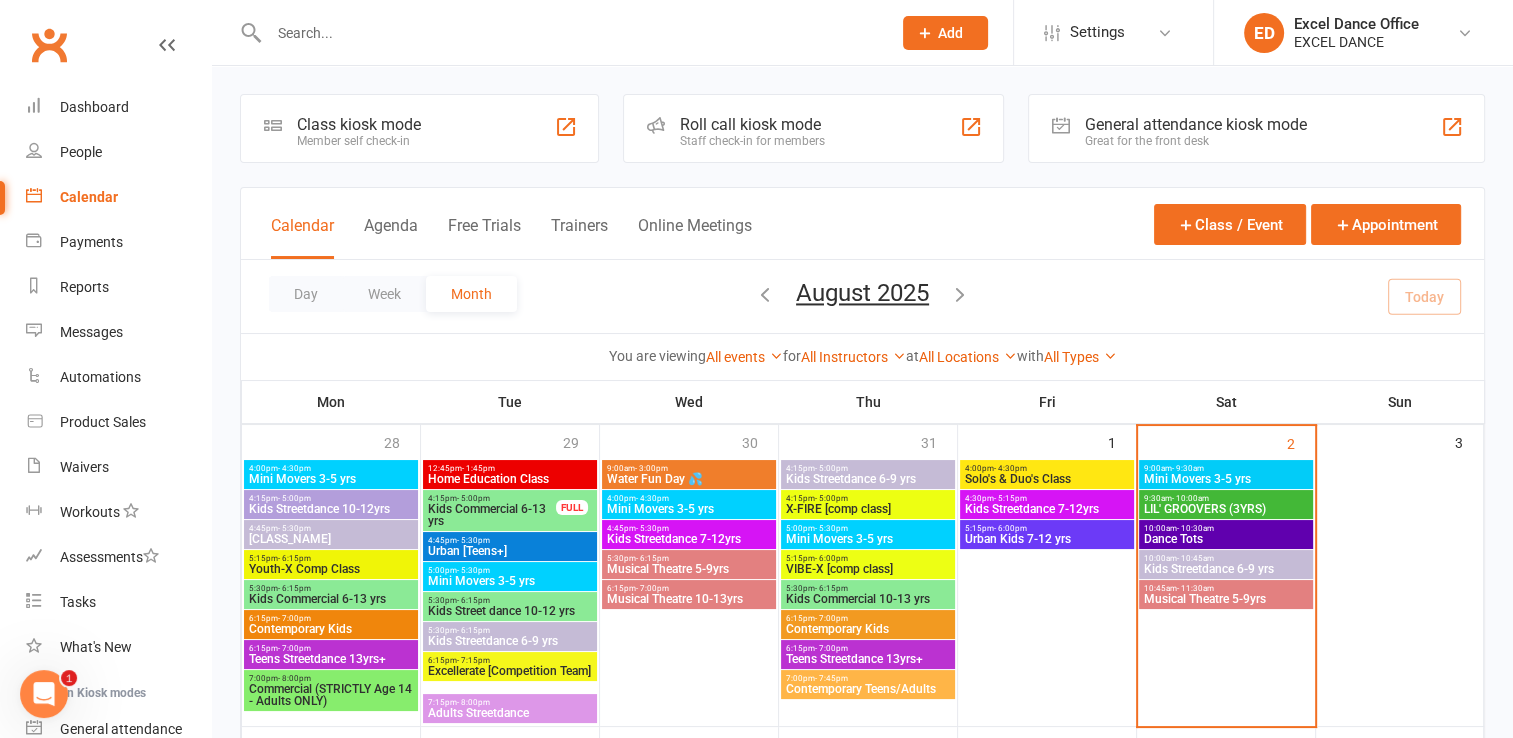 click at bounding box center (960, 294) 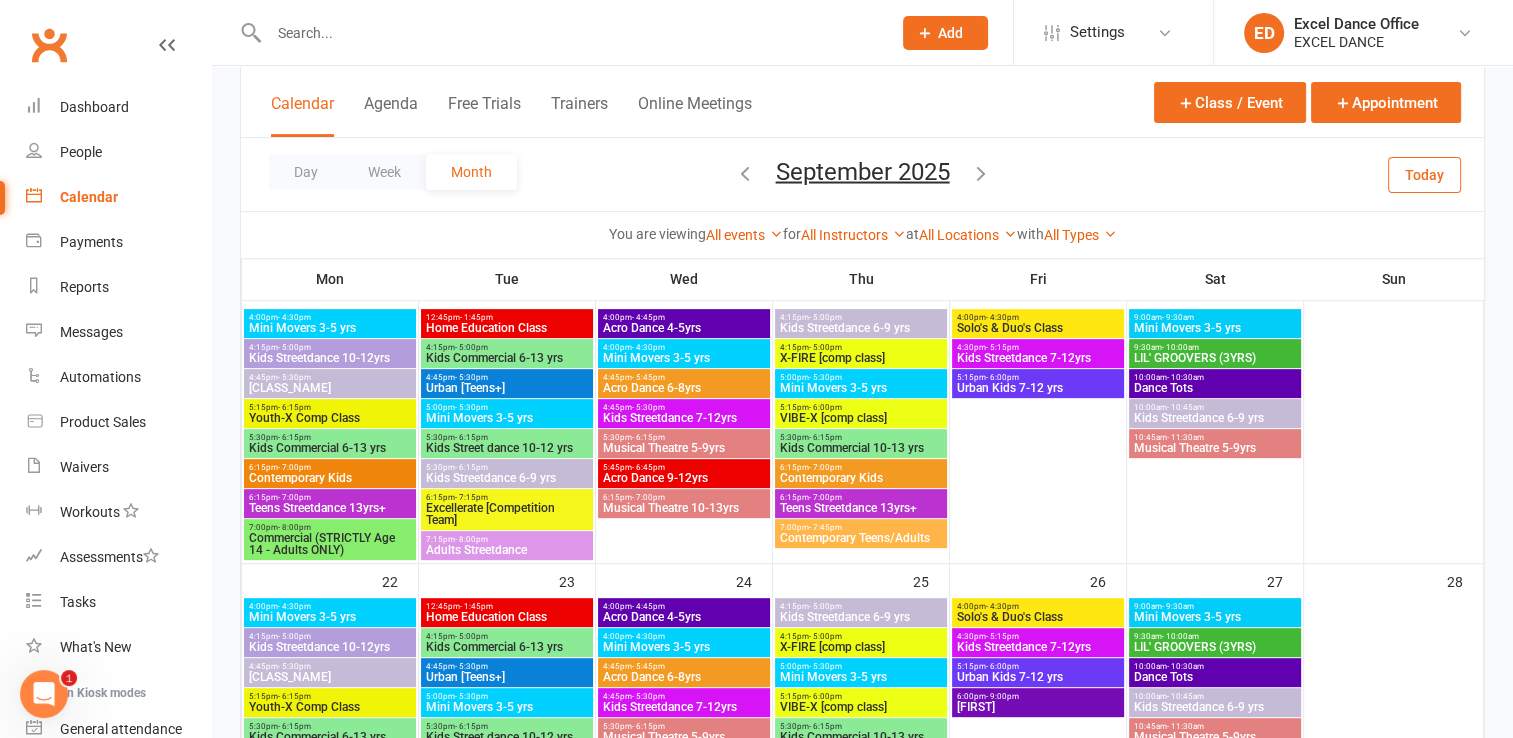 scroll, scrollTop: 732, scrollLeft: 0, axis: vertical 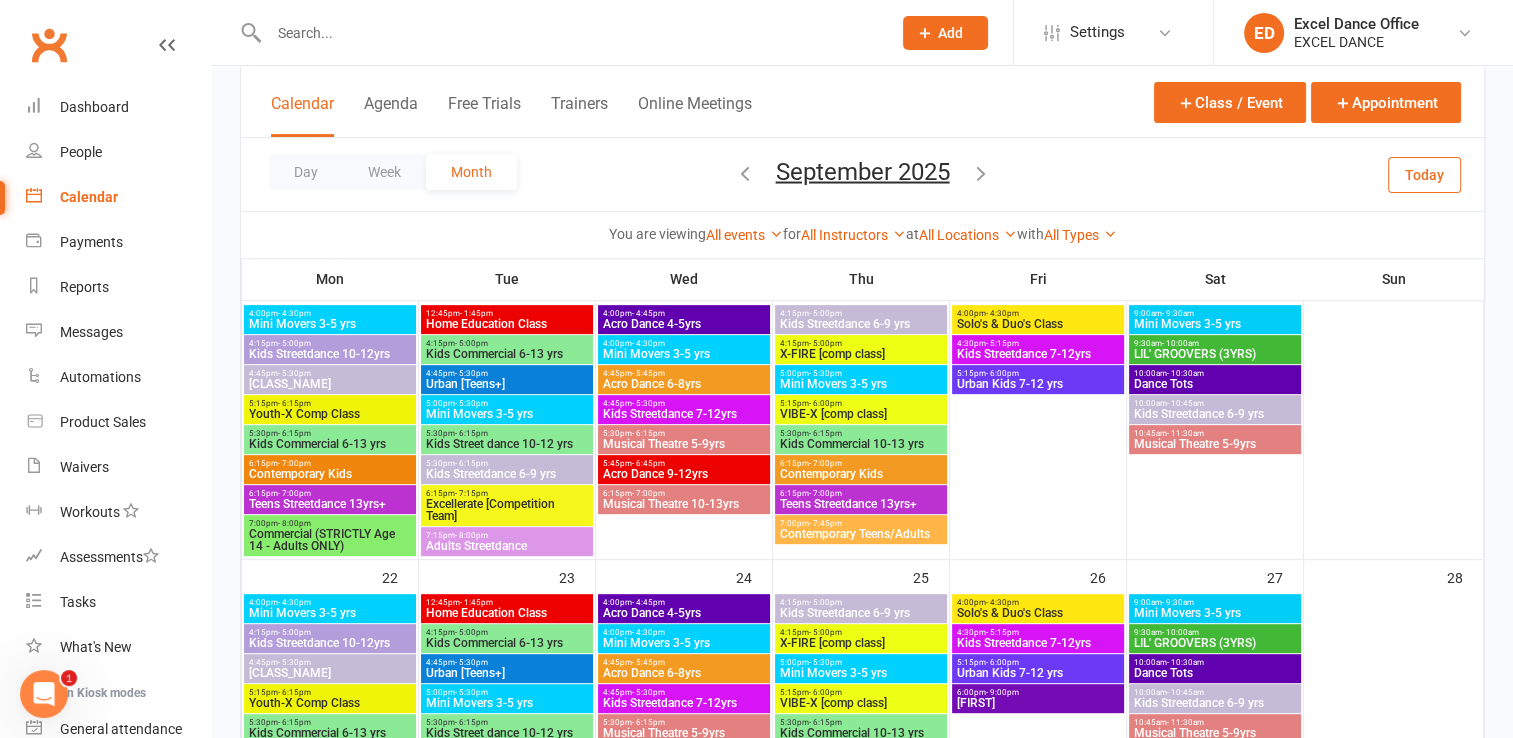 click on "Acro Dance 6-8yrs" at bounding box center [684, 384] 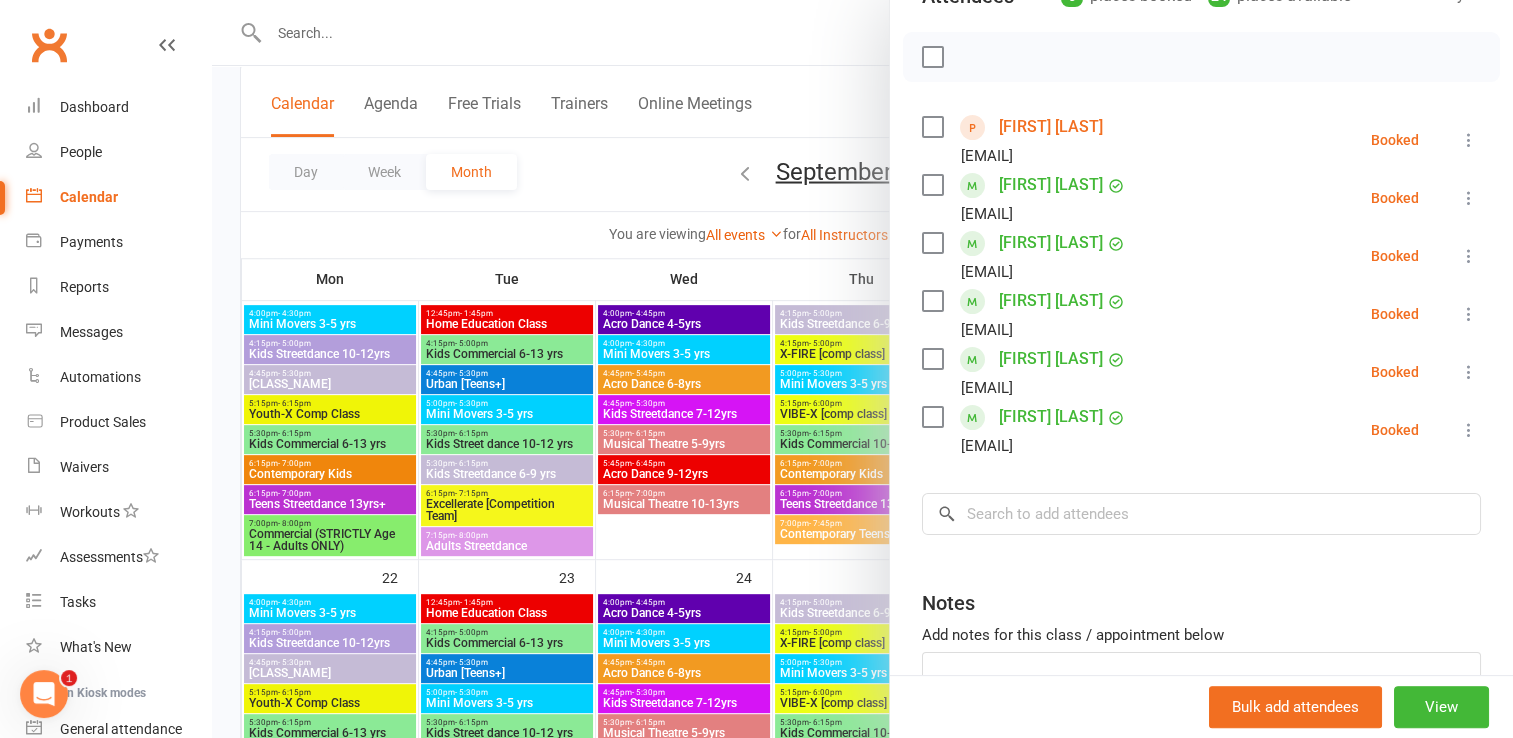 scroll, scrollTop: 402, scrollLeft: 0, axis: vertical 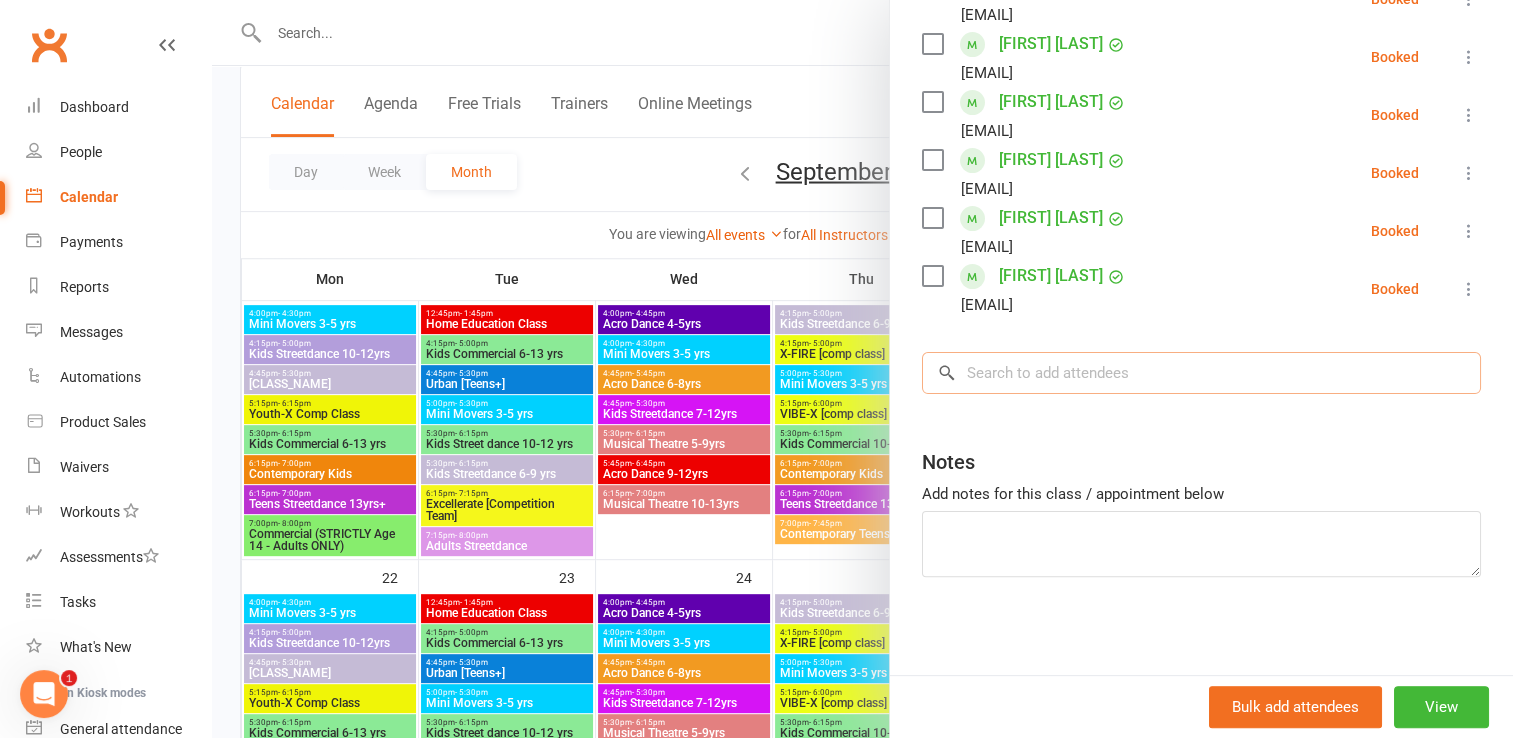 click at bounding box center [1201, 373] 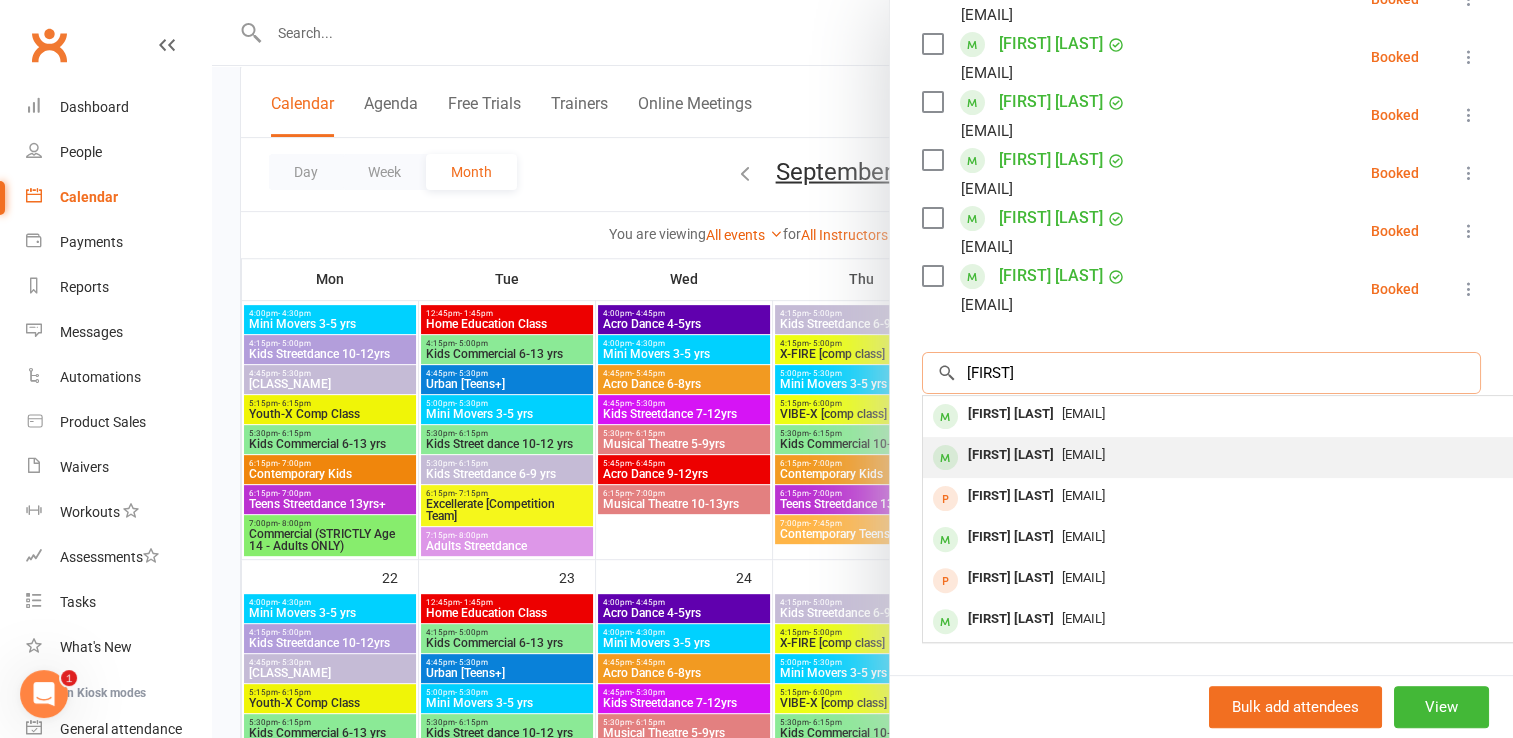 type on "[FIRST]" 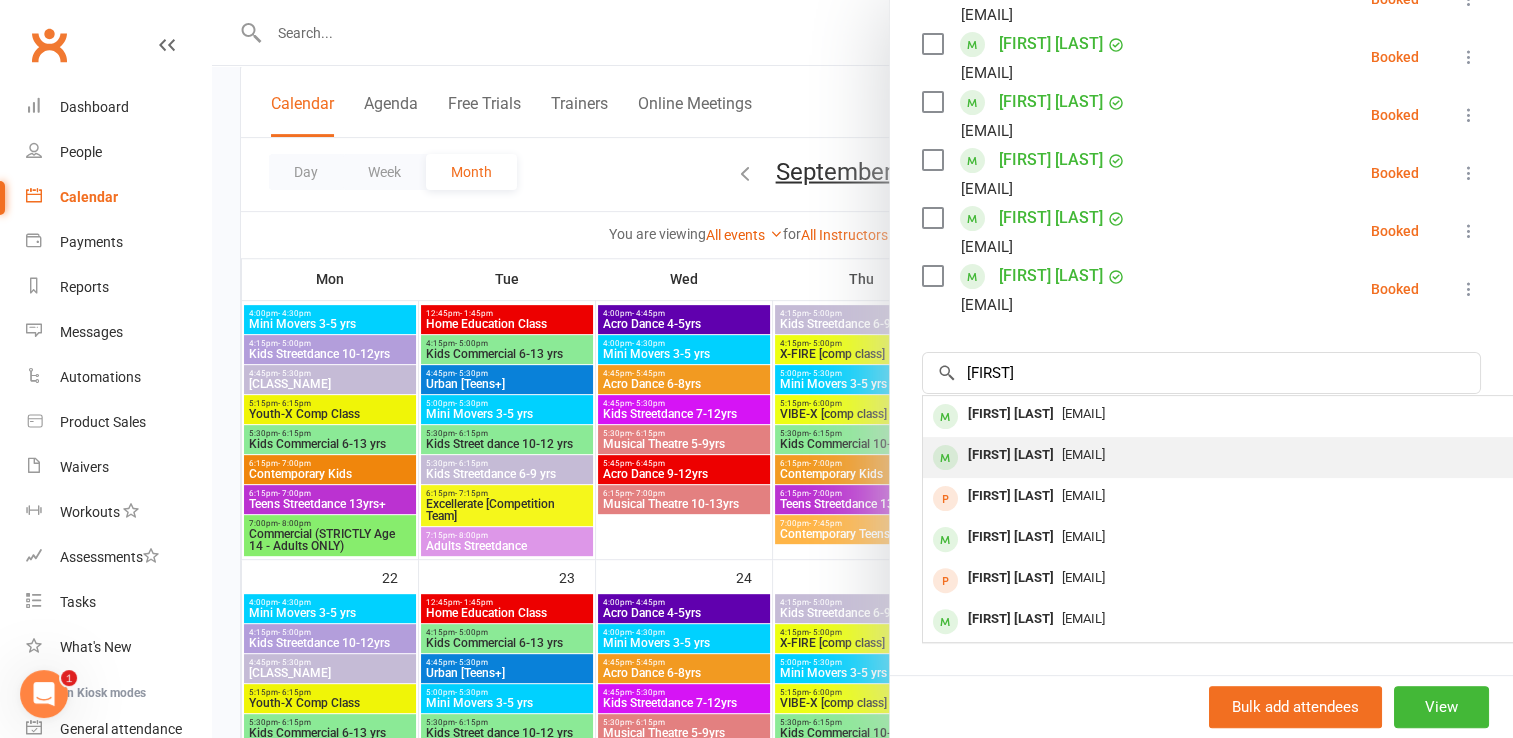 click on "[FIRST] [LAST] [EMAIL]" at bounding box center (1222, 457) 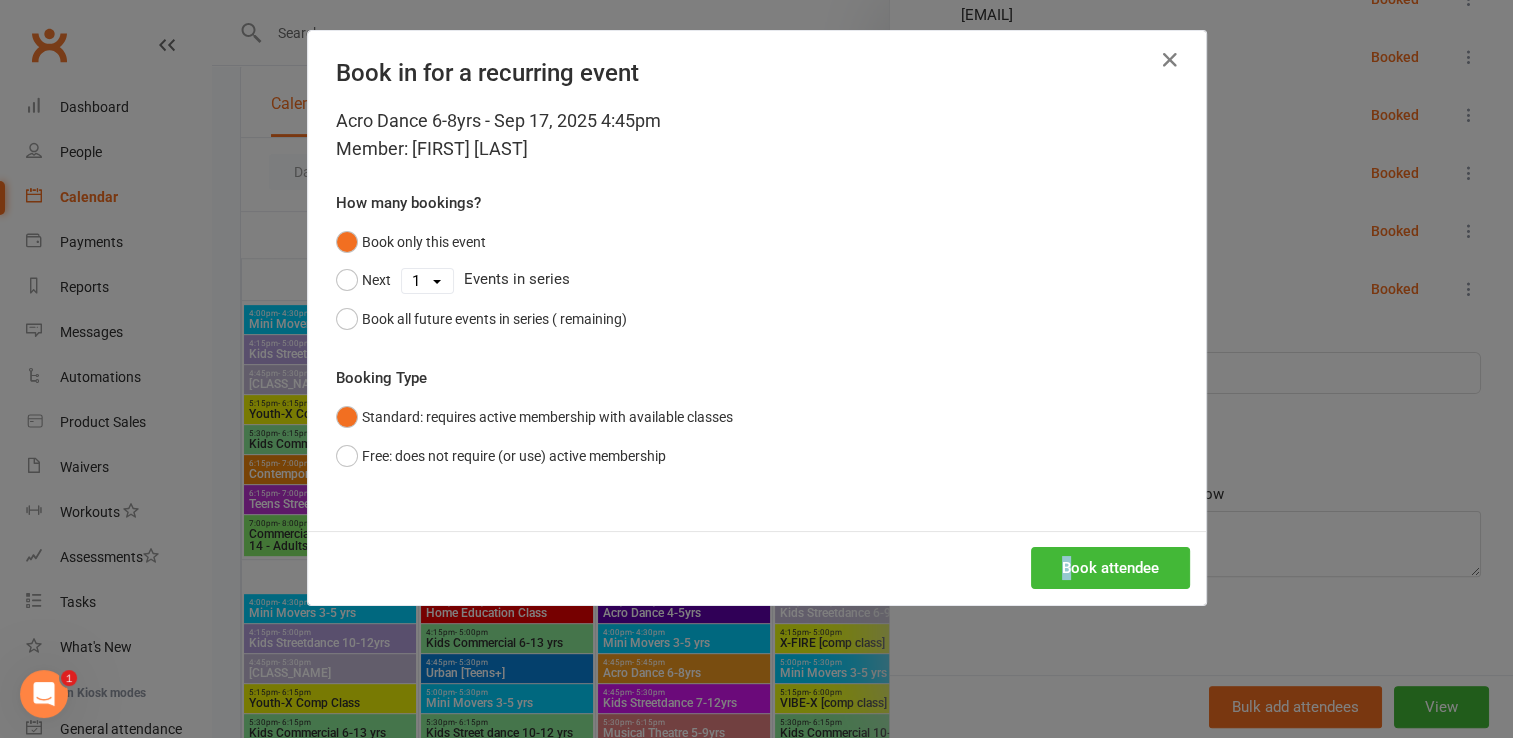 click on "Book in for a recurring event Acro Dance 6-8yrs - [MONTH] [NUMBER], [YEAR] [TIME] Member: [FIRST] [LAST] How many bookings? Book only this event Next 1 2 3 4 5 6 7 8 9 10 11 12 13 14 15 16 17 18 19 20 21 22 23 24 25 26 27 28 29 30 31 32 33 34 35 36 37 38 39 40 41 42 43 44 45 46 47 48 49 50 51 52 53 Events in series Book all future events in series ( remaining) Booking Type Standard: requires active membership with available classes Free: does not require (or use) active membership Book attendee" at bounding box center [757, 318] 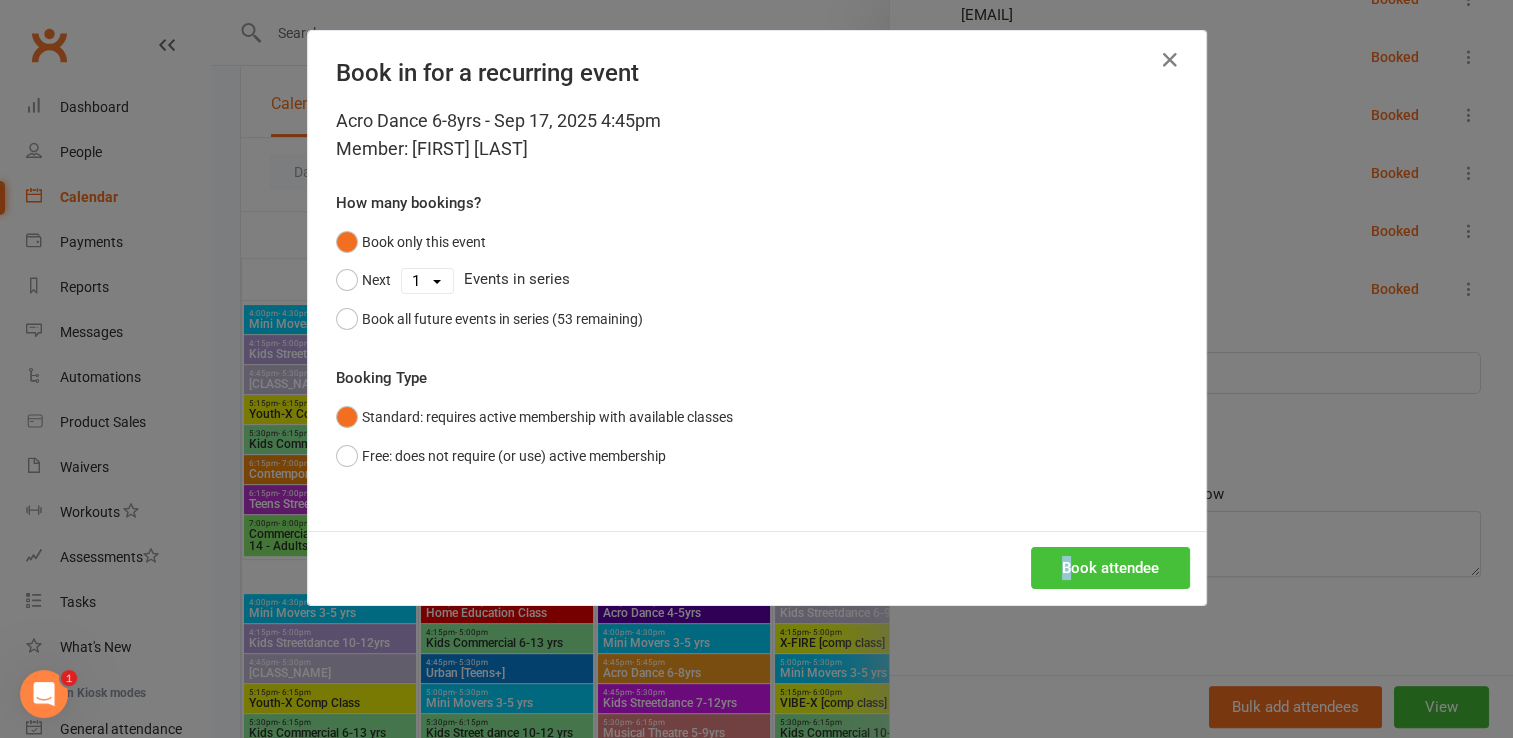 click on "Book attendee" at bounding box center [1110, 568] 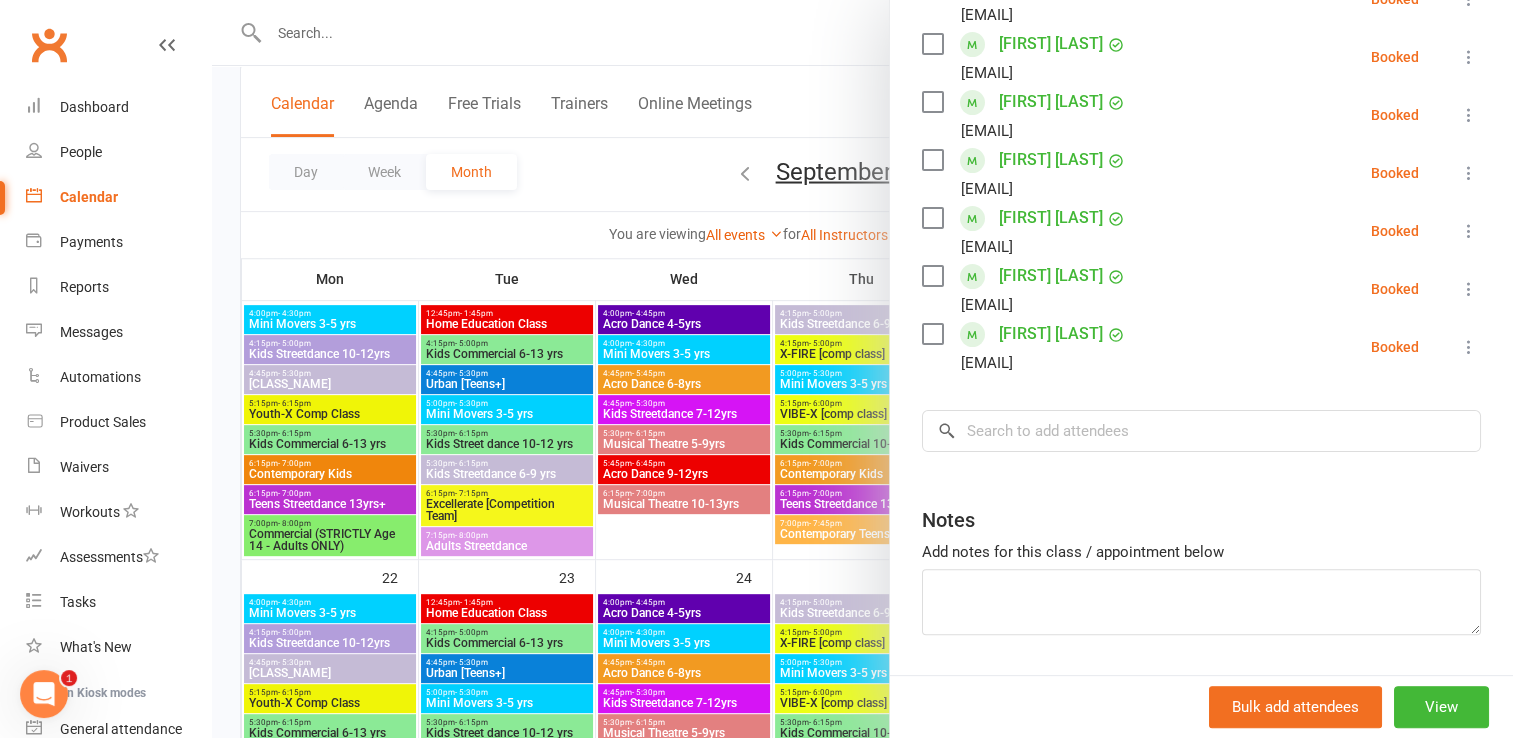 click at bounding box center (862, 369) 